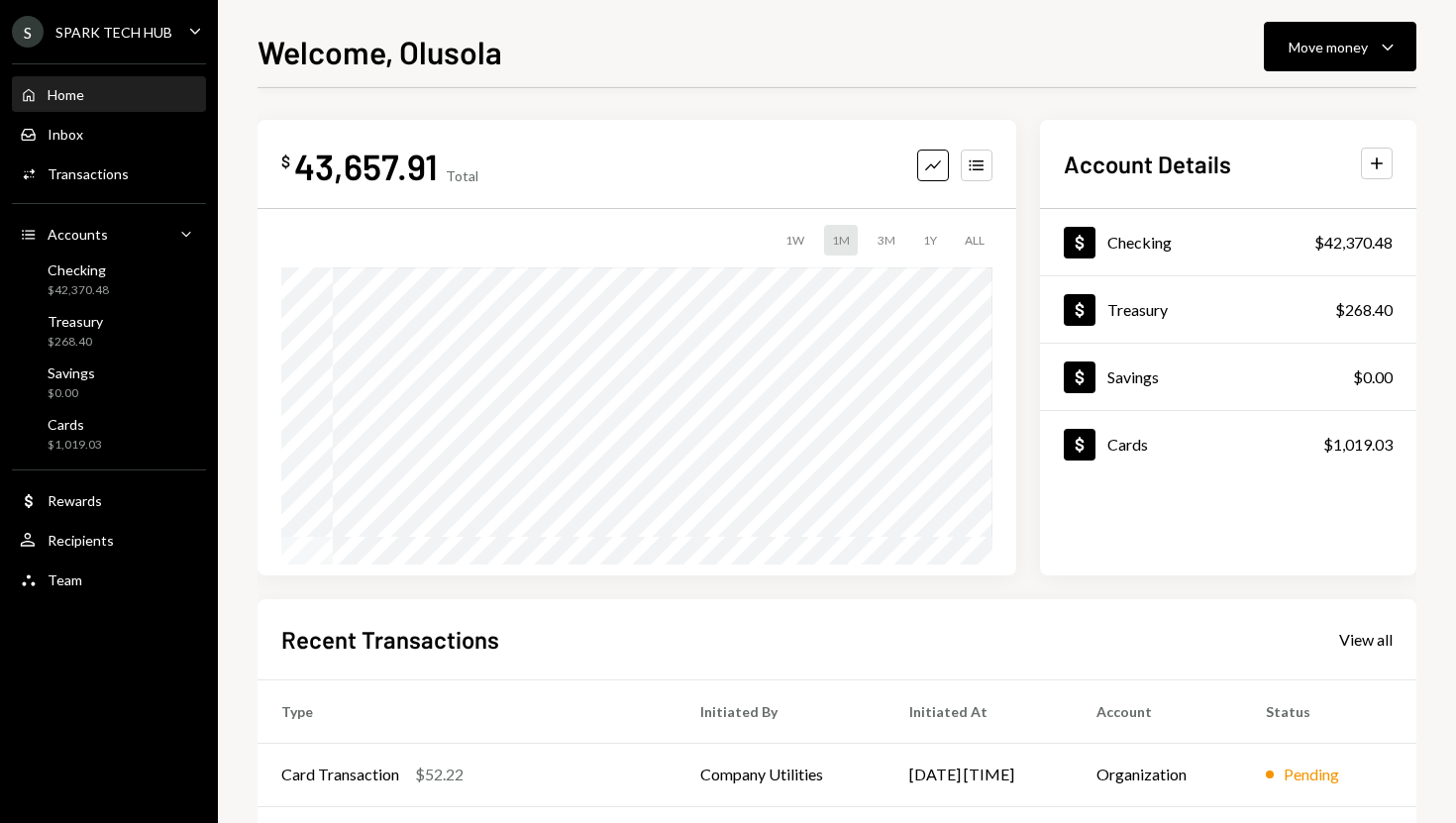 scroll, scrollTop: 0, scrollLeft: 0, axis: both 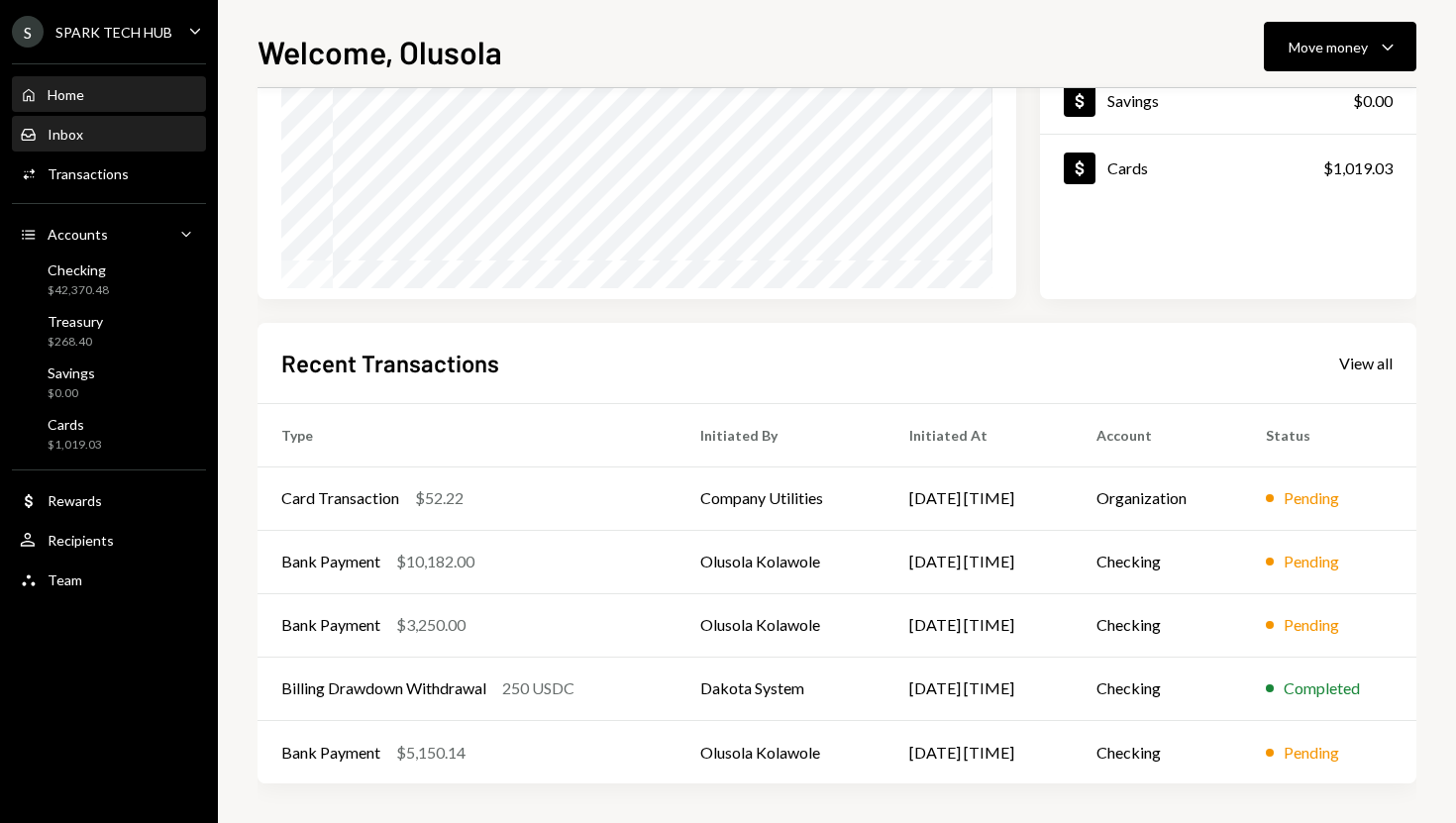 click on "Inbox Inbox" at bounding box center [109, 135] 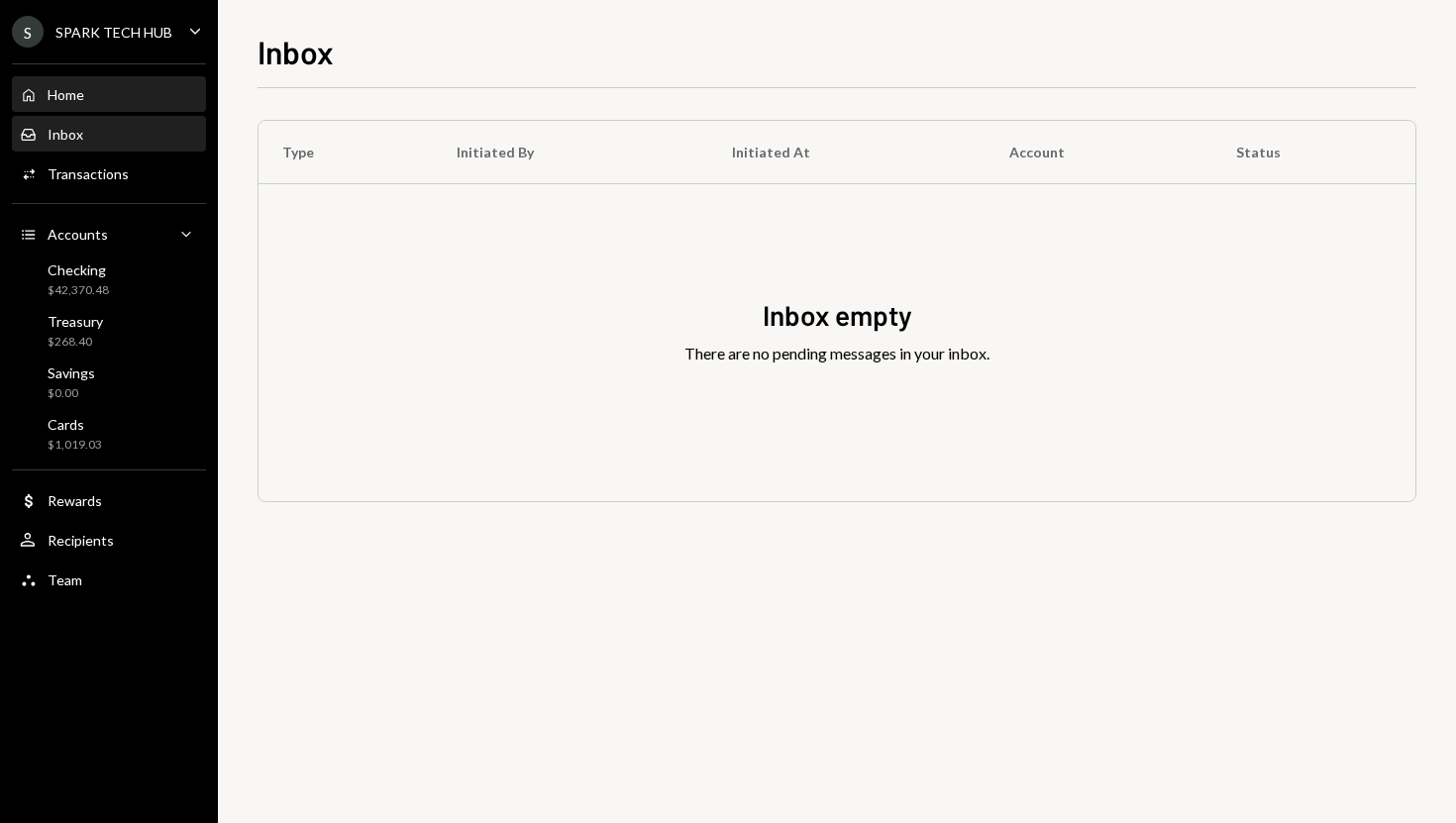 click on "Home Home" at bounding box center [109, 95] 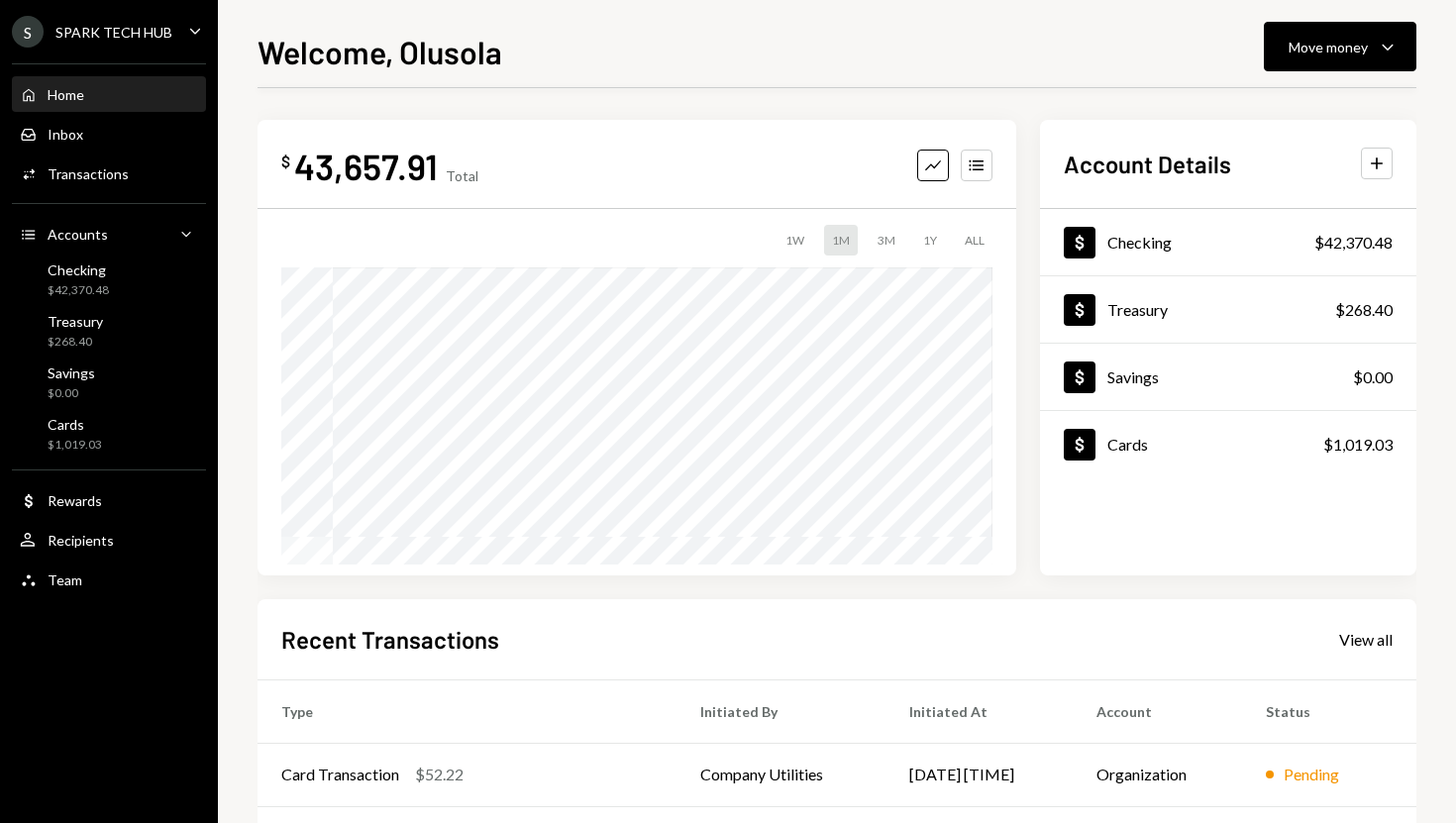 scroll, scrollTop: 276, scrollLeft: 0, axis: vertical 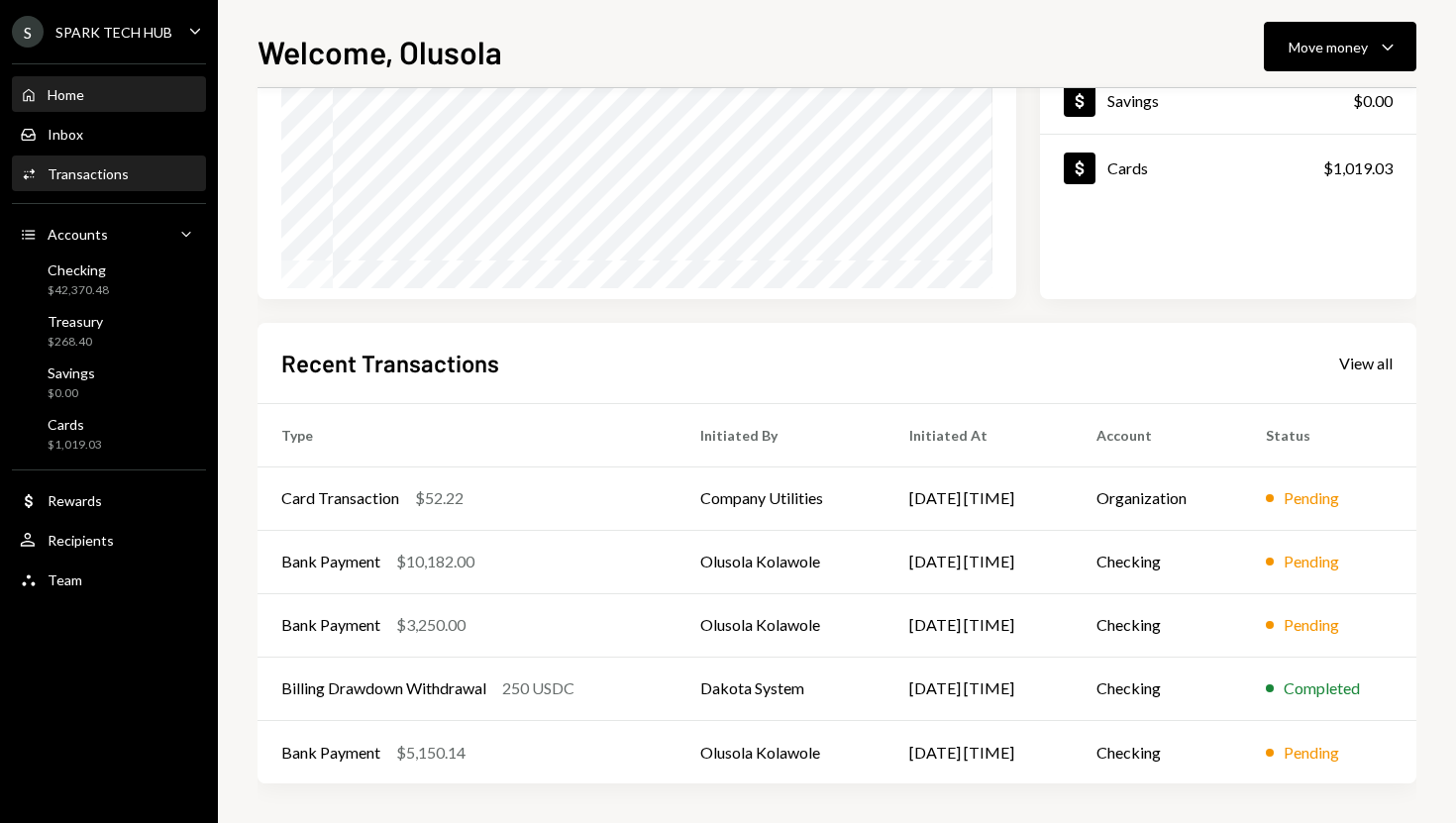 click on "Activities Transactions" at bounding box center [109, 174] 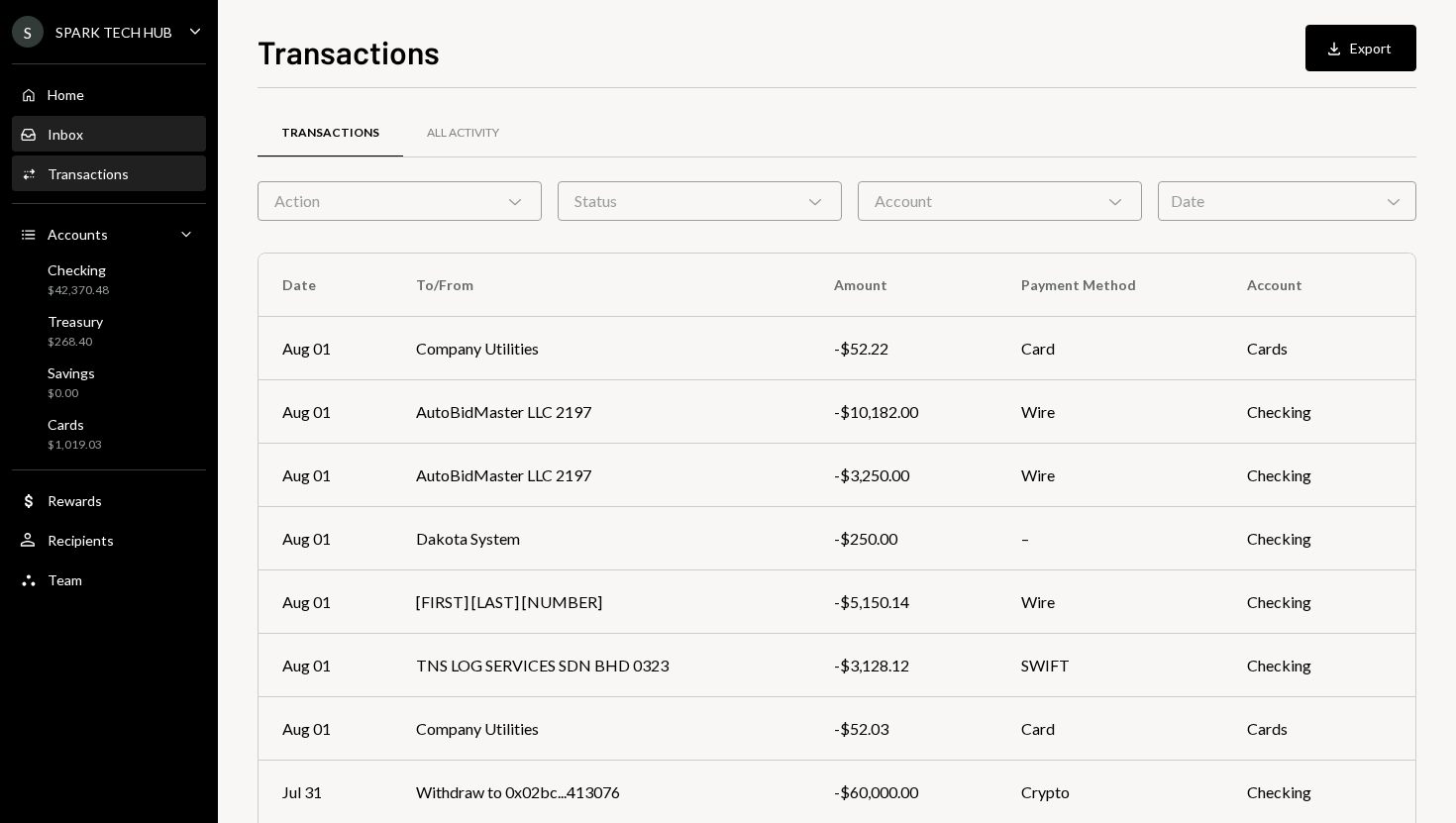 click on "Inbox Inbox" at bounding box center (109, 135) 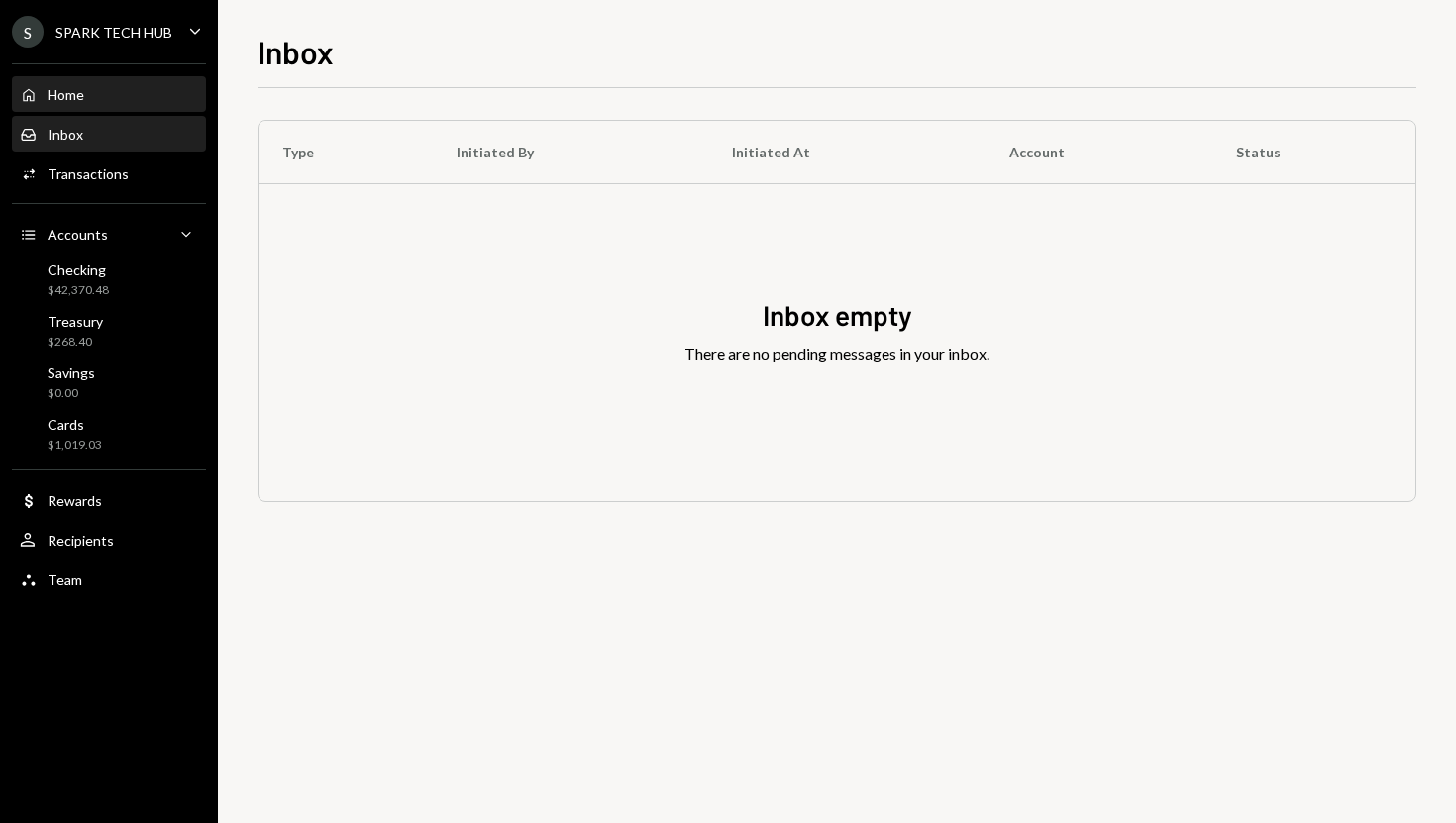 click on "Home Home" at bounding box center [109, 95] 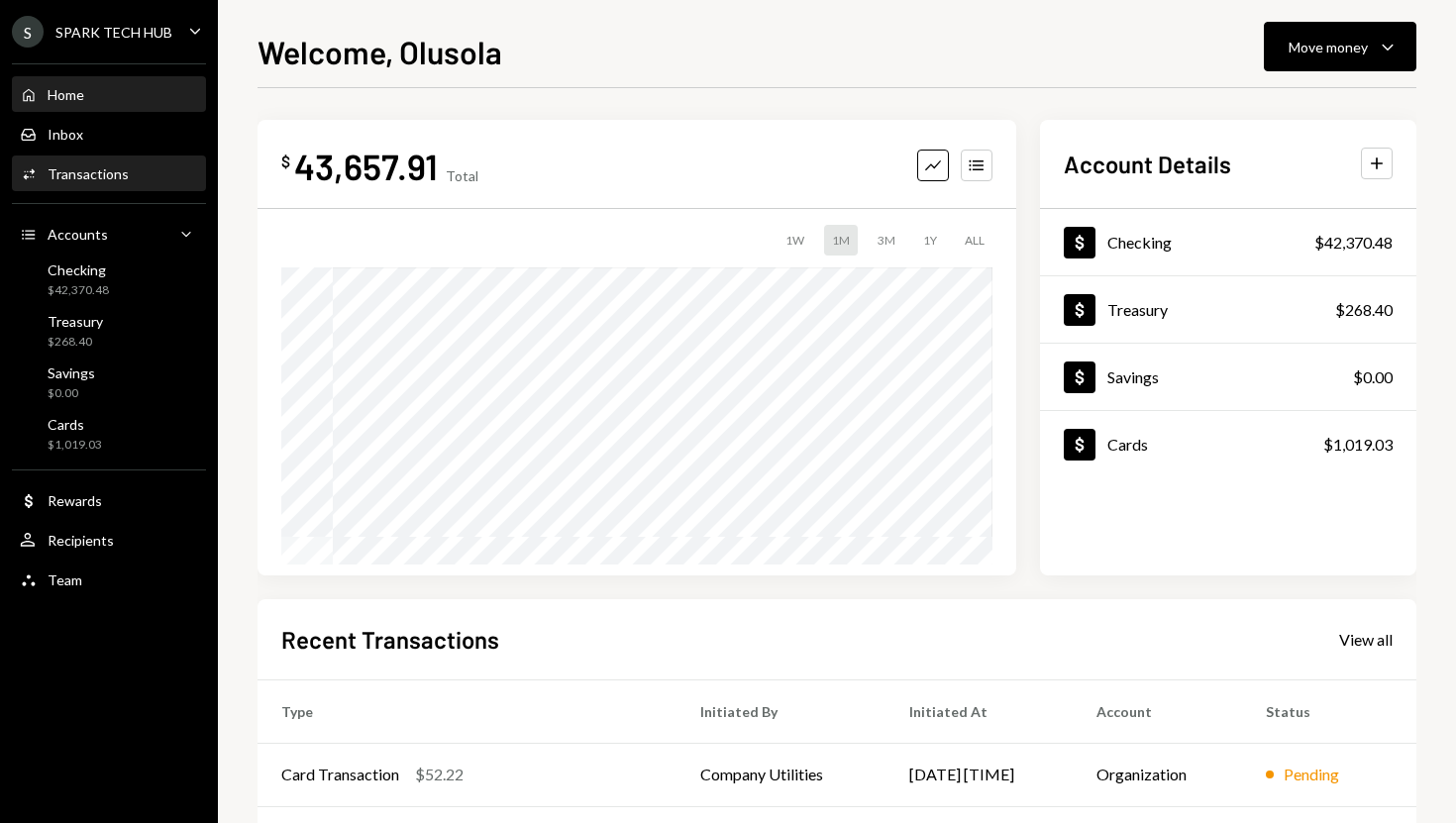 click on "Activities Transactions" at bounding box center [109, 174] 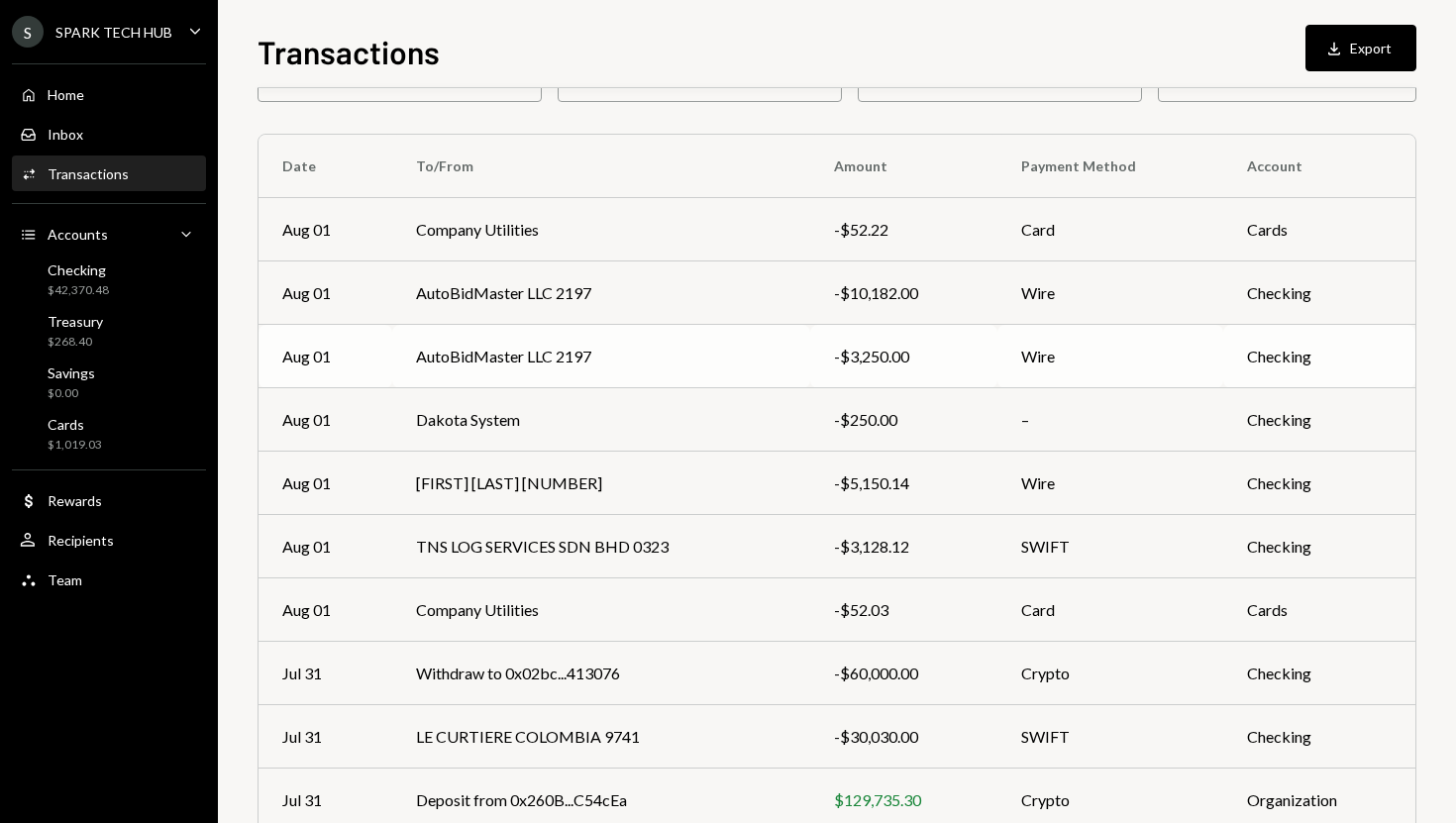scroll, scrollTop: 126, scrollLeft: 0, axis: vertical 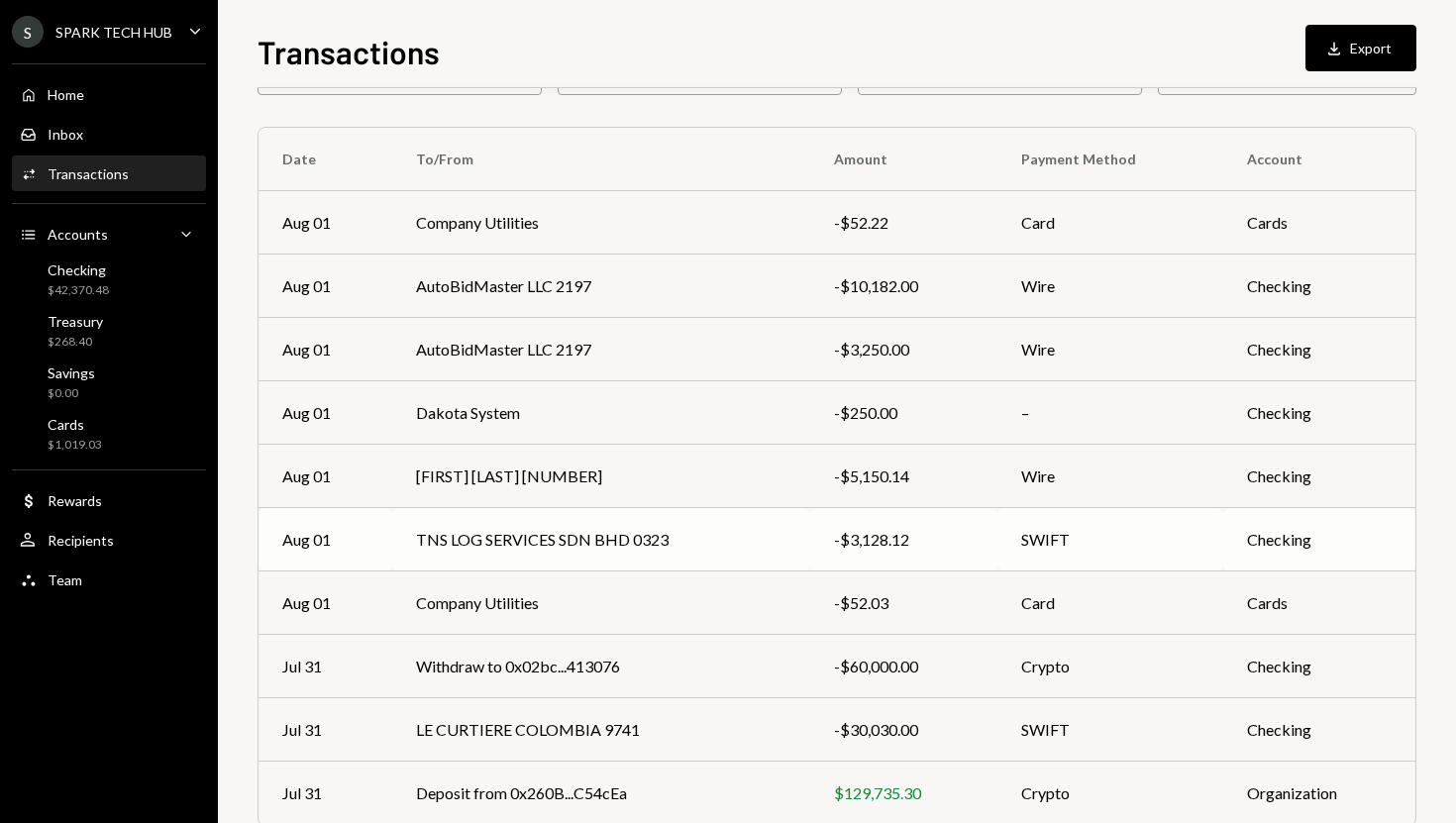 click on "TNS LOG SERVICES SDN BHD 0323" at bounding box center [601, 540] 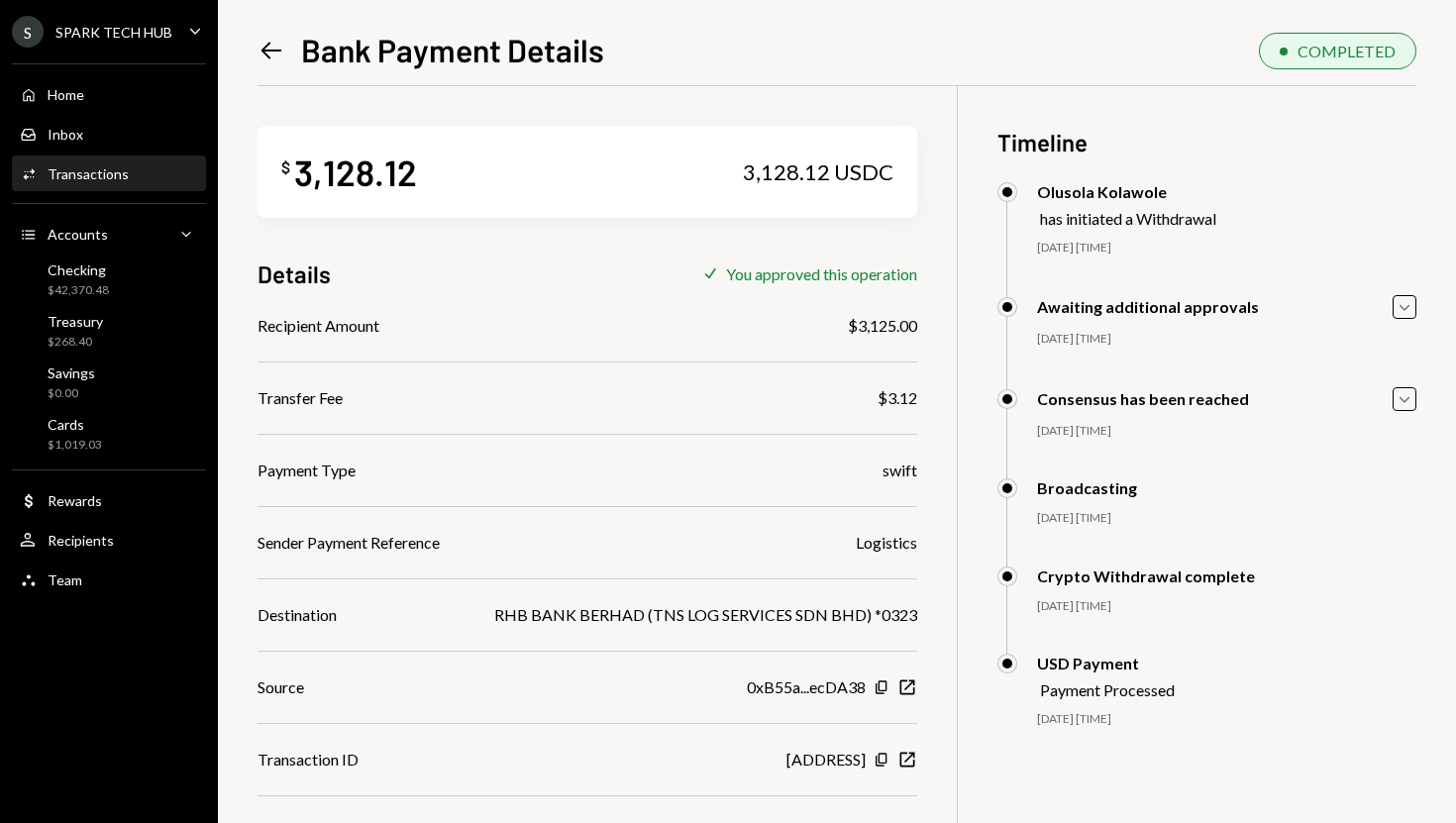 click 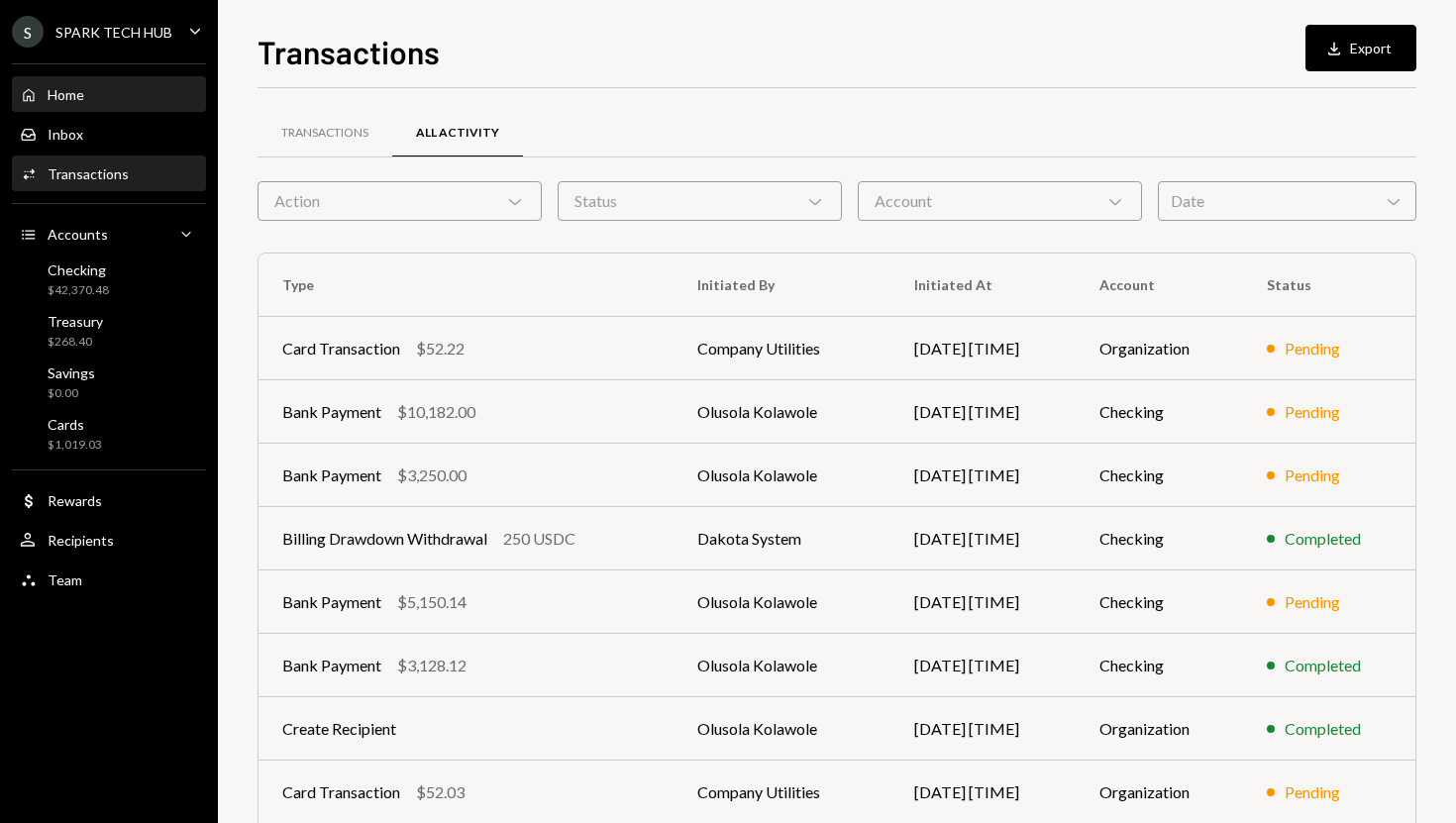 click on "Home Home" at bounding box center [109, 95] 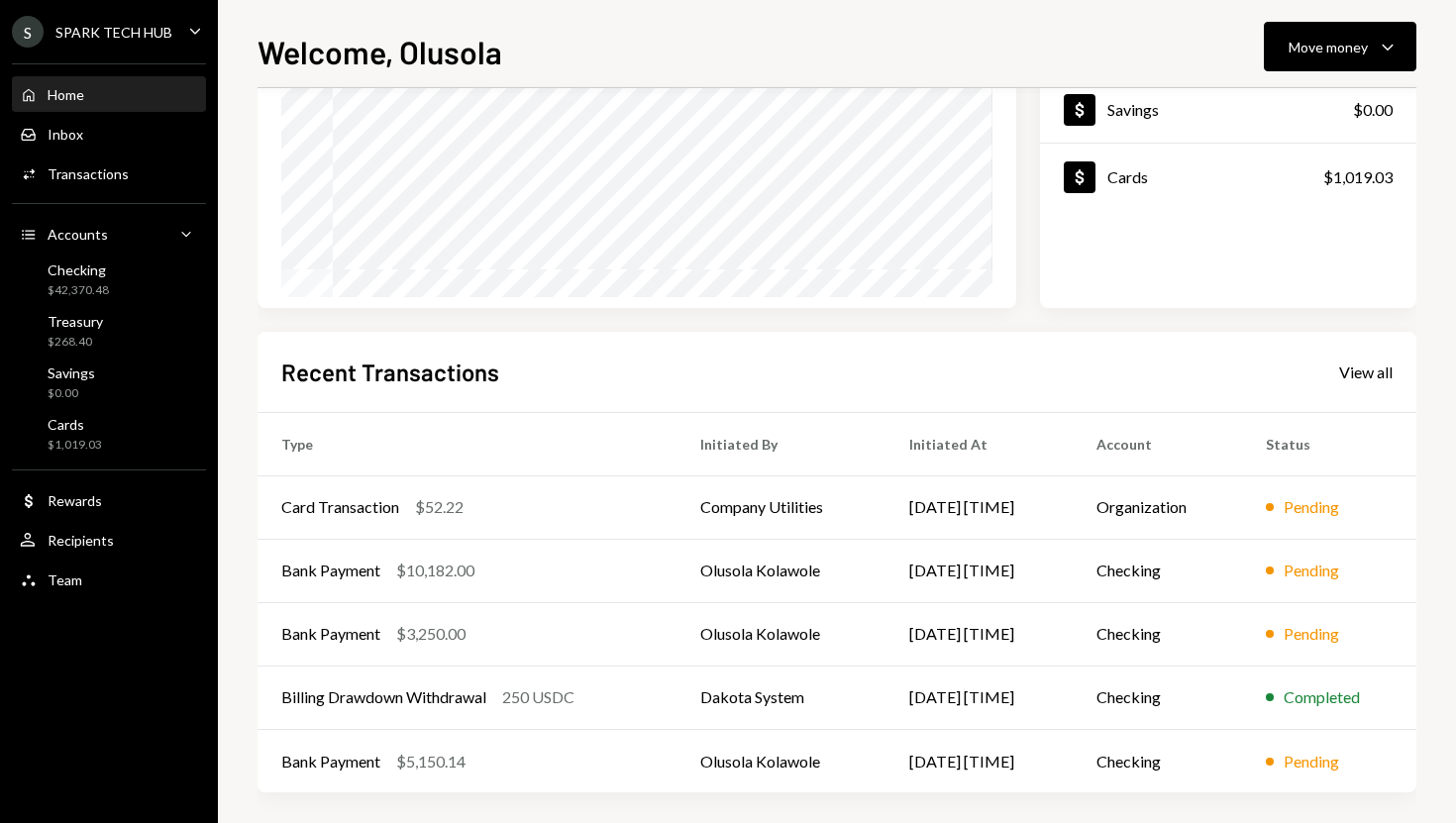 scroll, scrollTop: 276, scrollLeft: 0, axis: vertical 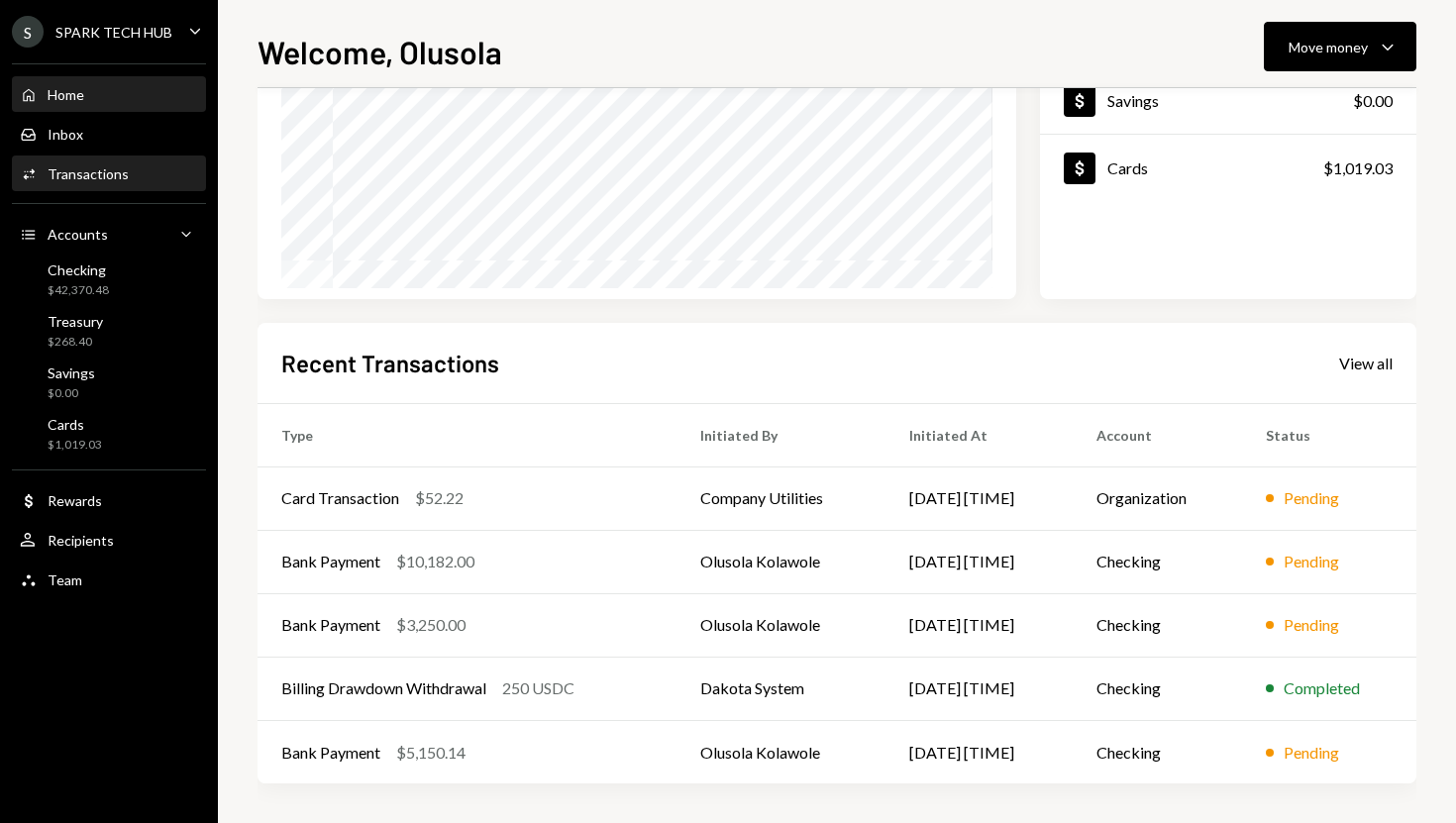 click on "Activities Transactions" at bounding box center (109, 174) 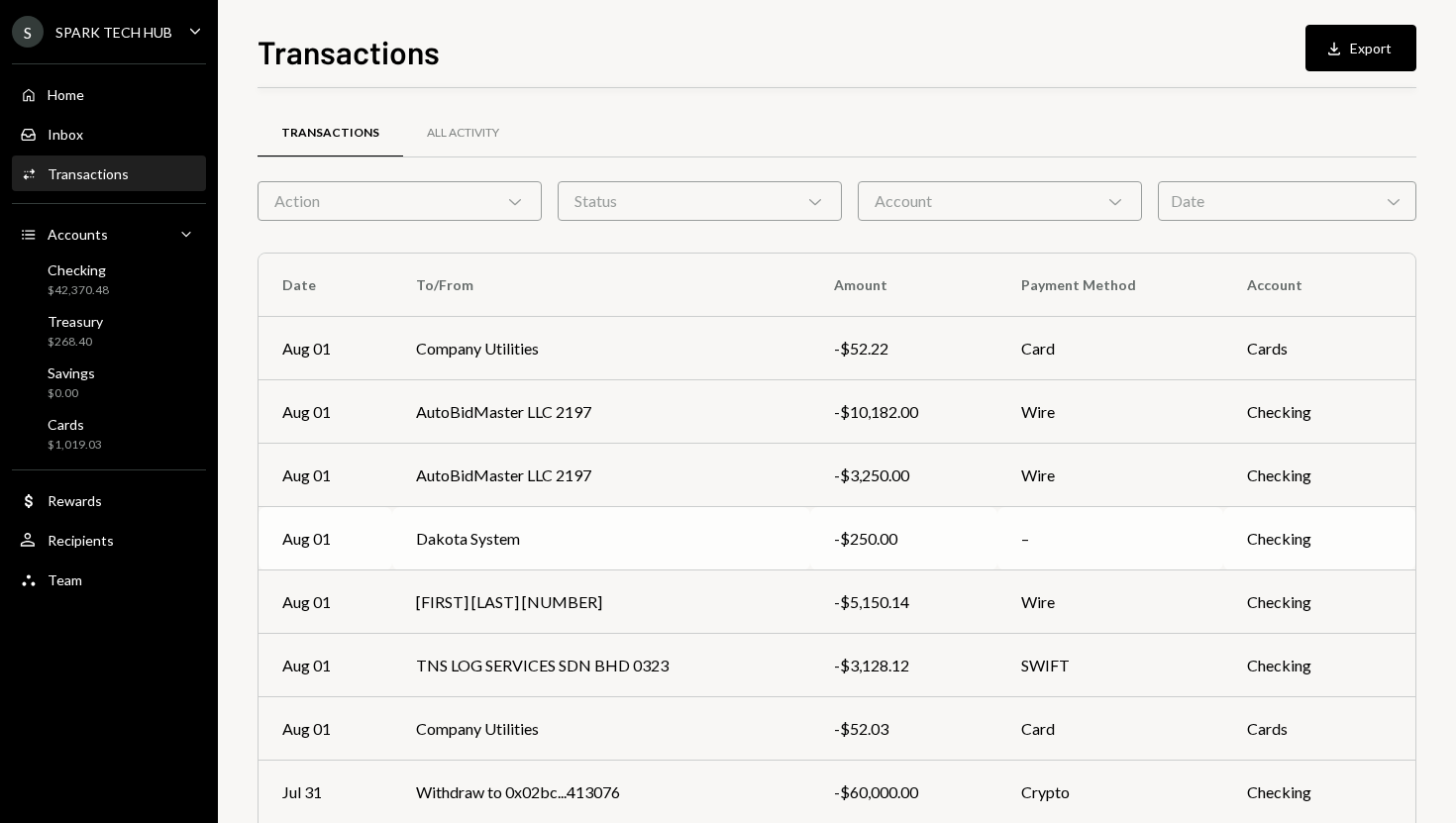 scroll, scrollTop: 211, scrollLeft: 0, axis: vertical 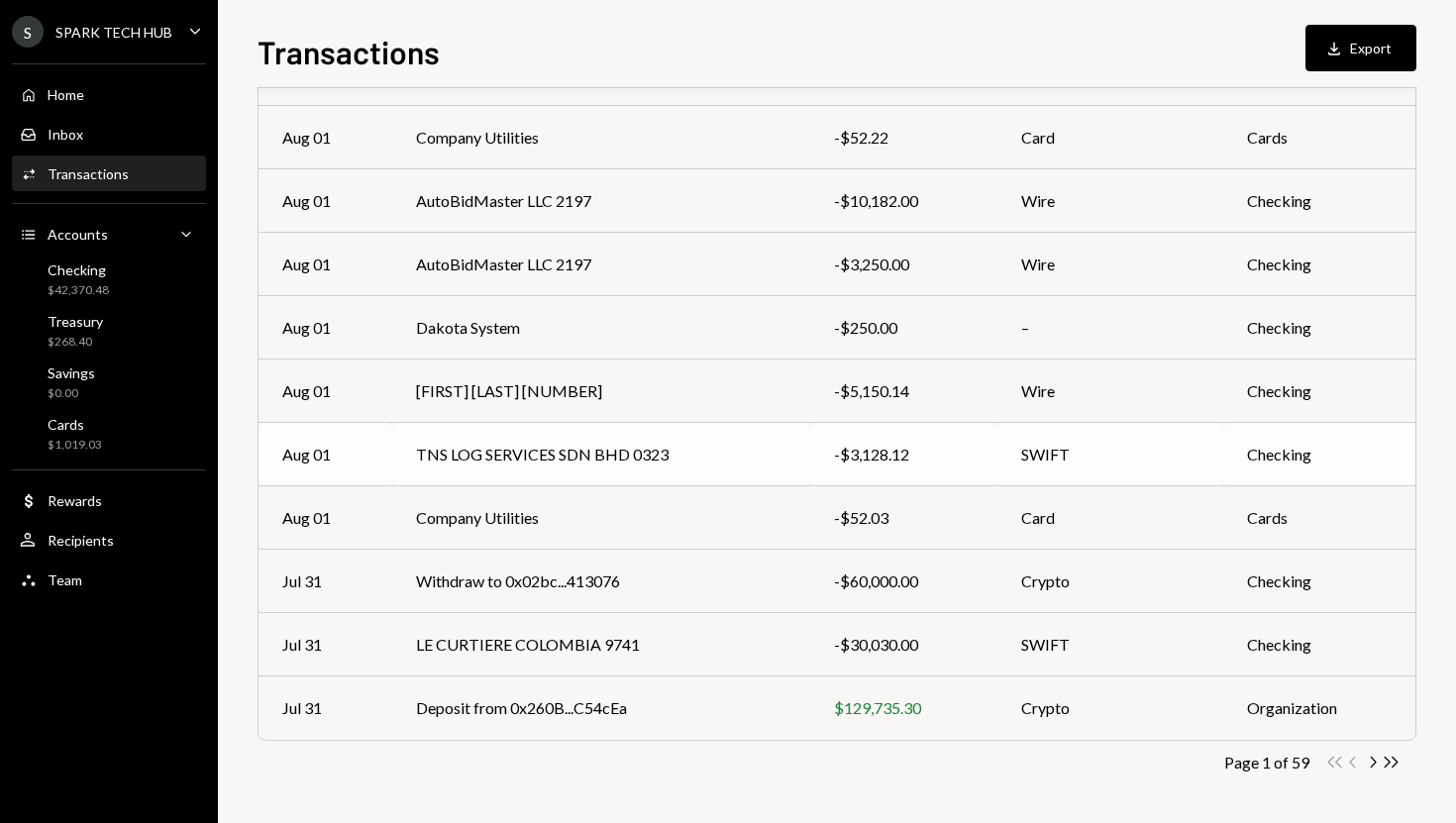 click on "TNS LOG SERVICES SDN BHD 0323" at bounding box center [601, 455] 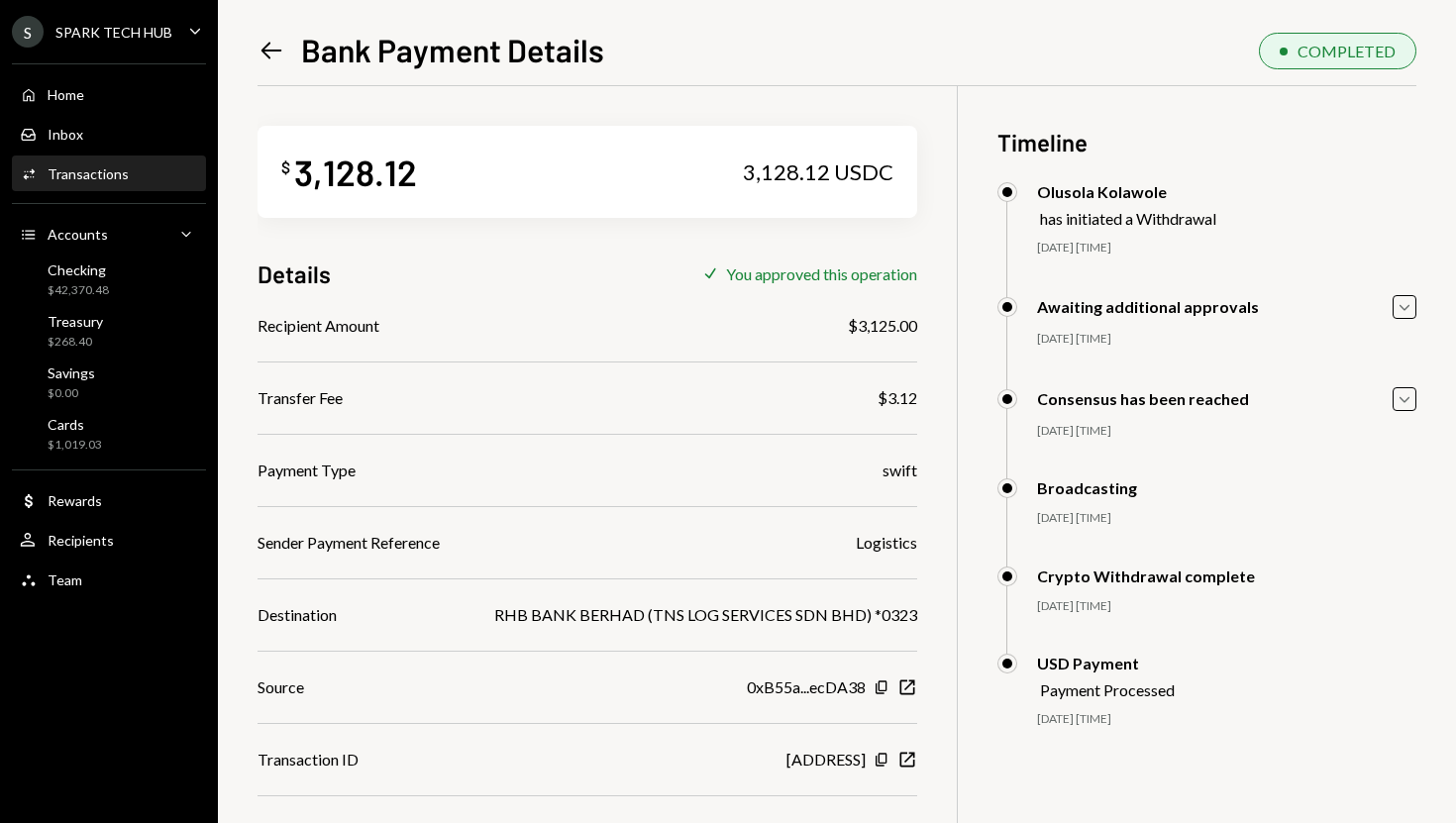 scroll, scrollTop: 86, scrollLeft: 0, axis: vertical 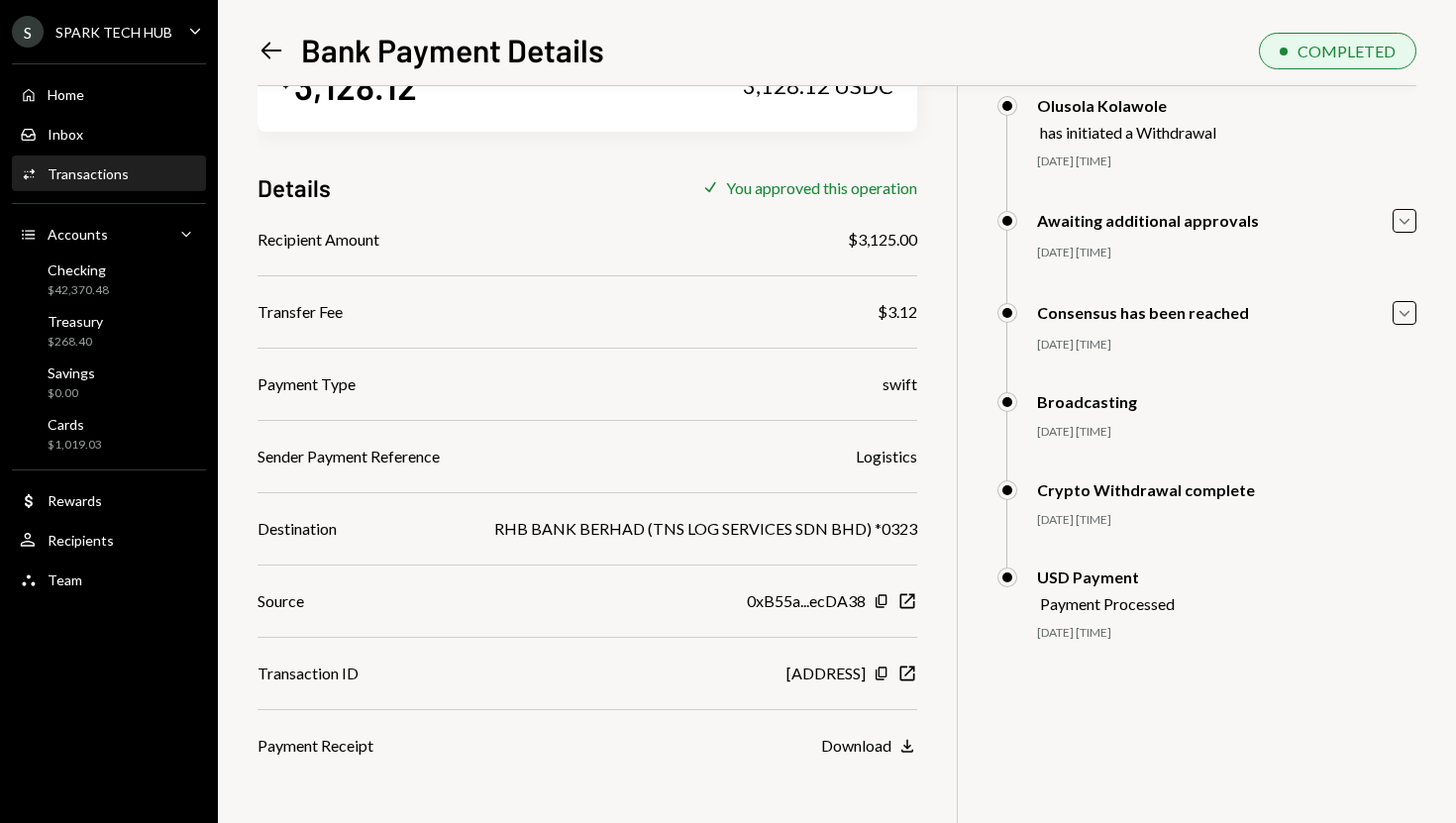 click on "Left Arrow" 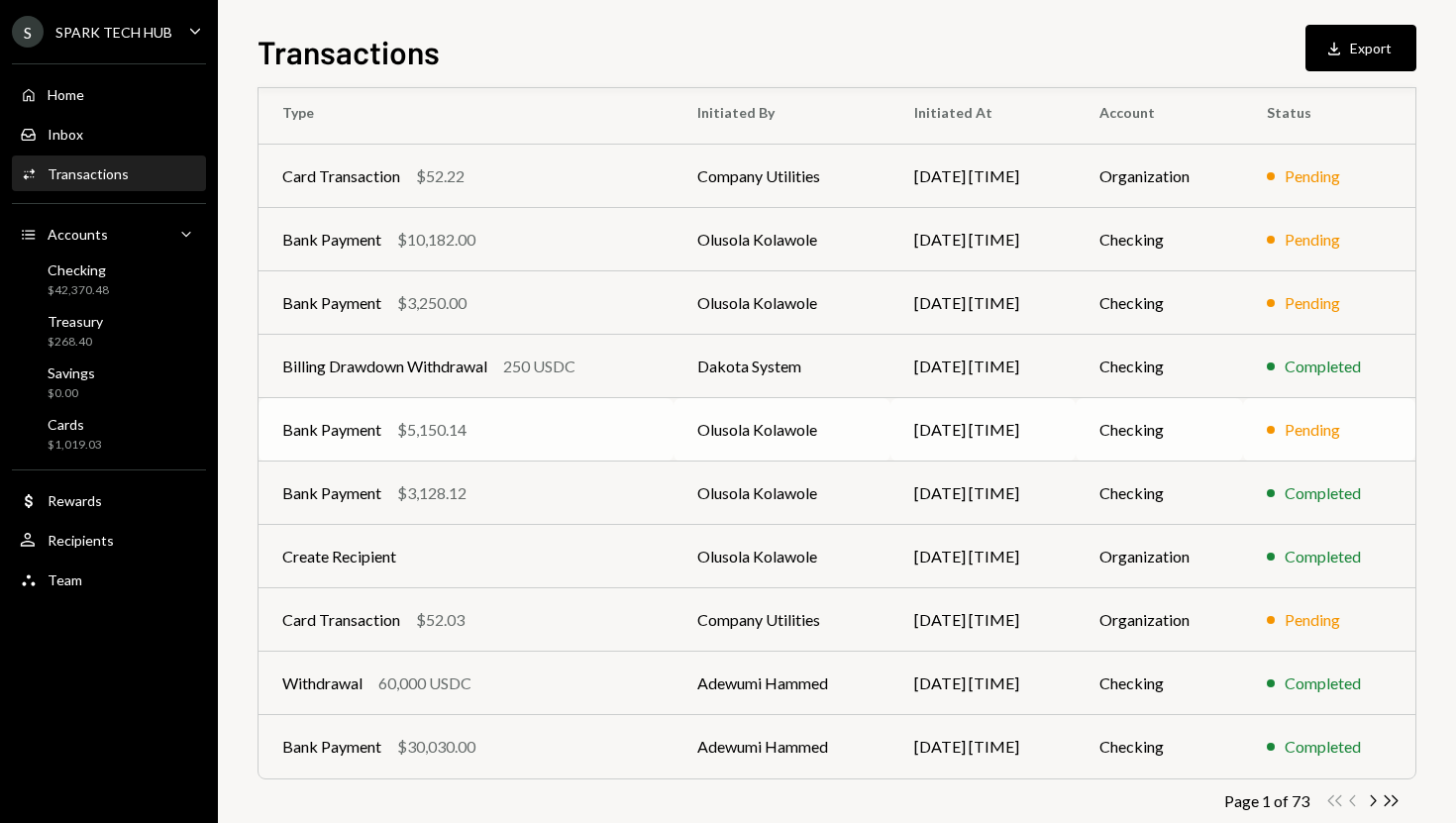 scroll, scrollTop: 211, scrollLeft: 0, axis: vertical 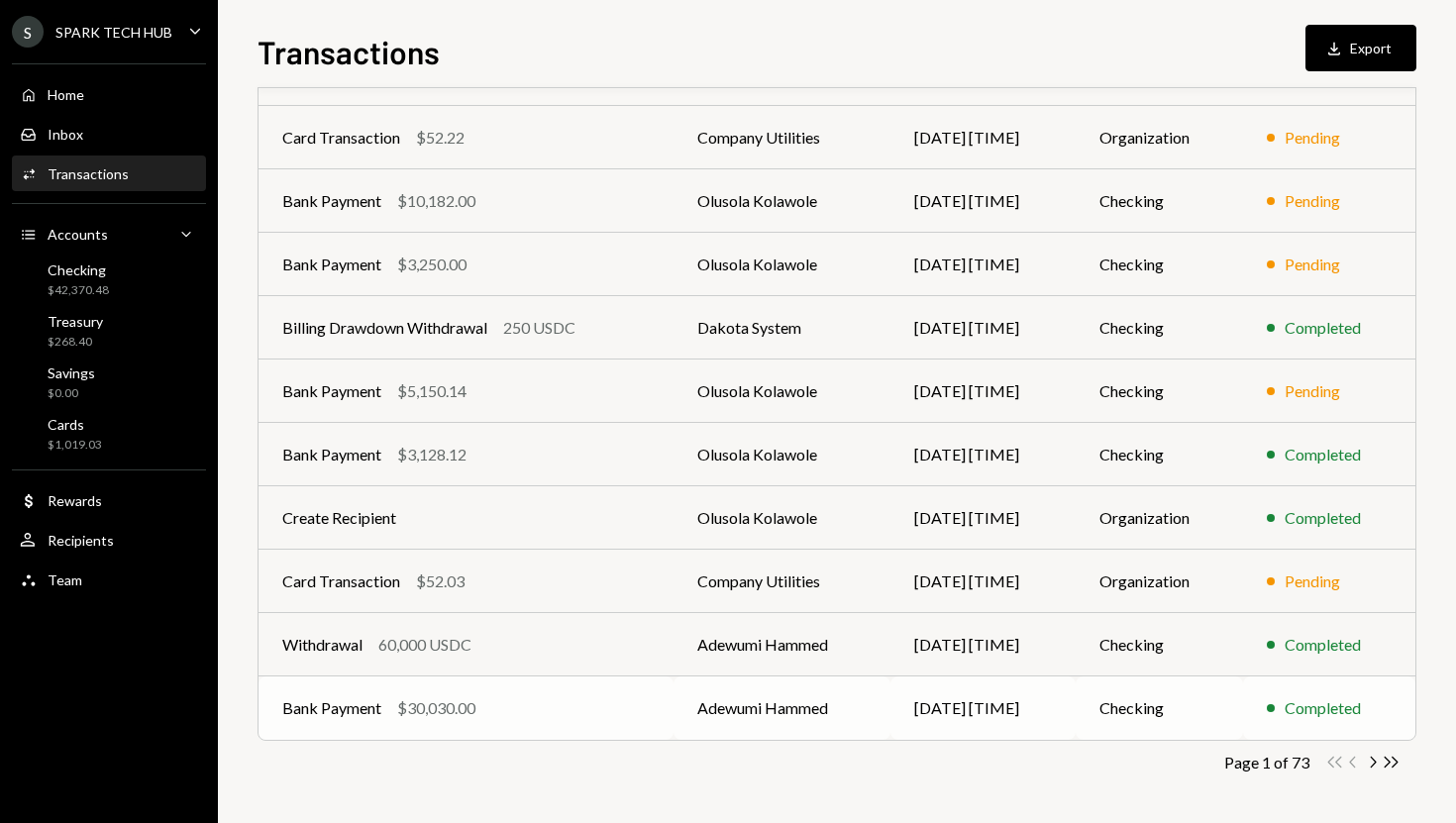 click on "$30,030.00" at bounding box center (436, 708) 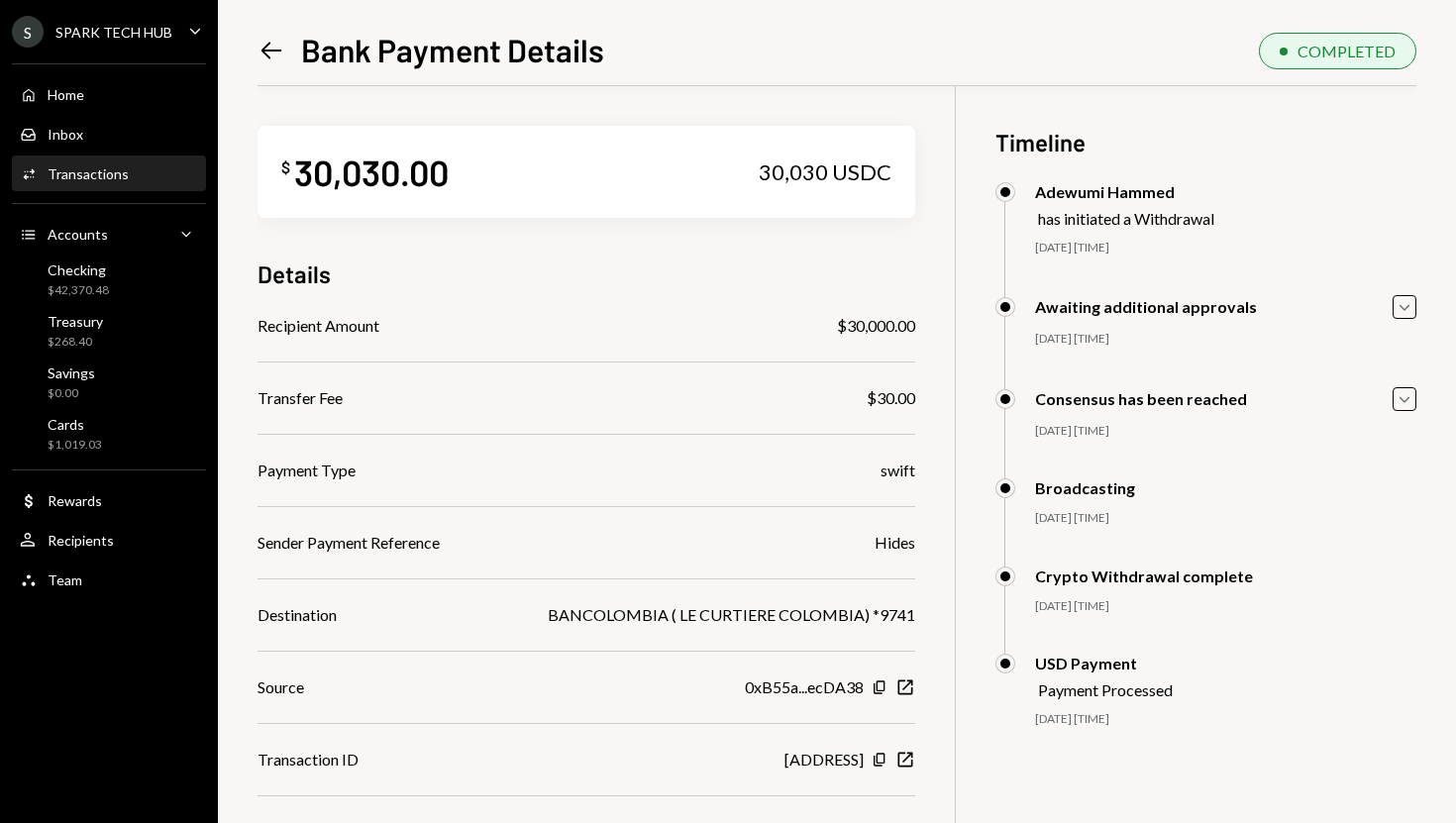 scroll, scrollTop: 86, scrollLeft: 0, axis: vertical 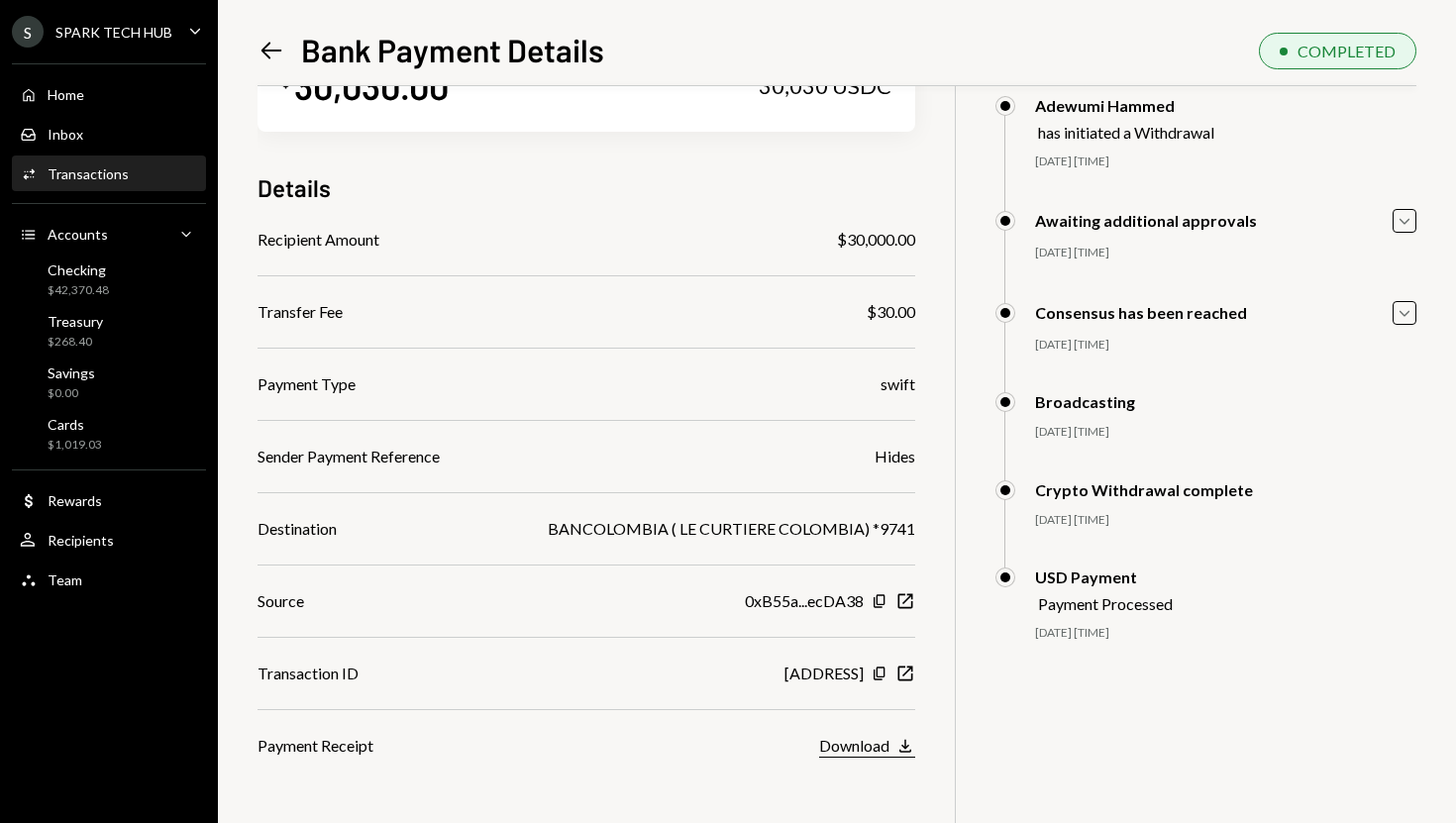 click on "Download" at bounding box center [854, 745] 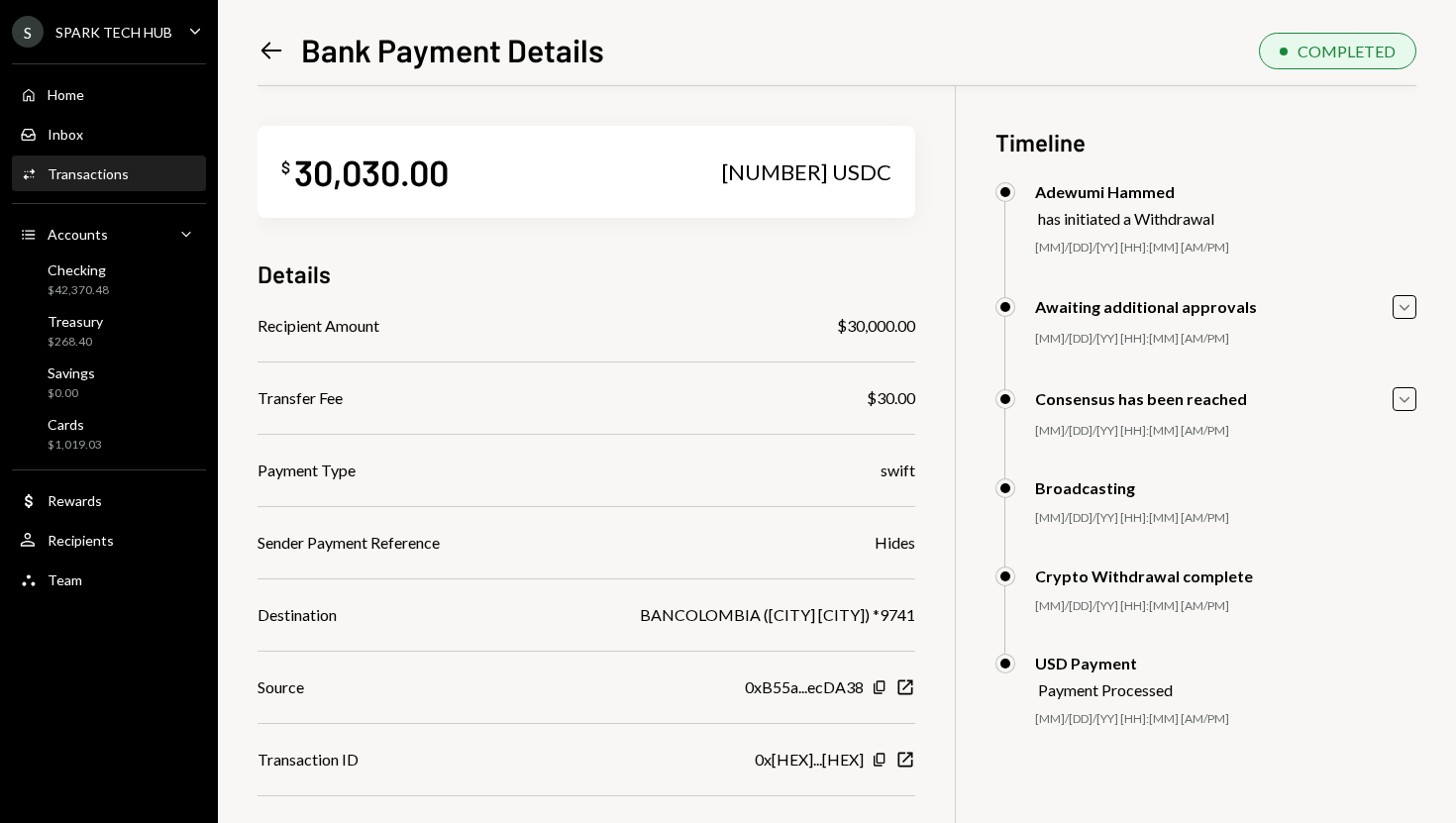 scroll, scrollTop: 0, scrollLeft: 0, axis: both 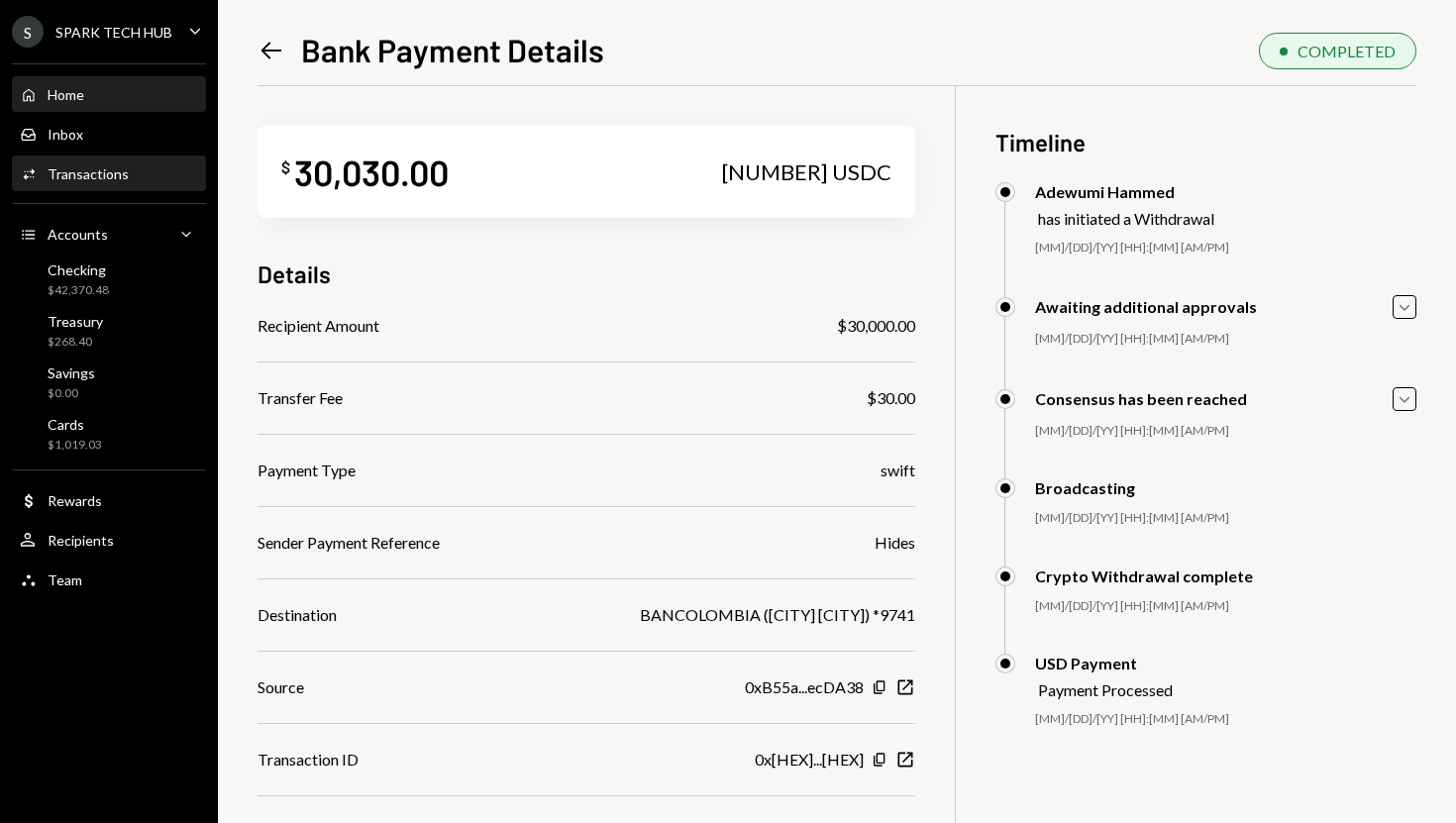 click on "Home Home" at bounding box center [109, 95] 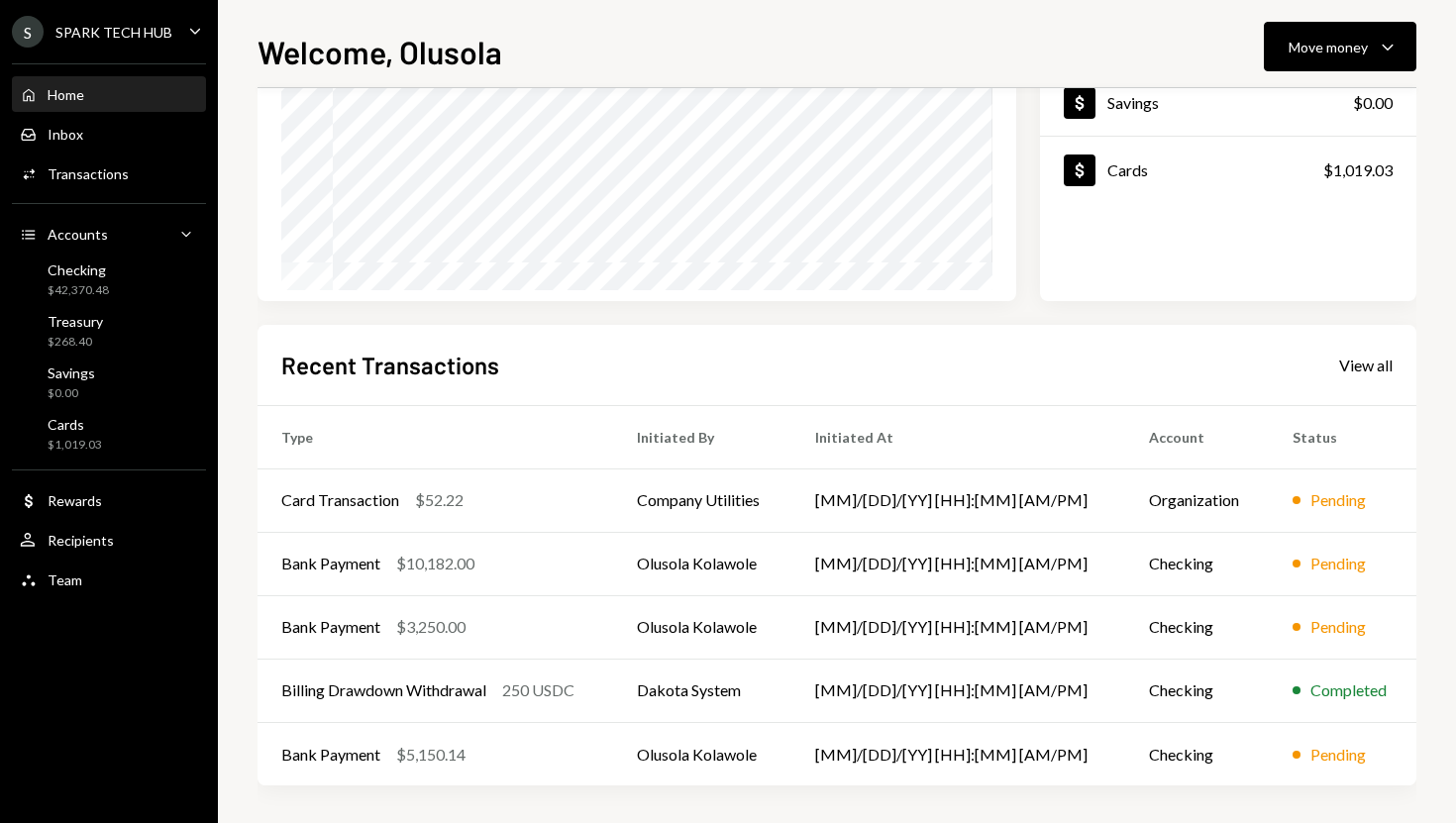 scroll, scrollTop: 276, scrollLeft: 0, axis: vertical 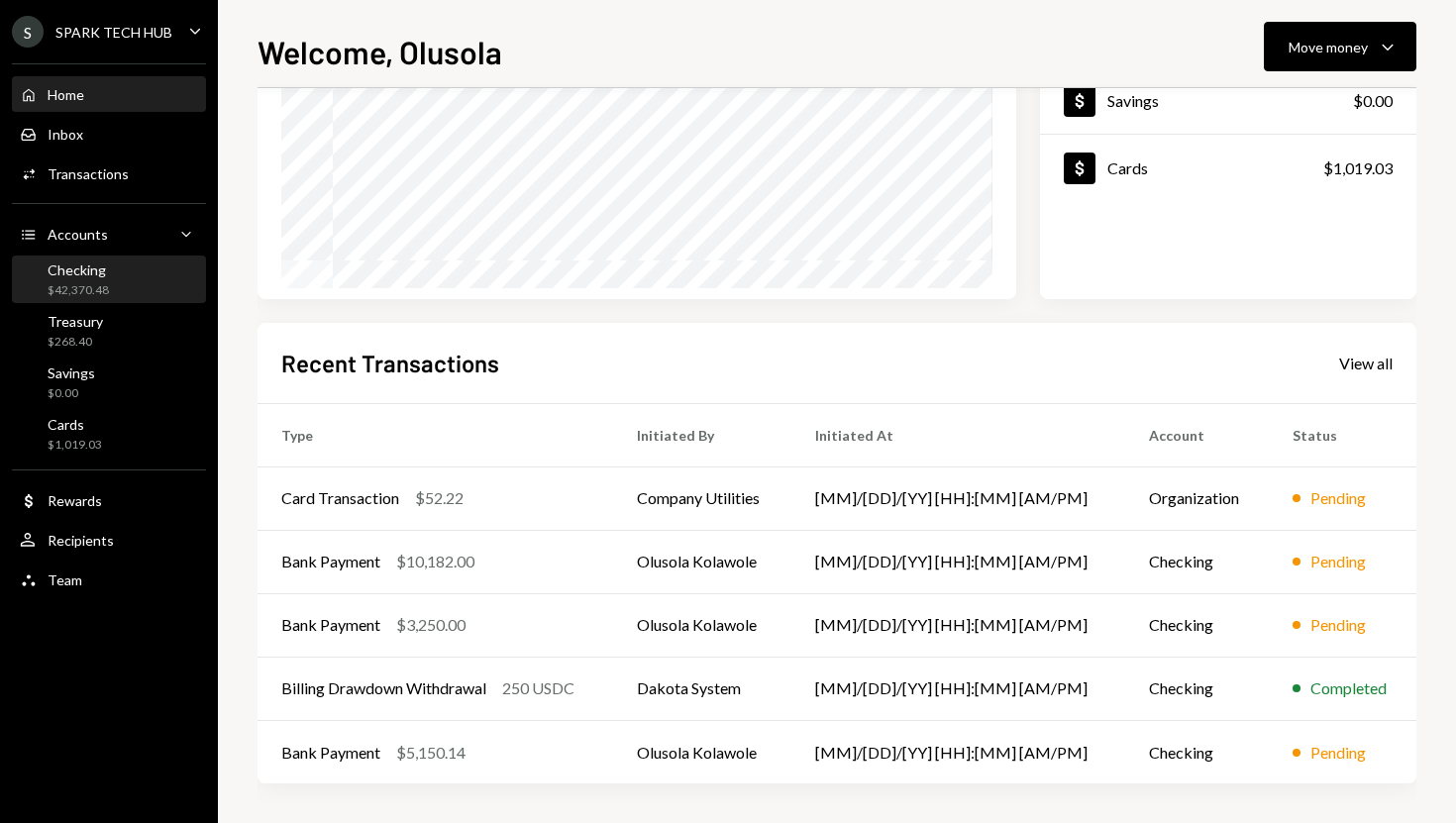 click on "Checking $42,370.48" at bounding box center [109, 280] 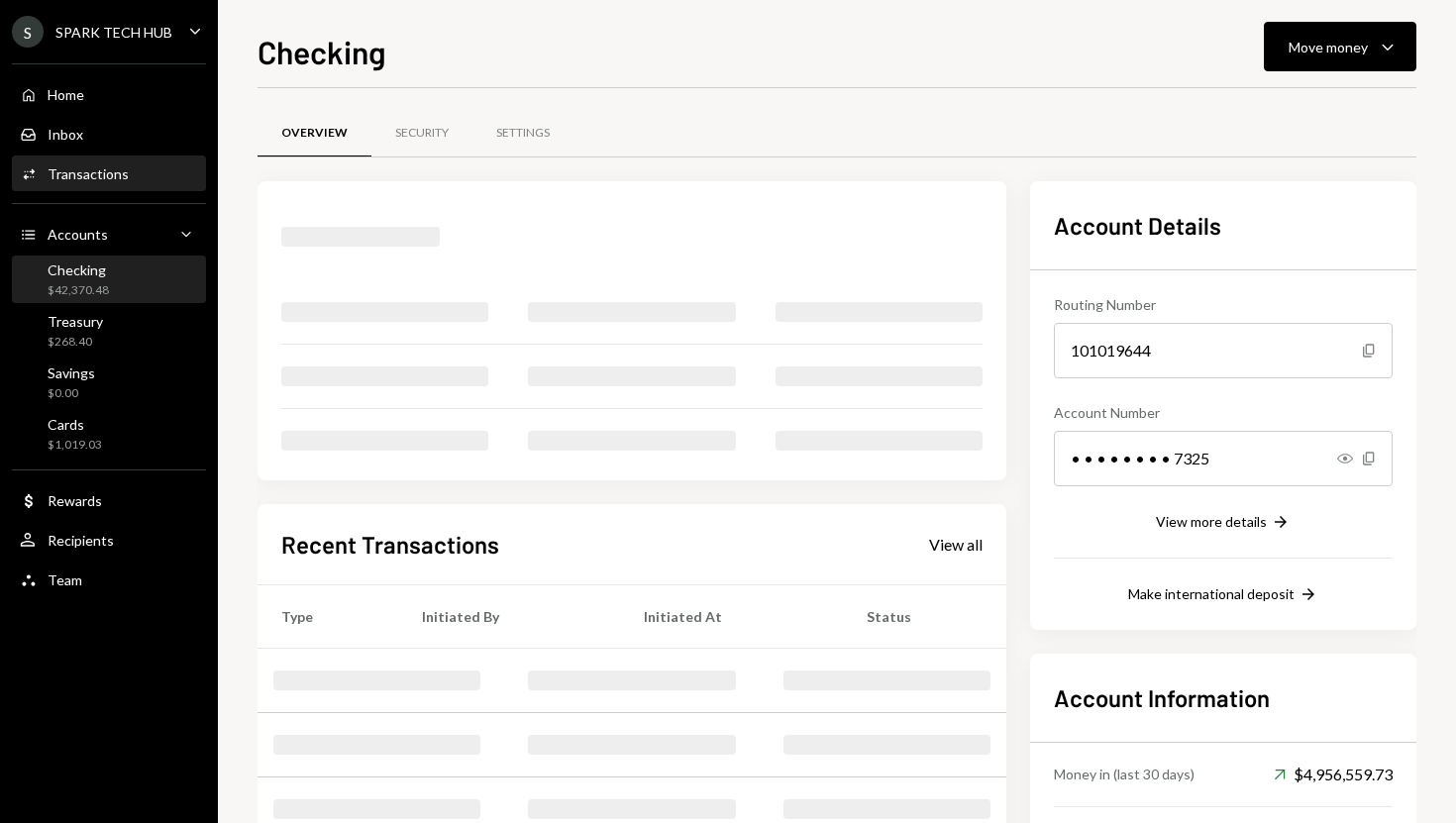 click on "Transactions" at bounding box center (88, 173) 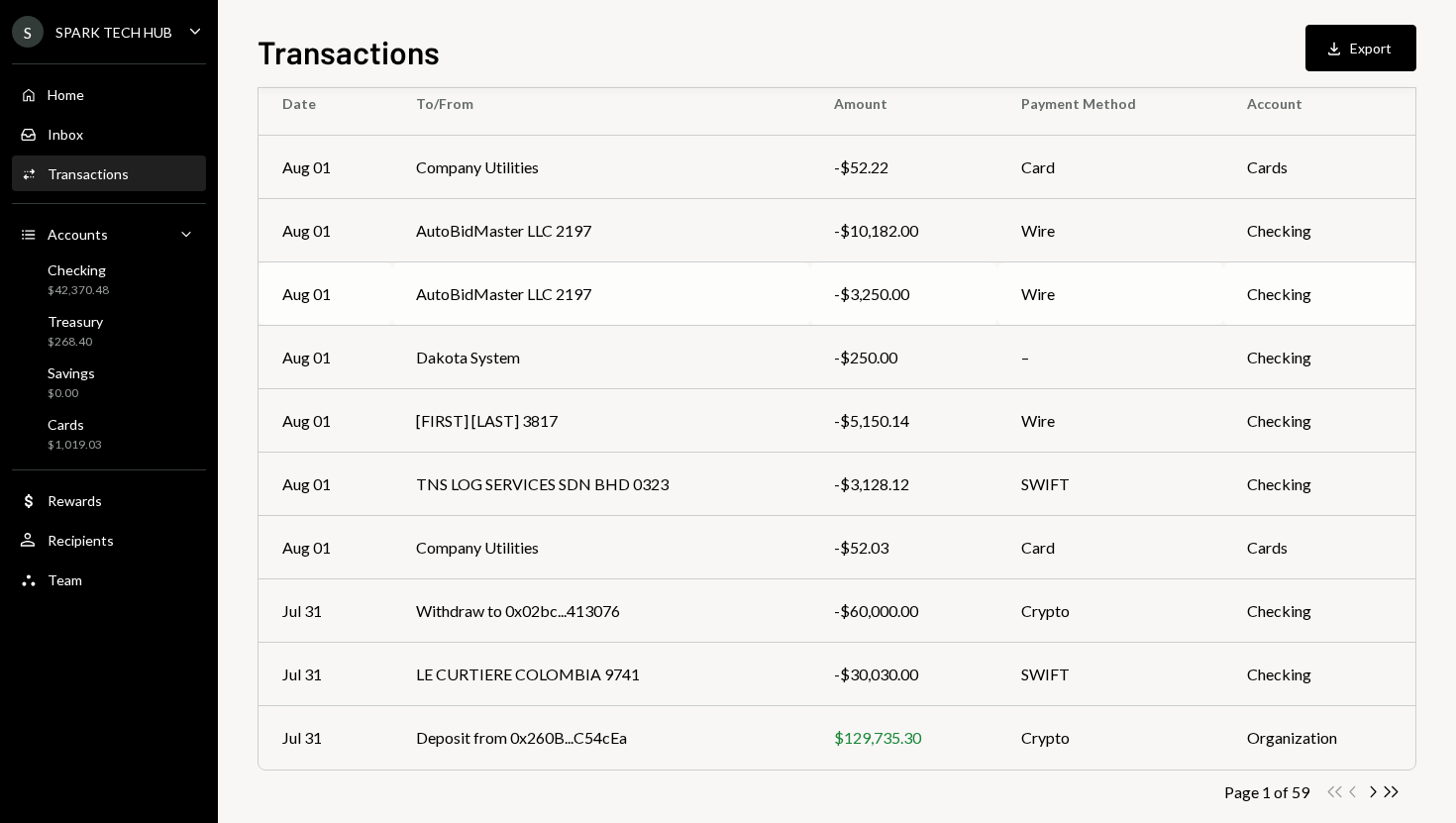 scroll, scrollTop: 211, scrollLeft: 0, axis: vertical 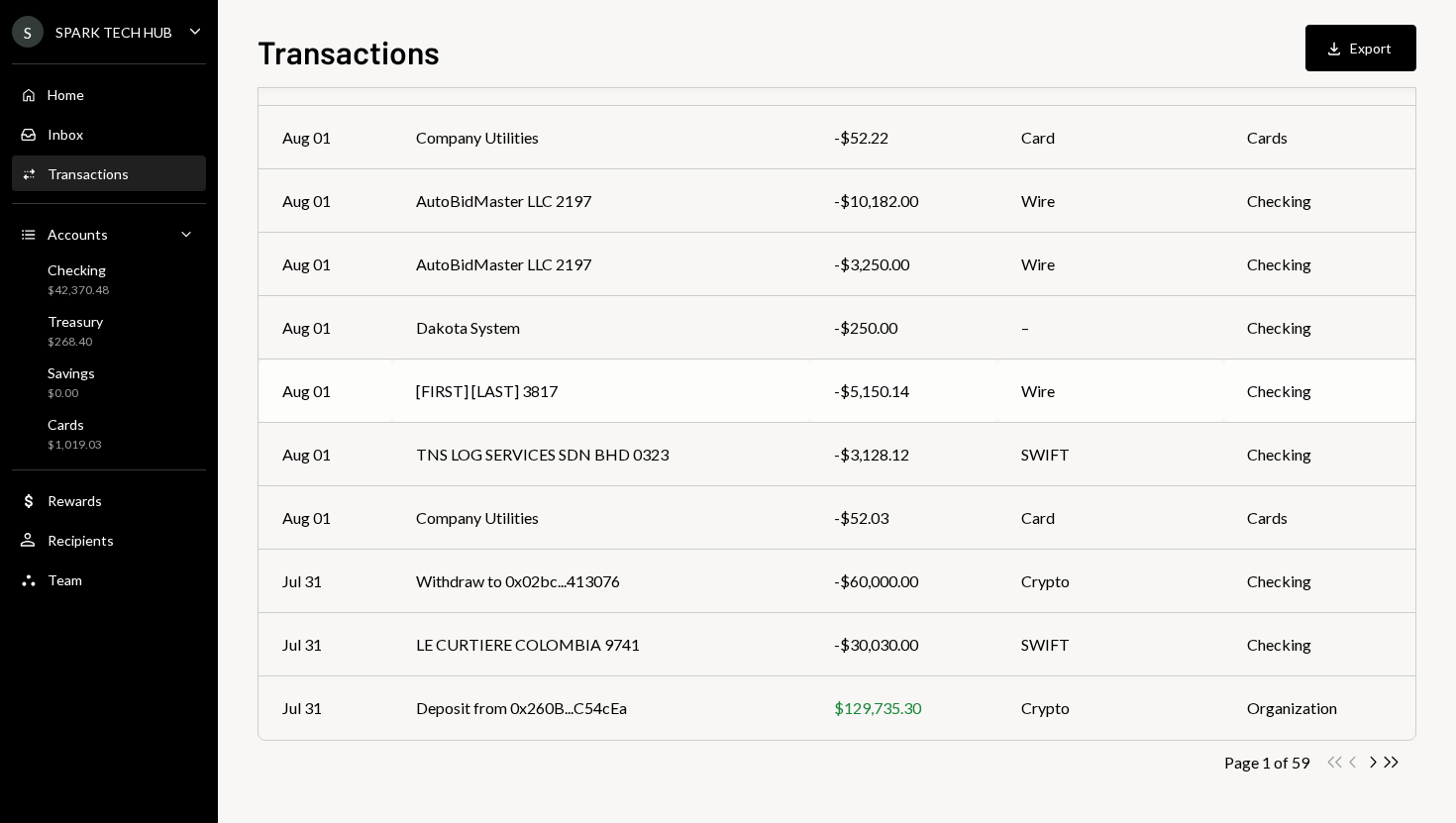 click on "[FIRST] [LAST] 3817" at bounding box center (601, 391) 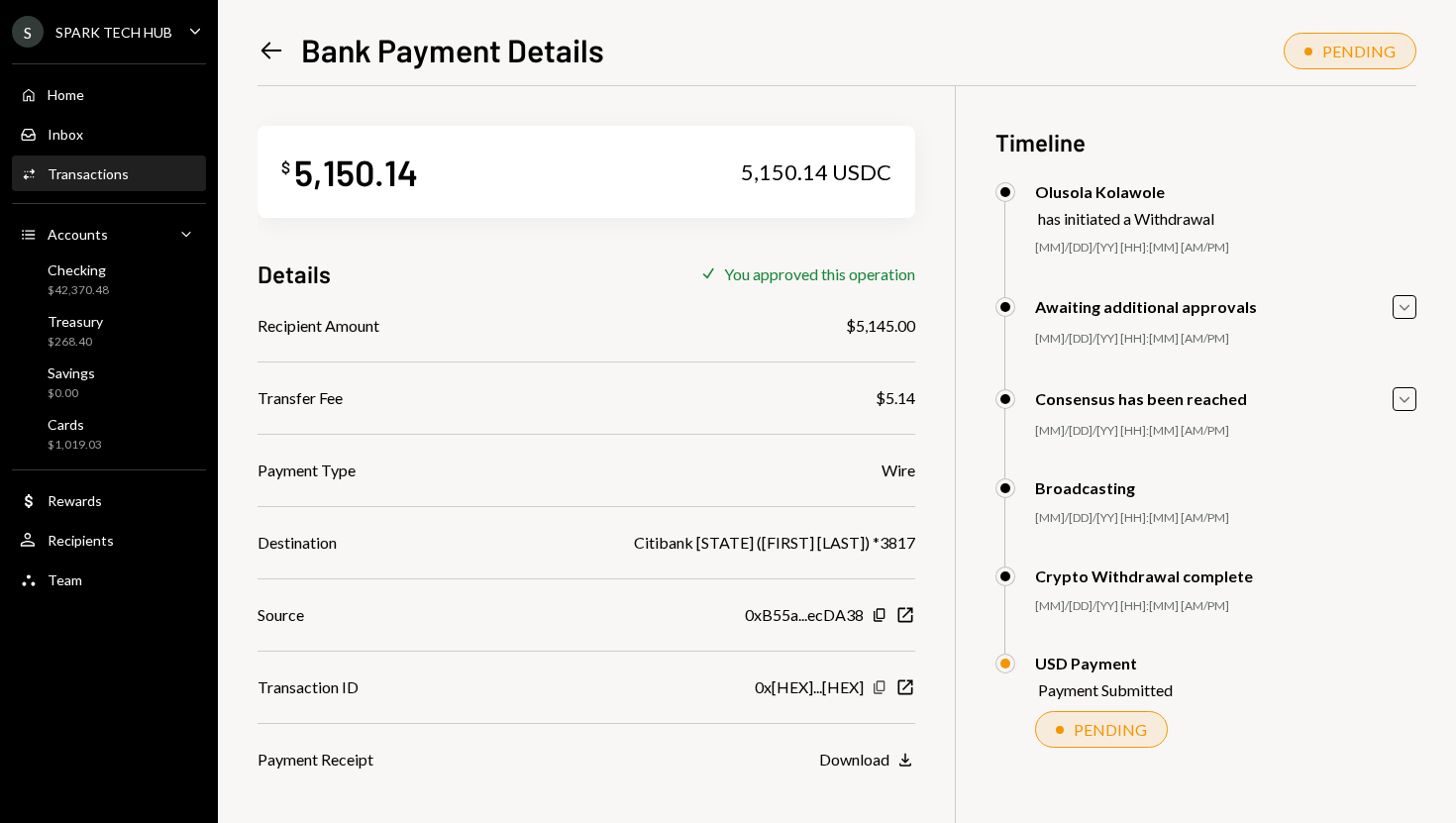 scroll, scrollTop: 86, scrollLeft: 0, axis: vertical 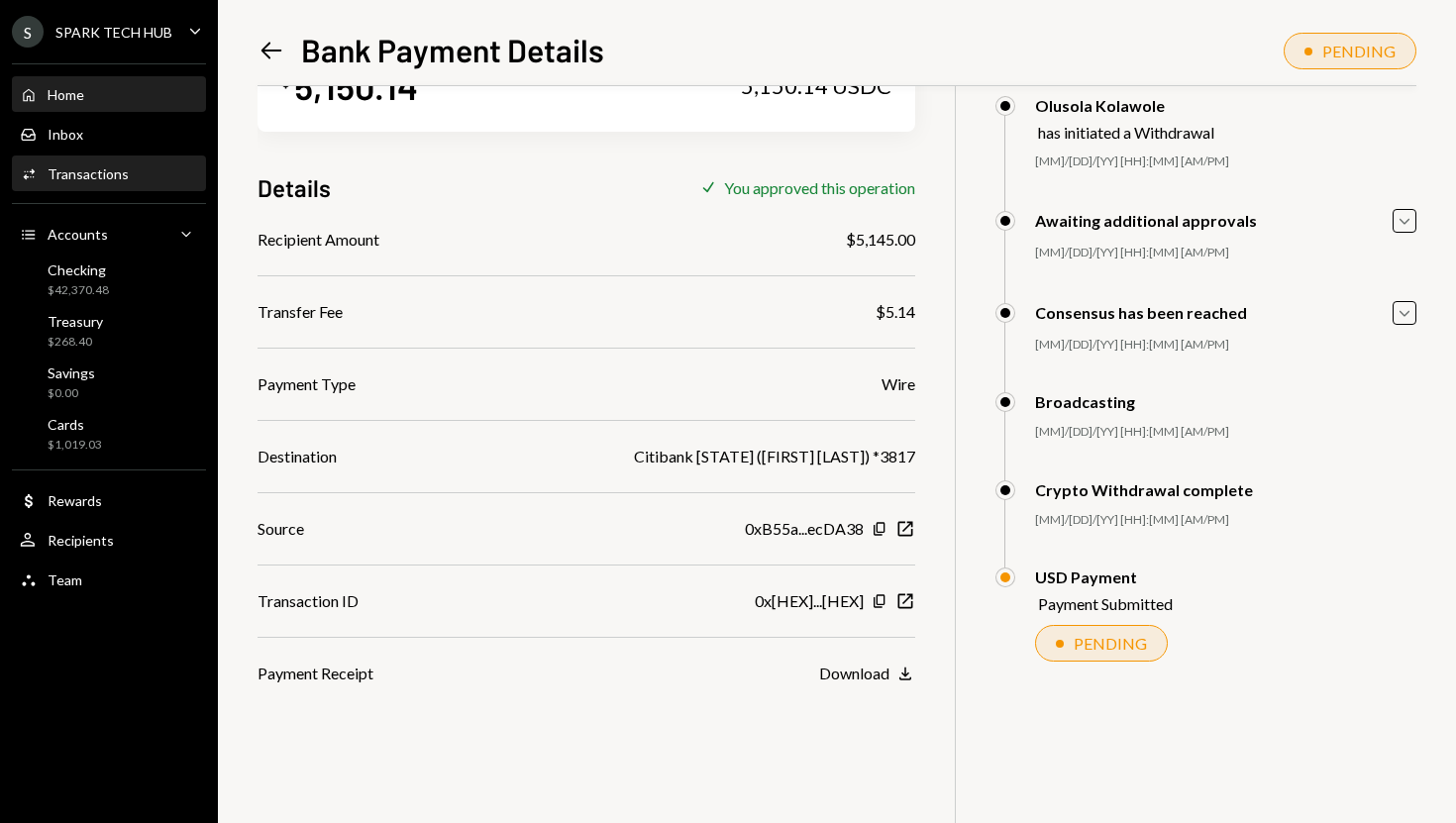 click on "Home Home" at bounding box center (109, 95) 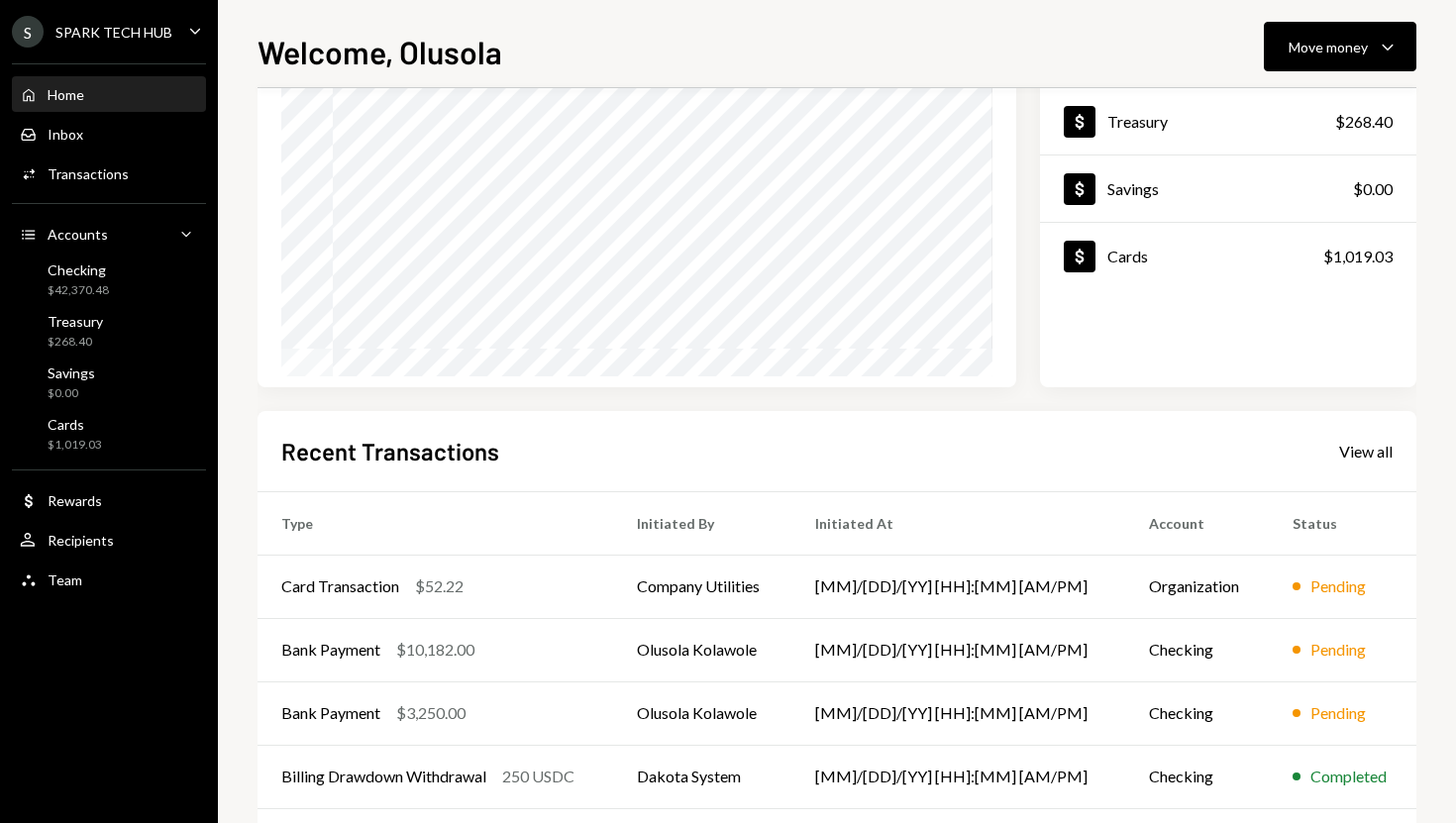 scroll, scrollTop: 276, scrollLeft: 0, axis: vertical 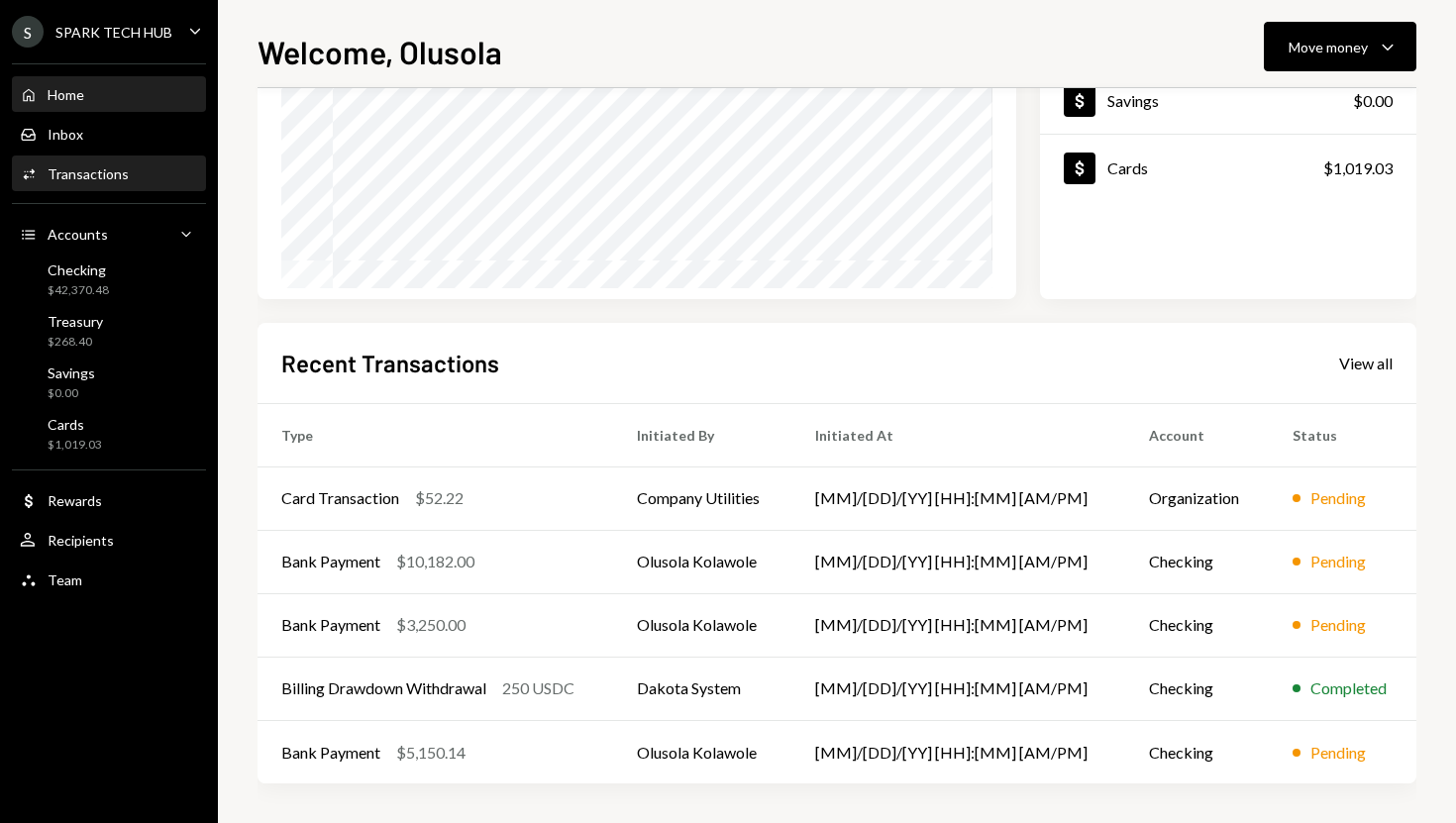 click on "Transactions" at bounding box center (88, 173) 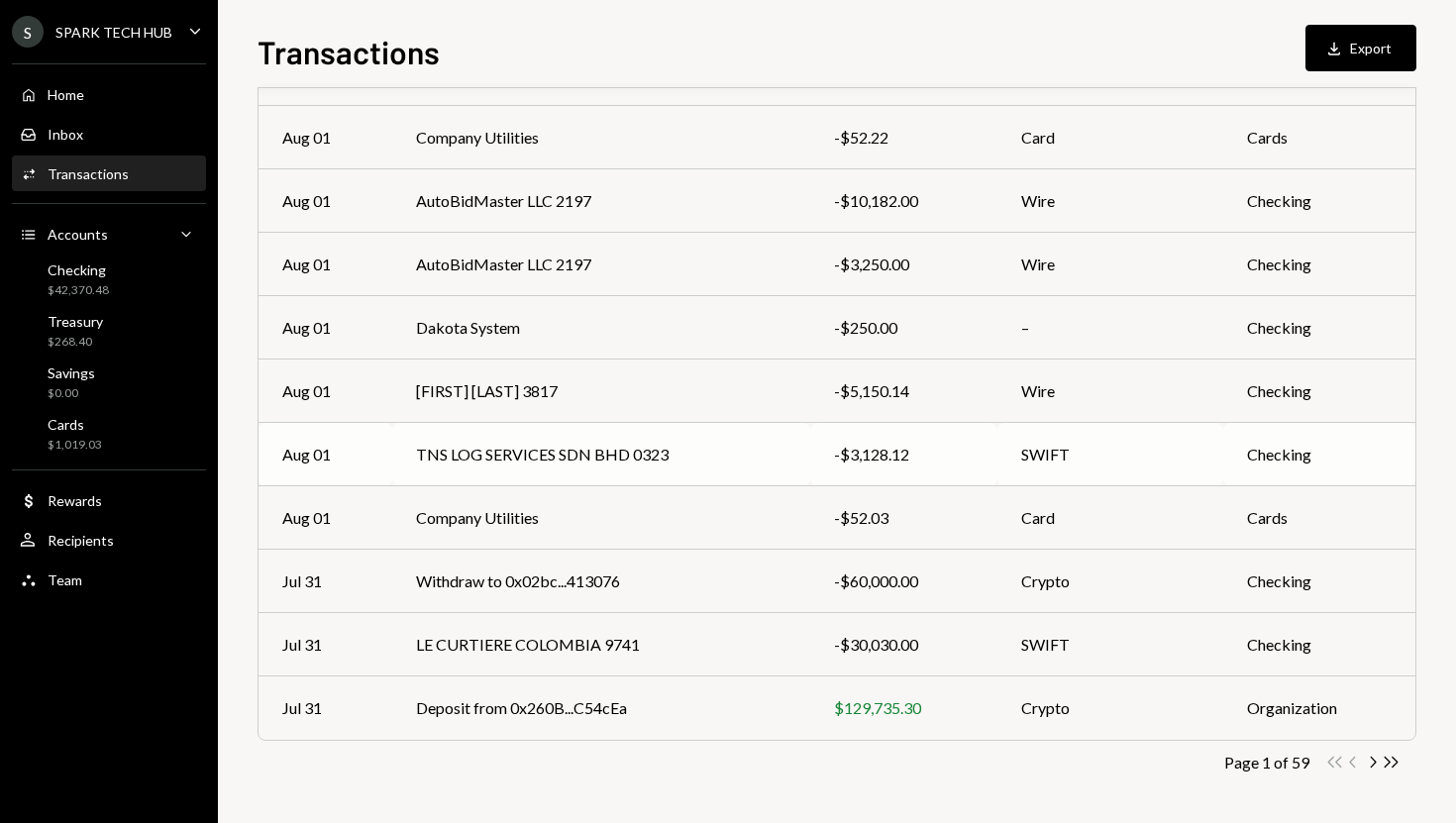 scroll, scrollTop: 0, scrollLeft: 0, axis: both 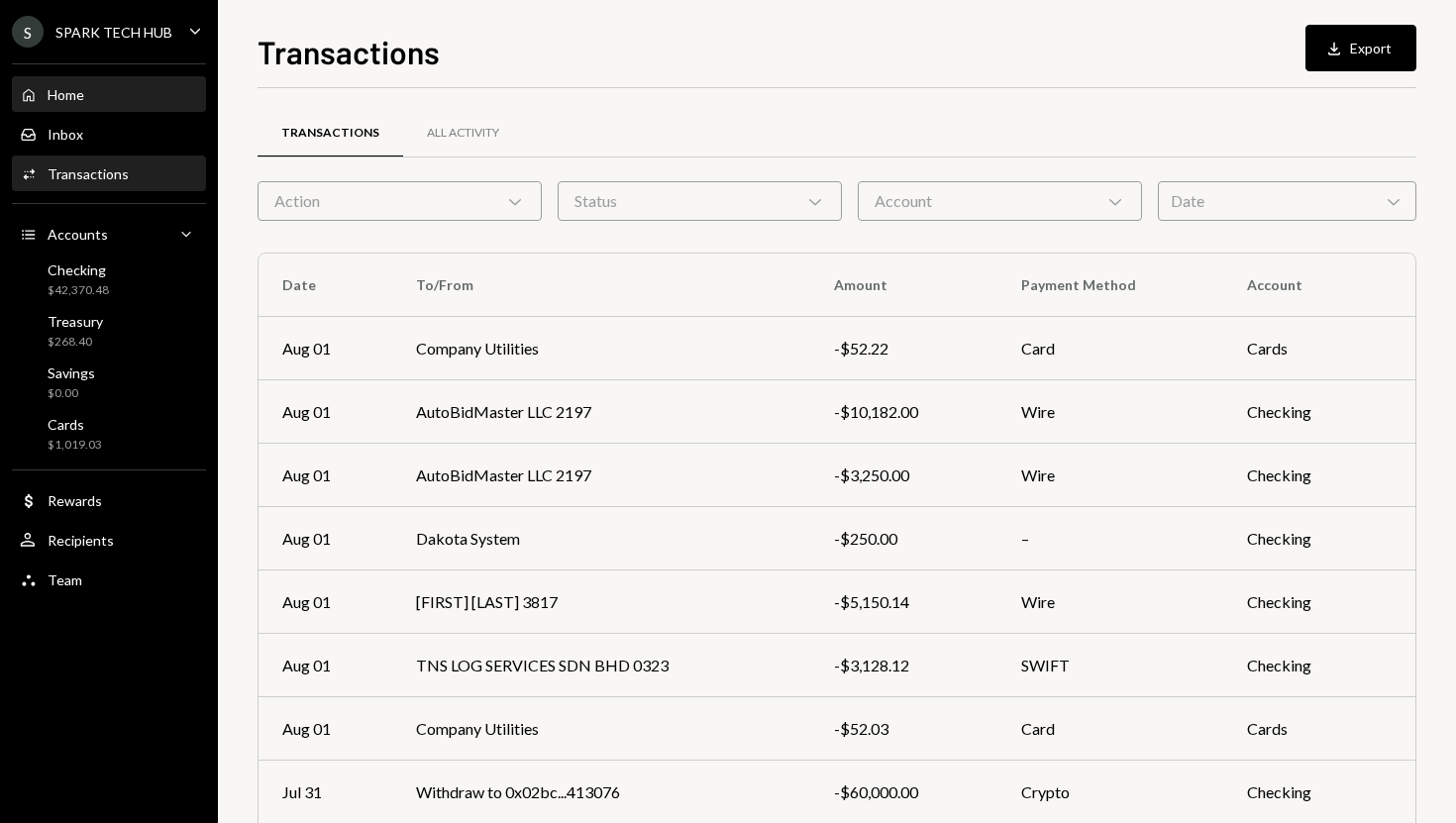 click on "Home Home" at bounding box center (109, 95) 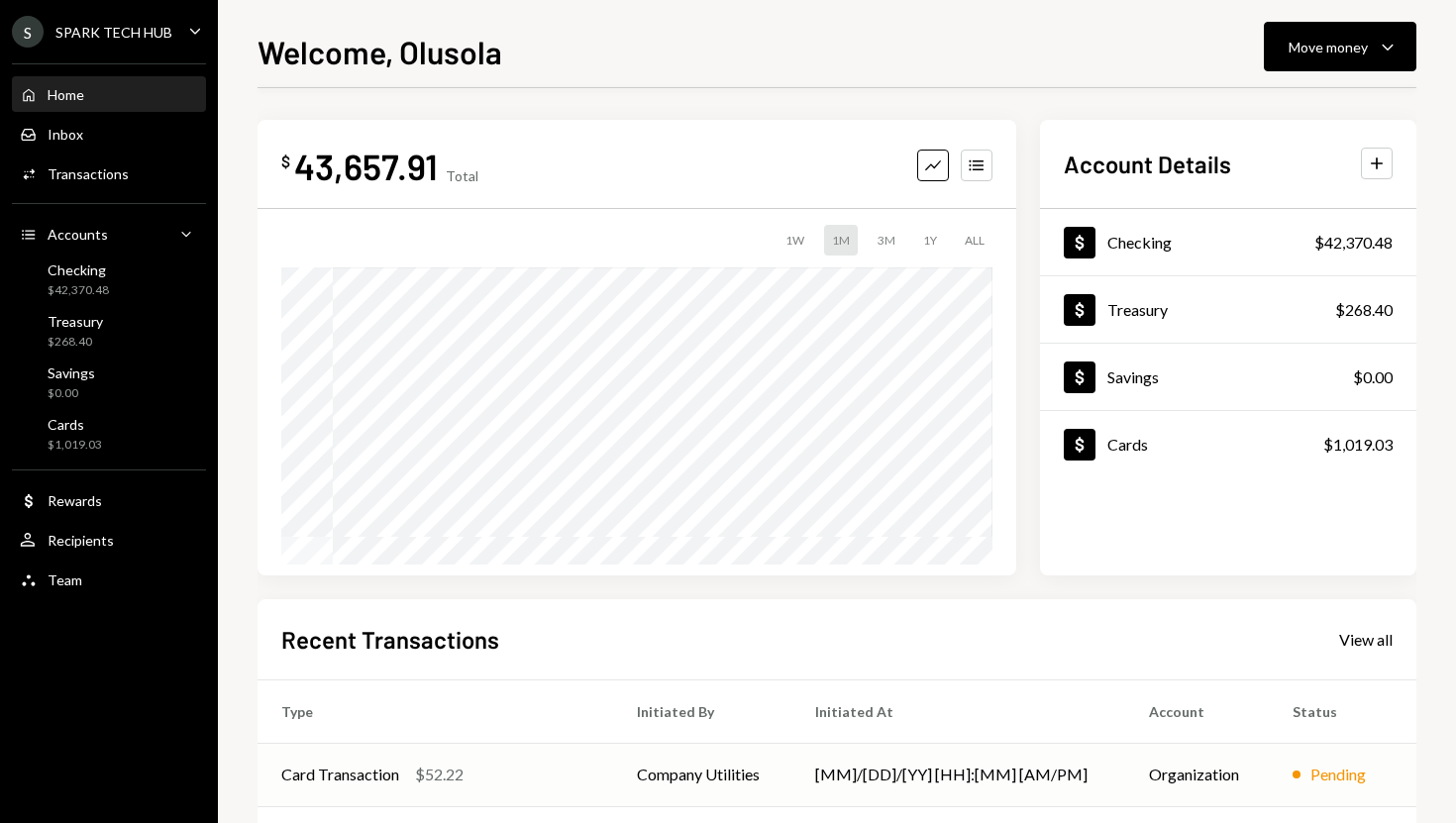 scroll, scrollTop: 276, scrollLeft: 0, axis: vertical 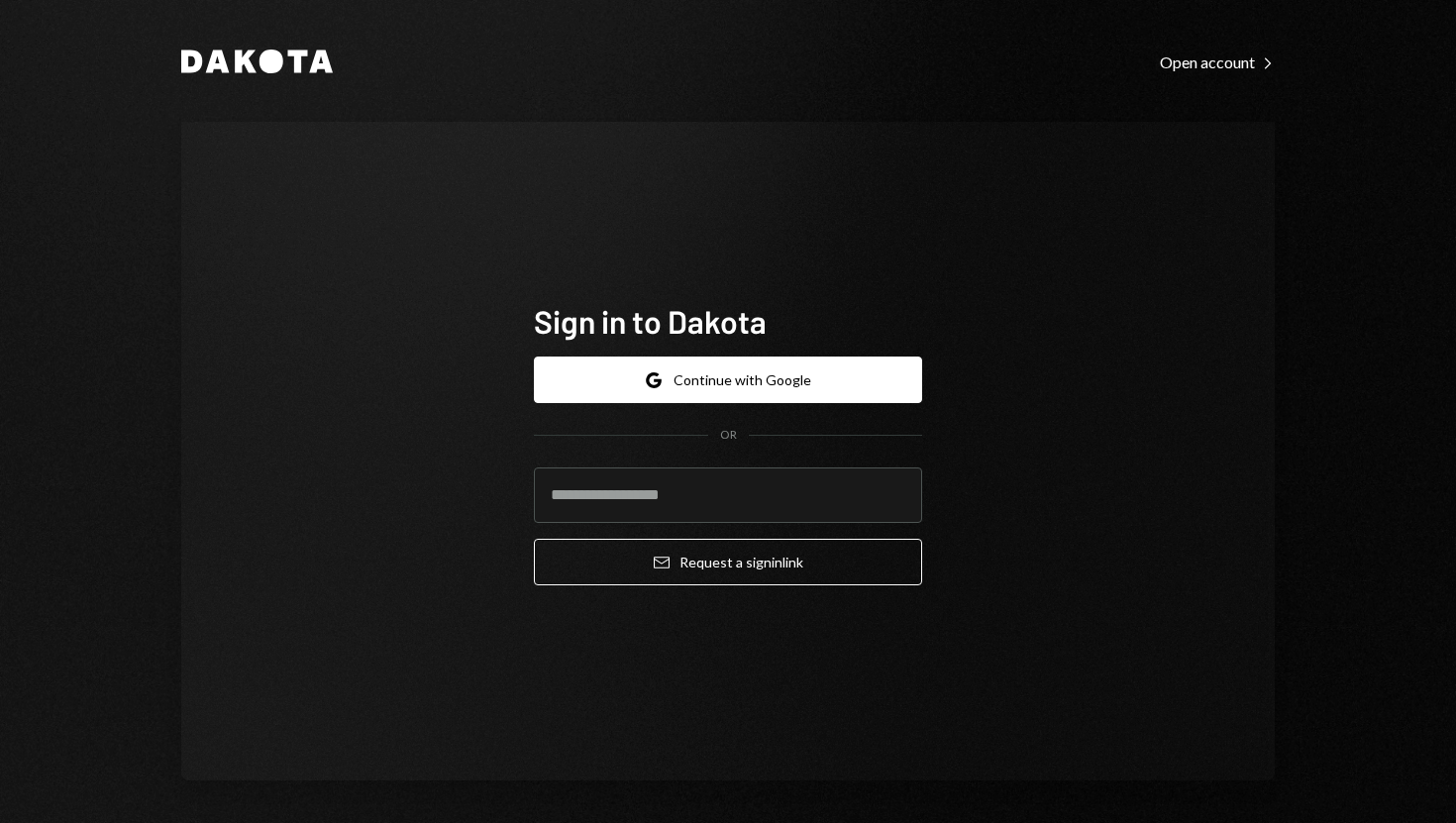 type on "**********" 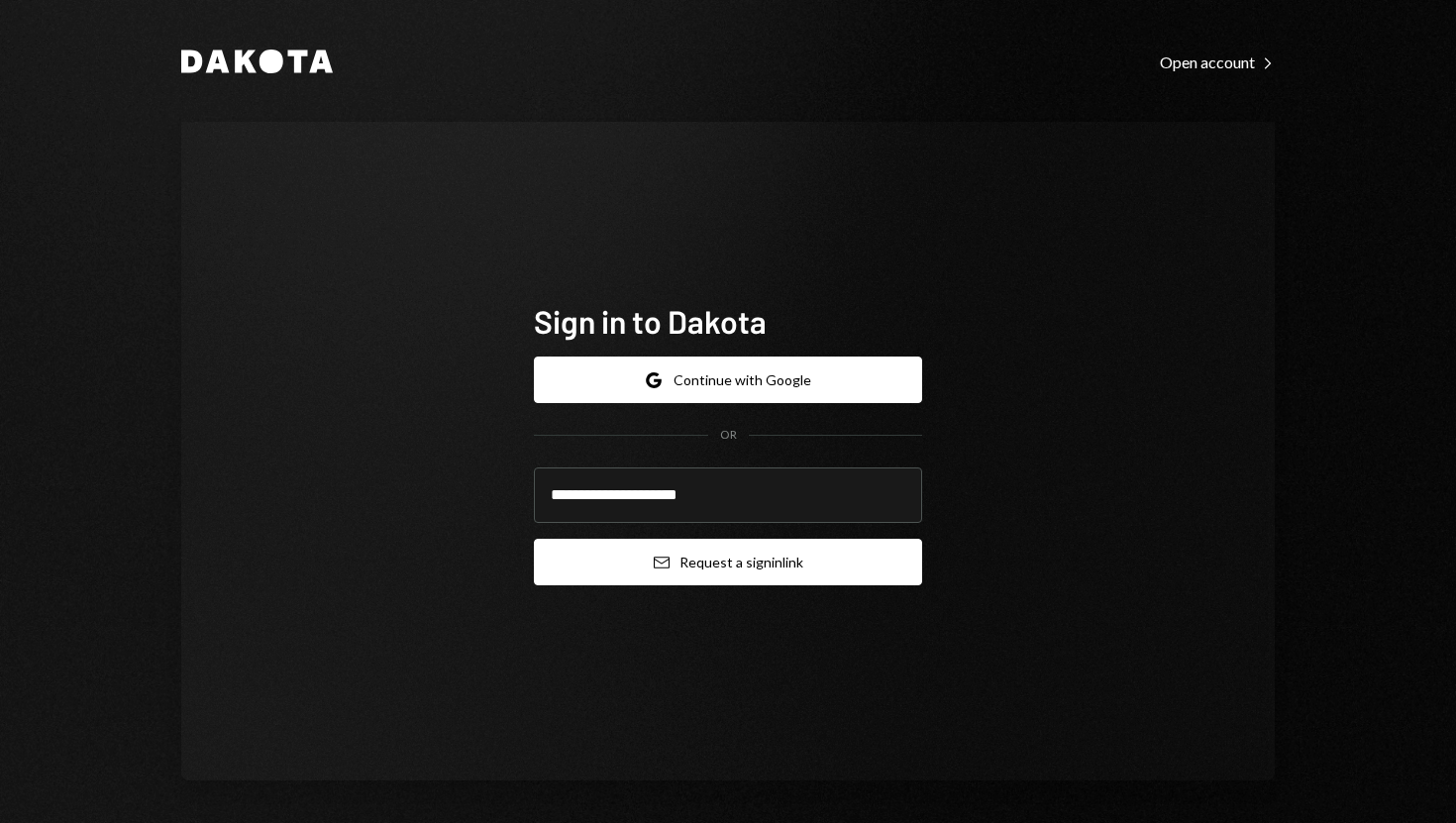 click on "Email Request a sign  in  link" at bounding box center (728, 562) 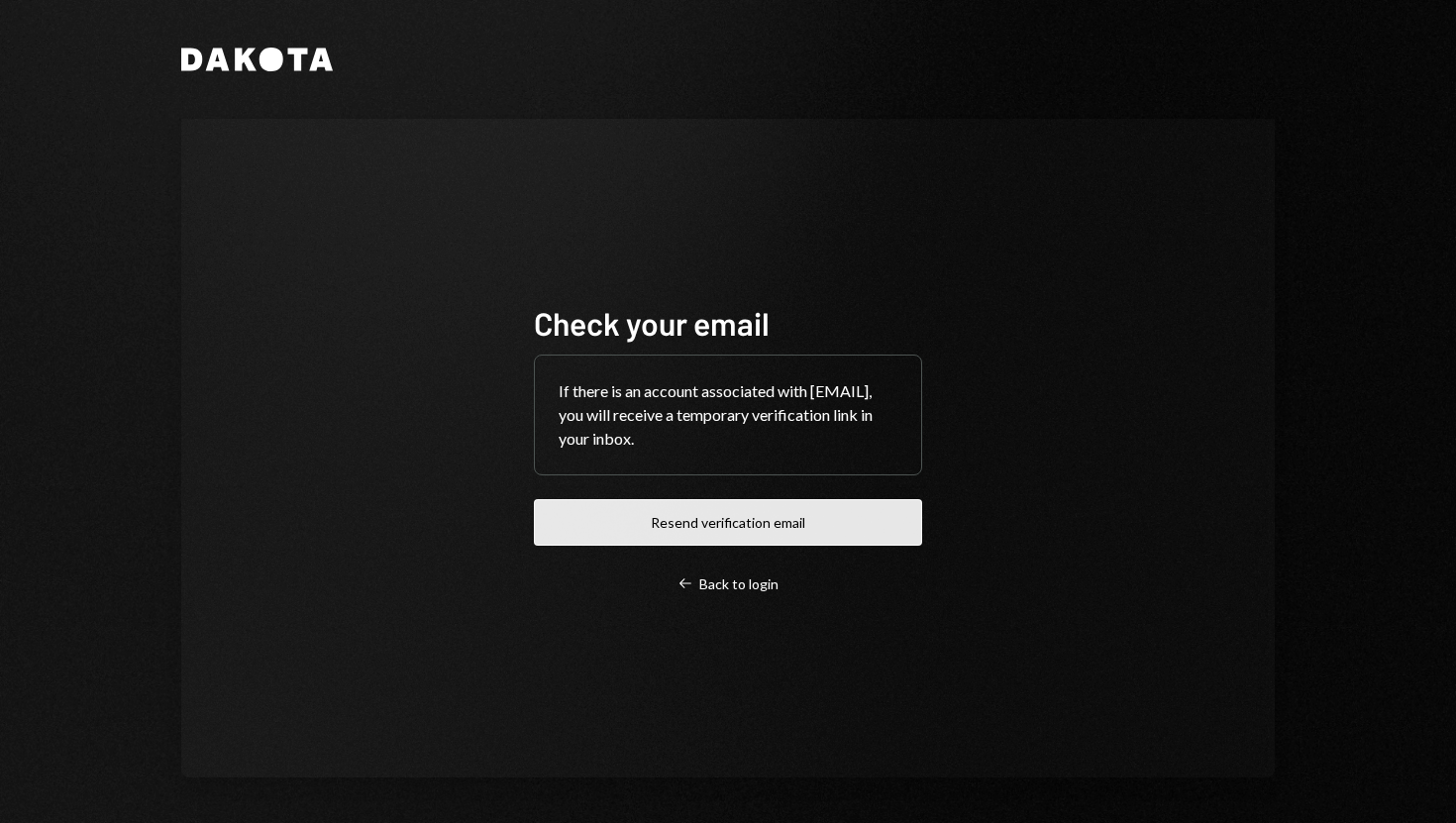 click on "Resend verification email" at bounding box center [728, 522] 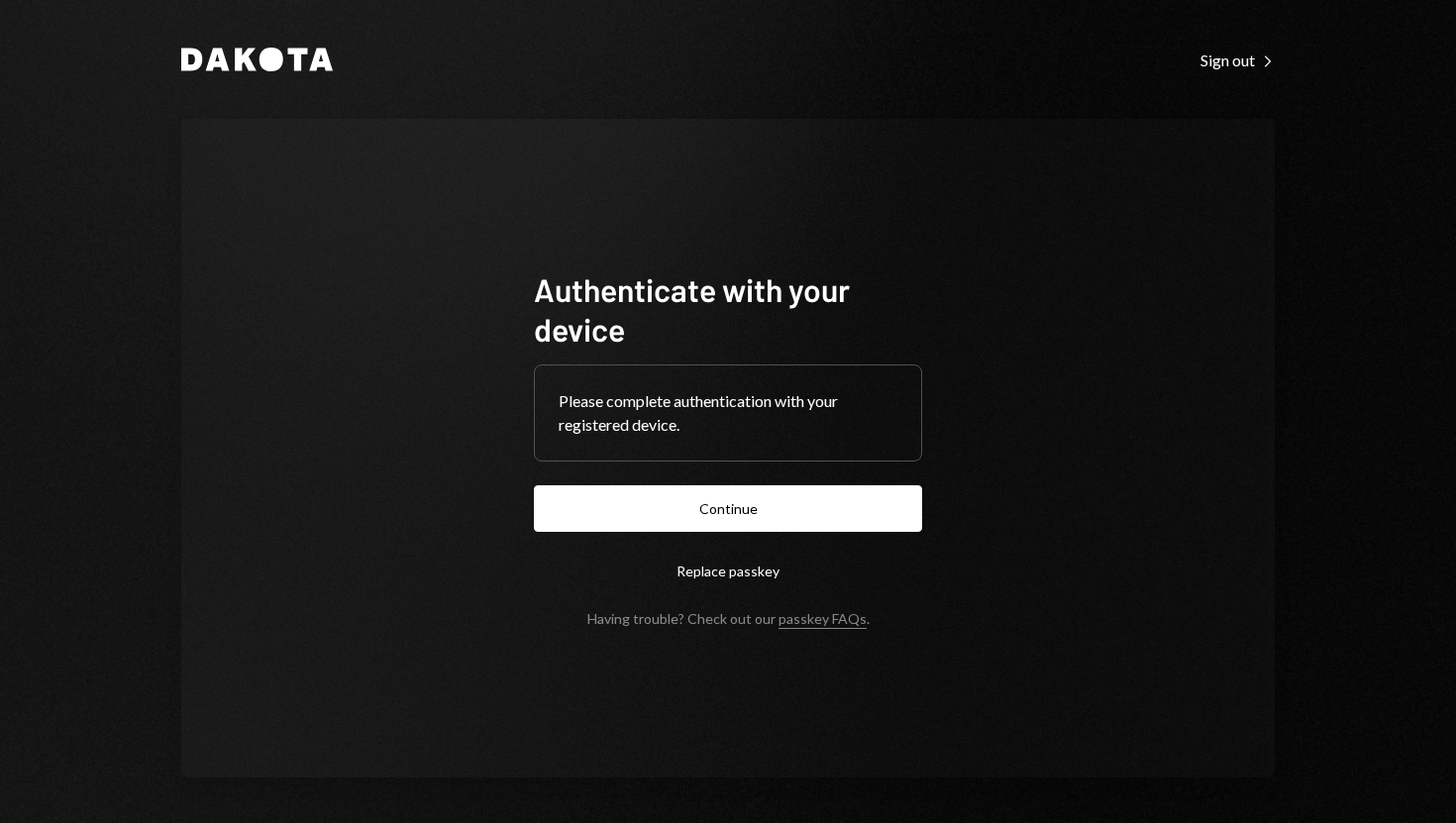 scroll, scrollTop: 0, scrollLeft: 0, axis: both 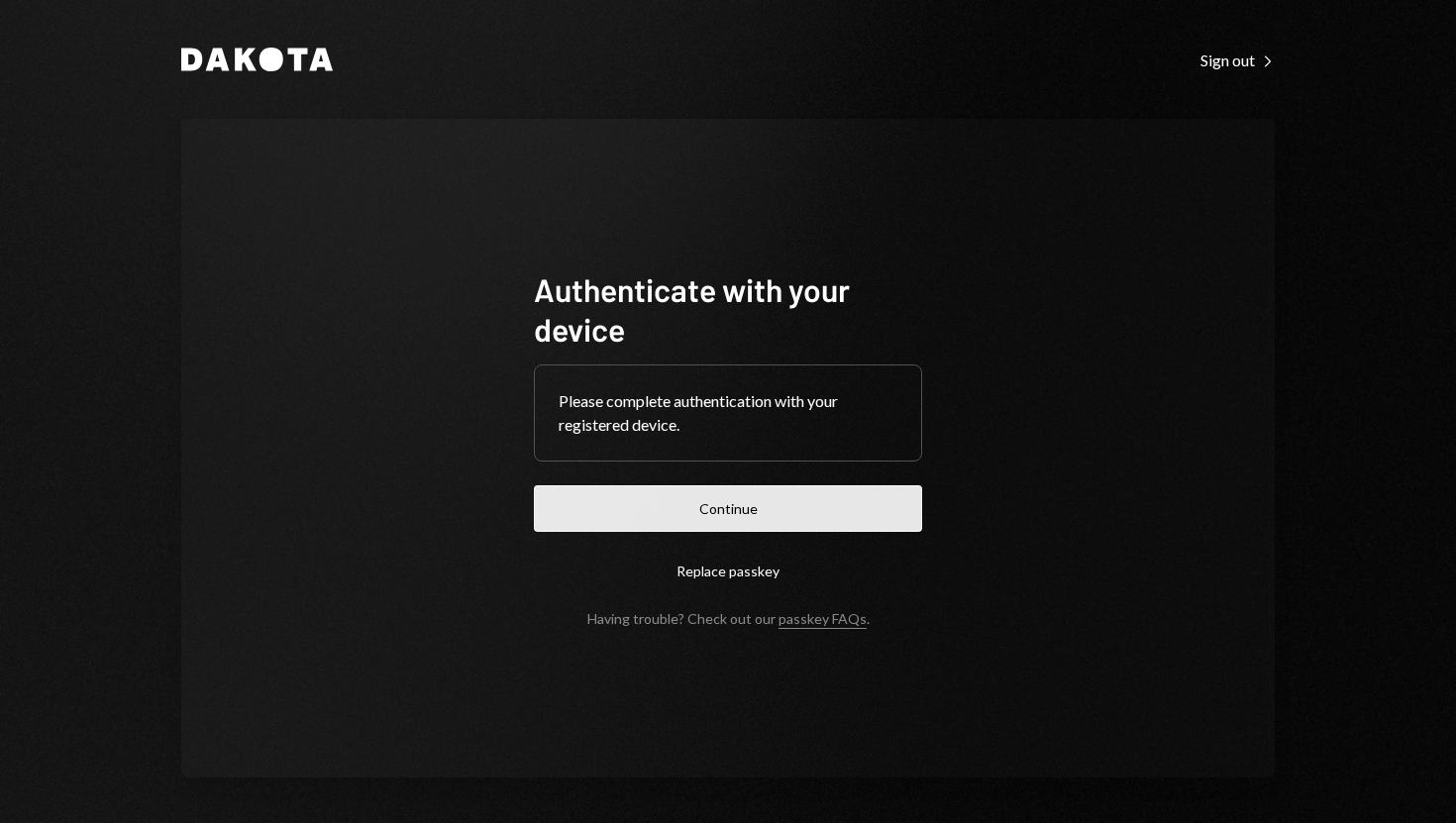click on "Continue" at bounding box center (728, 508) 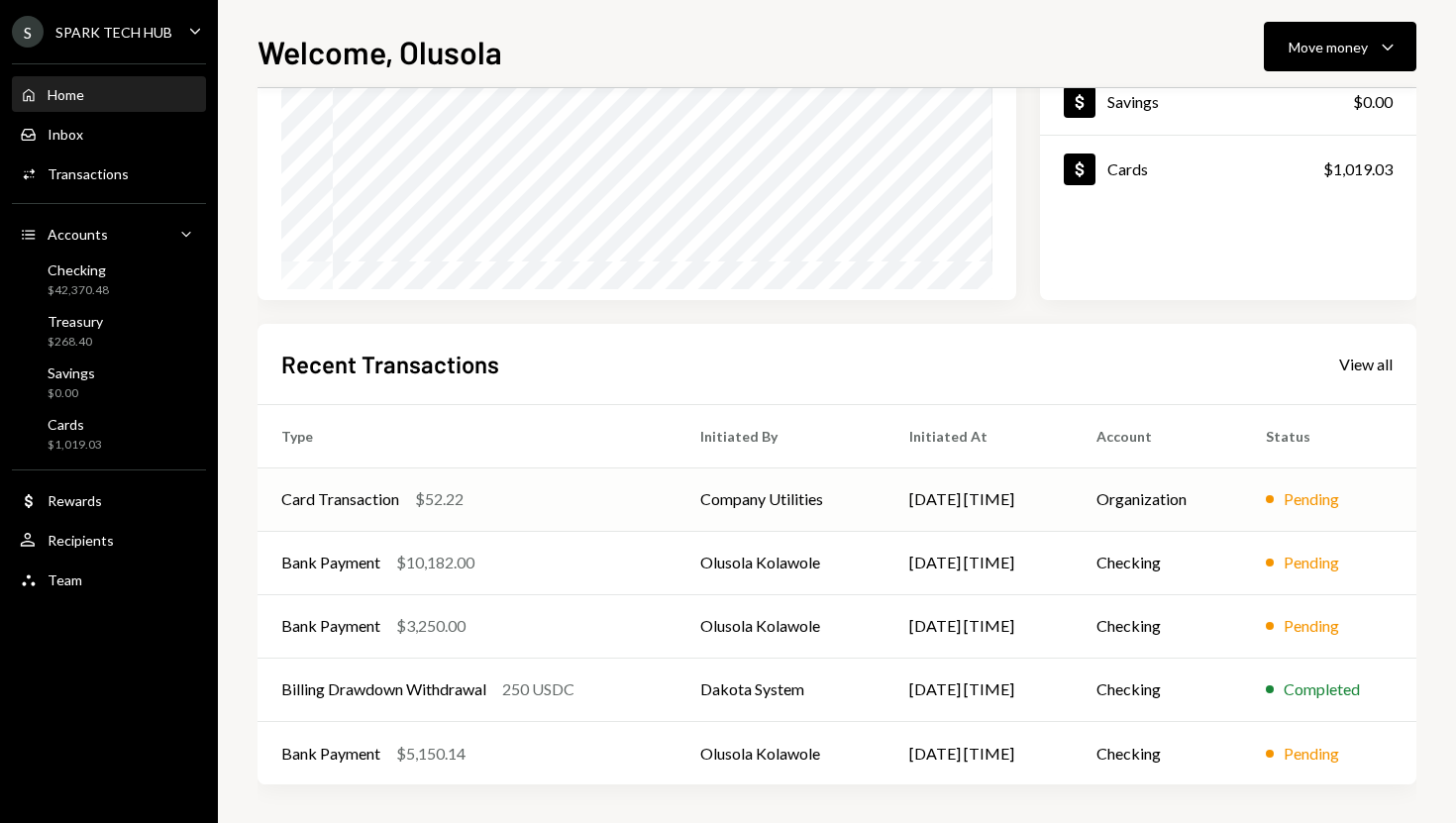 scroll, scrollTop: 276, scrollLeft: 0, axis: vertical 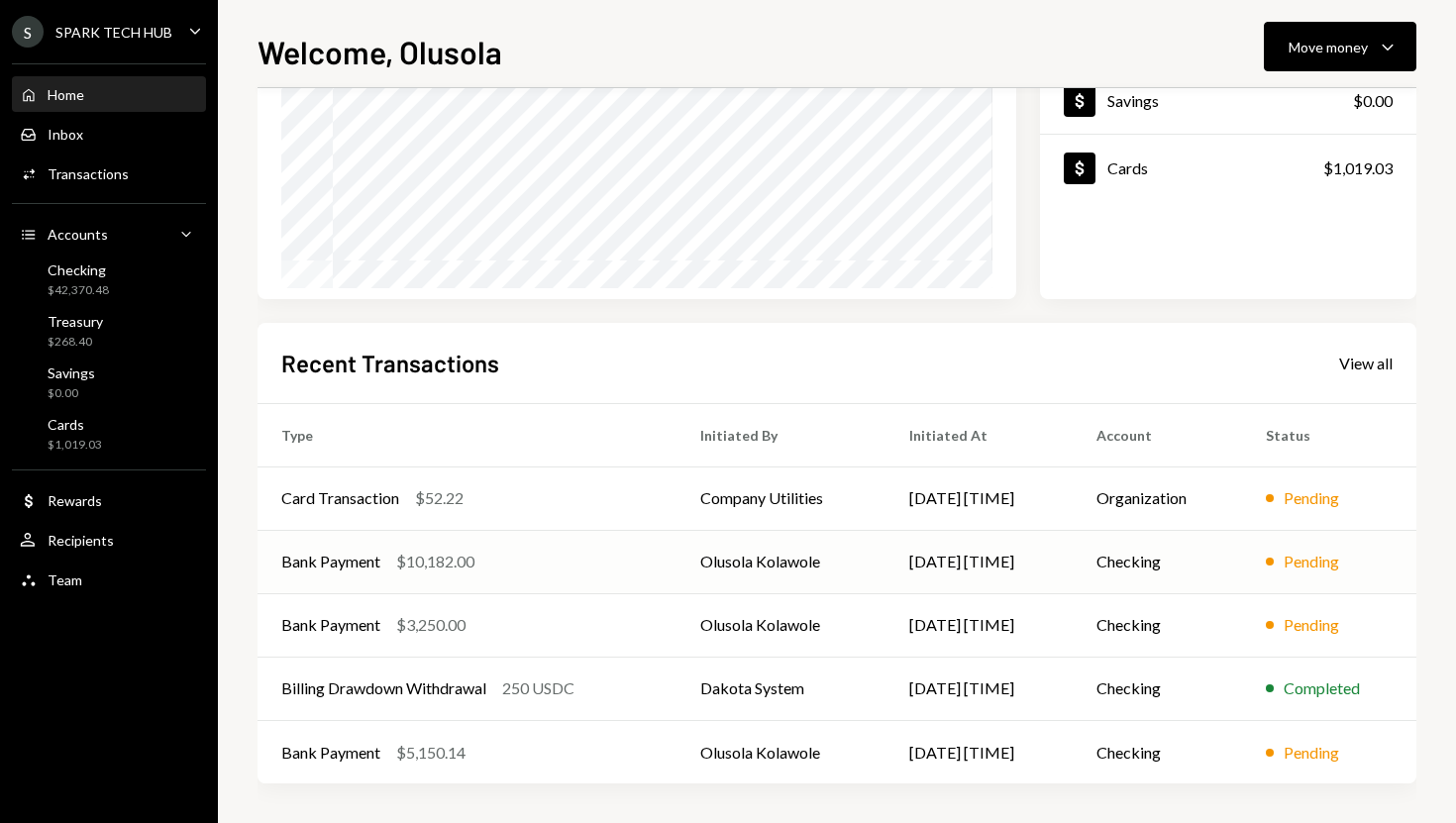 click on "$10,182.00" at bounding box center (435, 562) 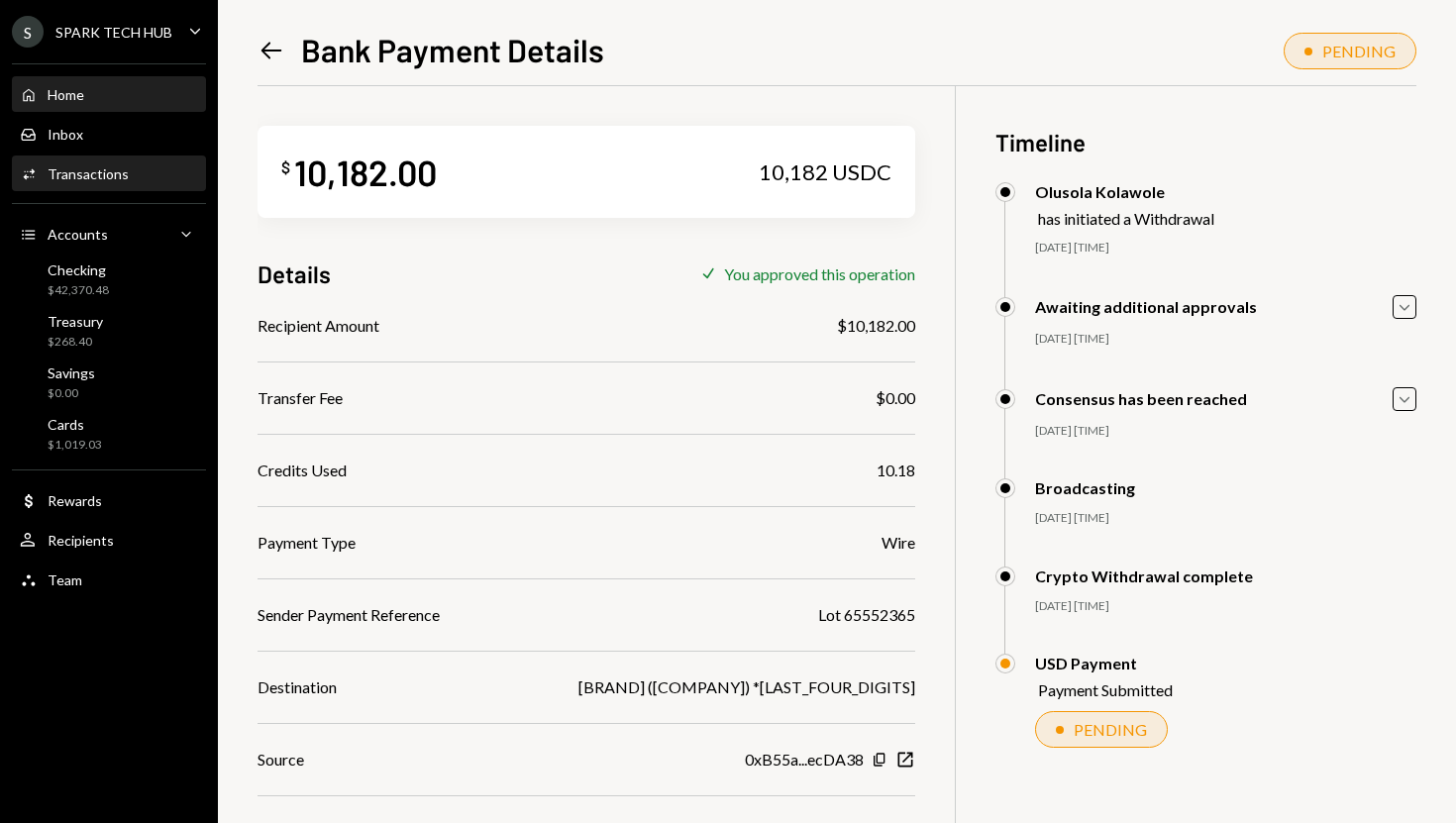 click on "Home Home" at bounding box center [109, 95] 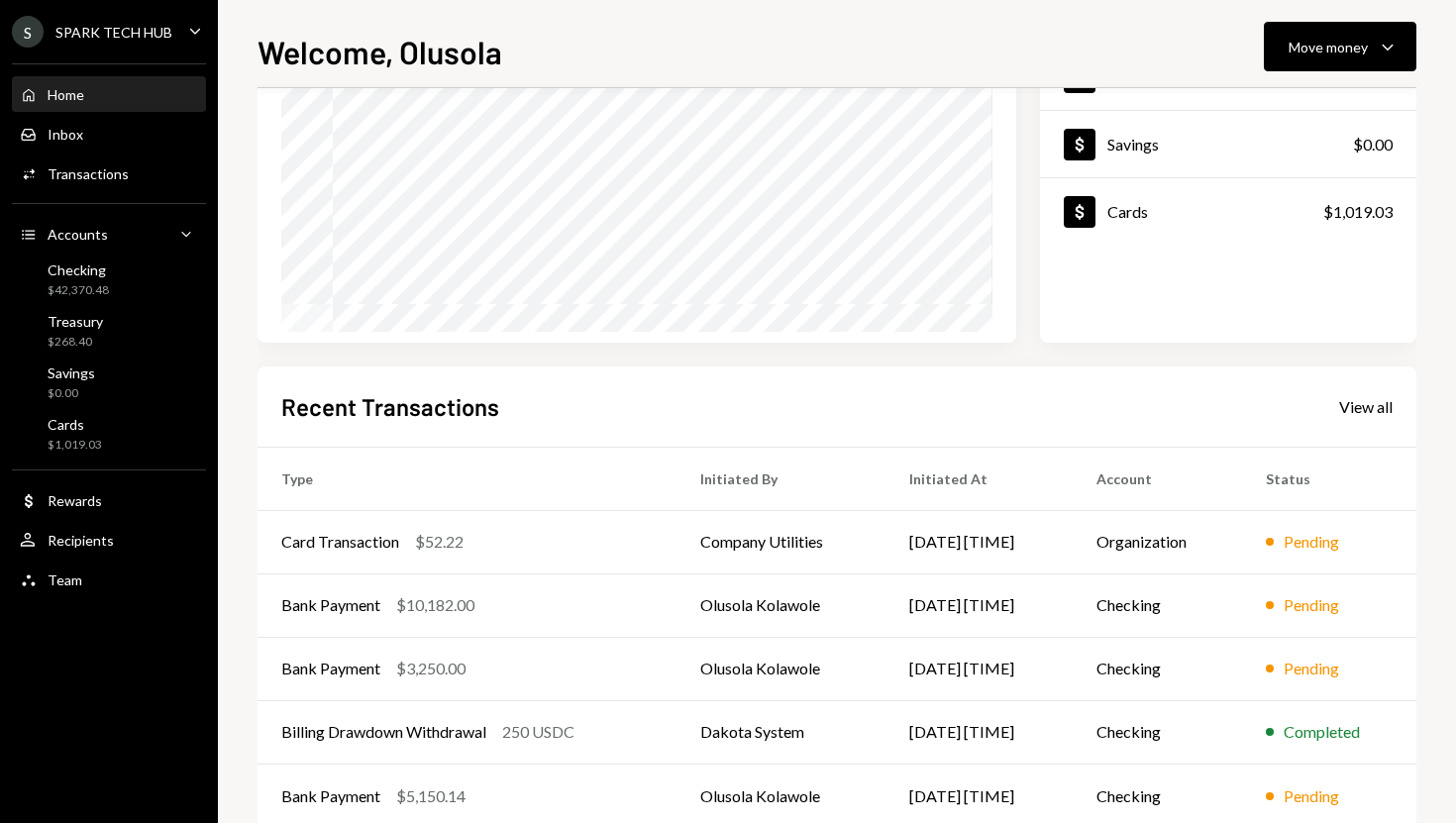 scroll, scrollTop: 276, scrollLeft: 0, axis: vertical 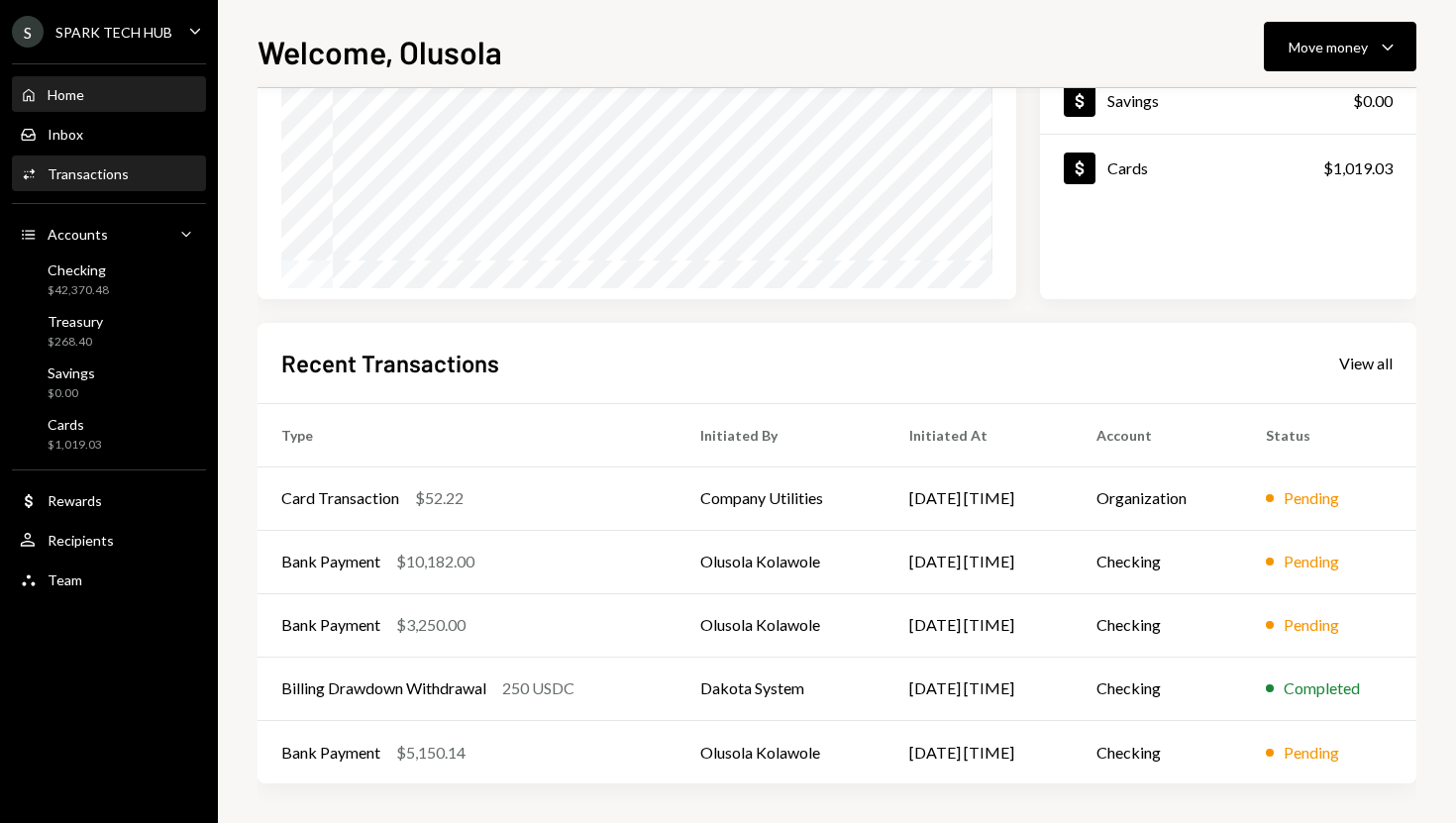 click on "Activities Transactions" at bounding box center [109, 174] 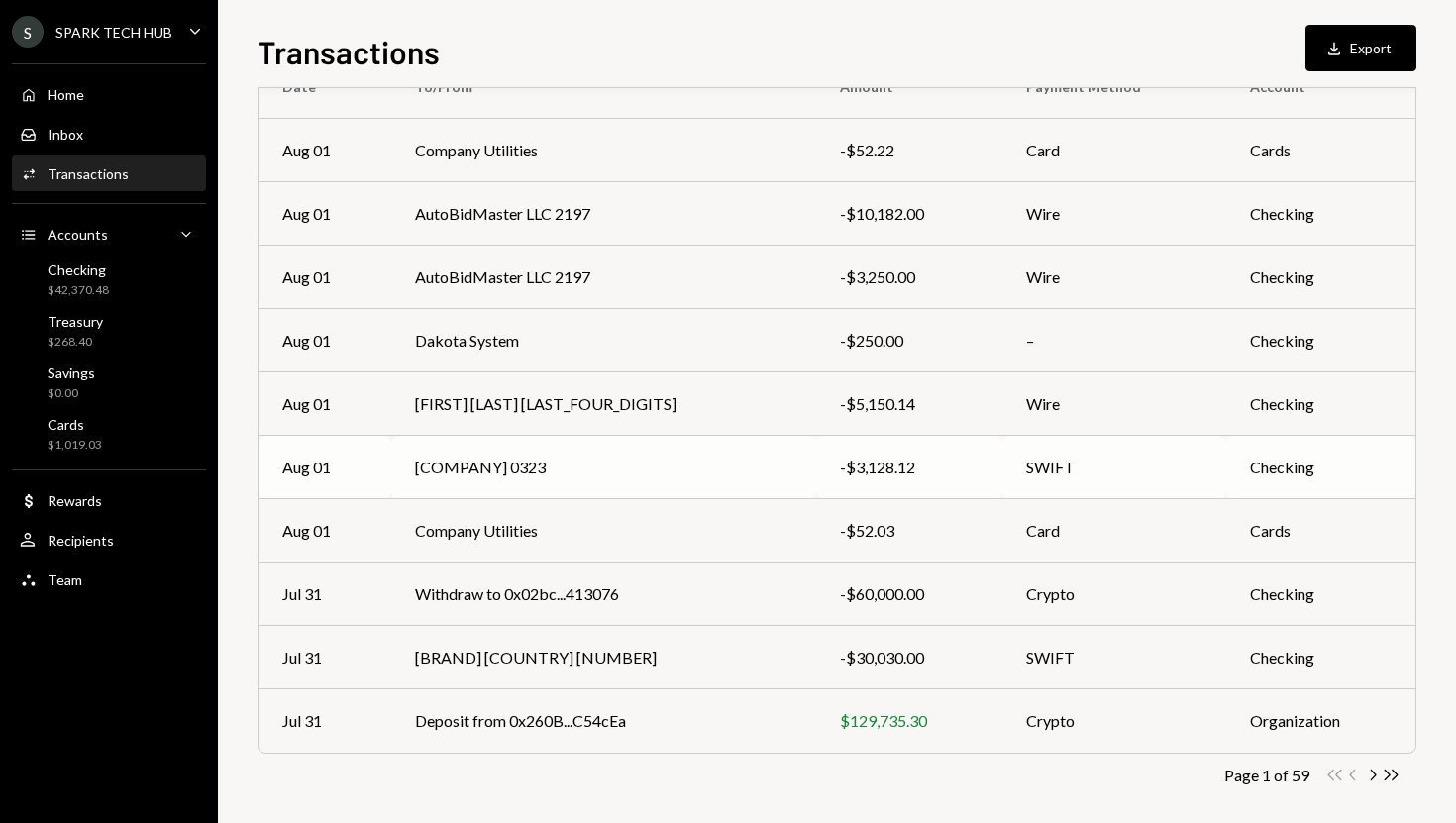 scroll, scrollTop: 211, scrollLeft: 0, axis: vertical 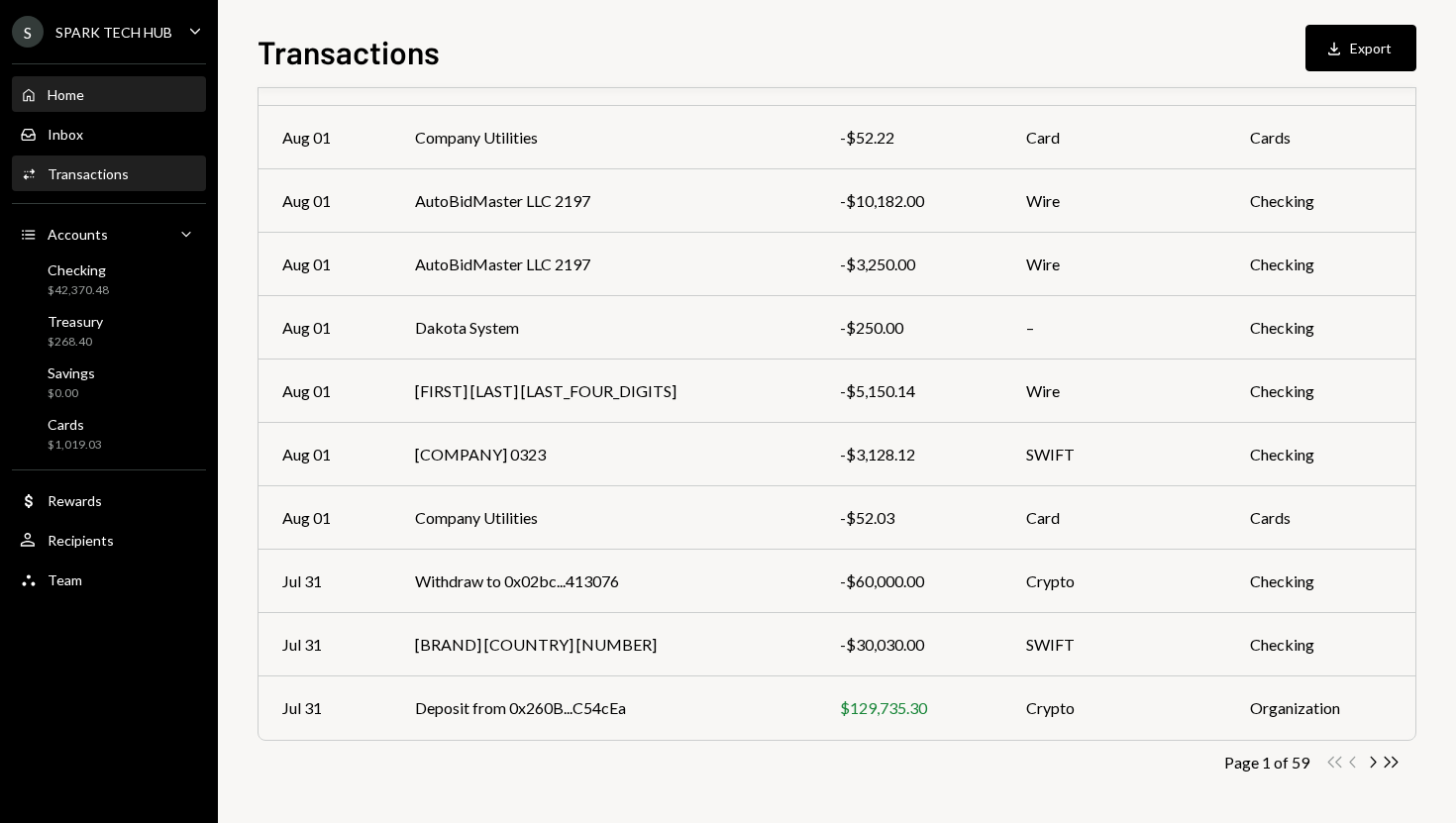 click on "Home Home" at bounding box center (109, 95) 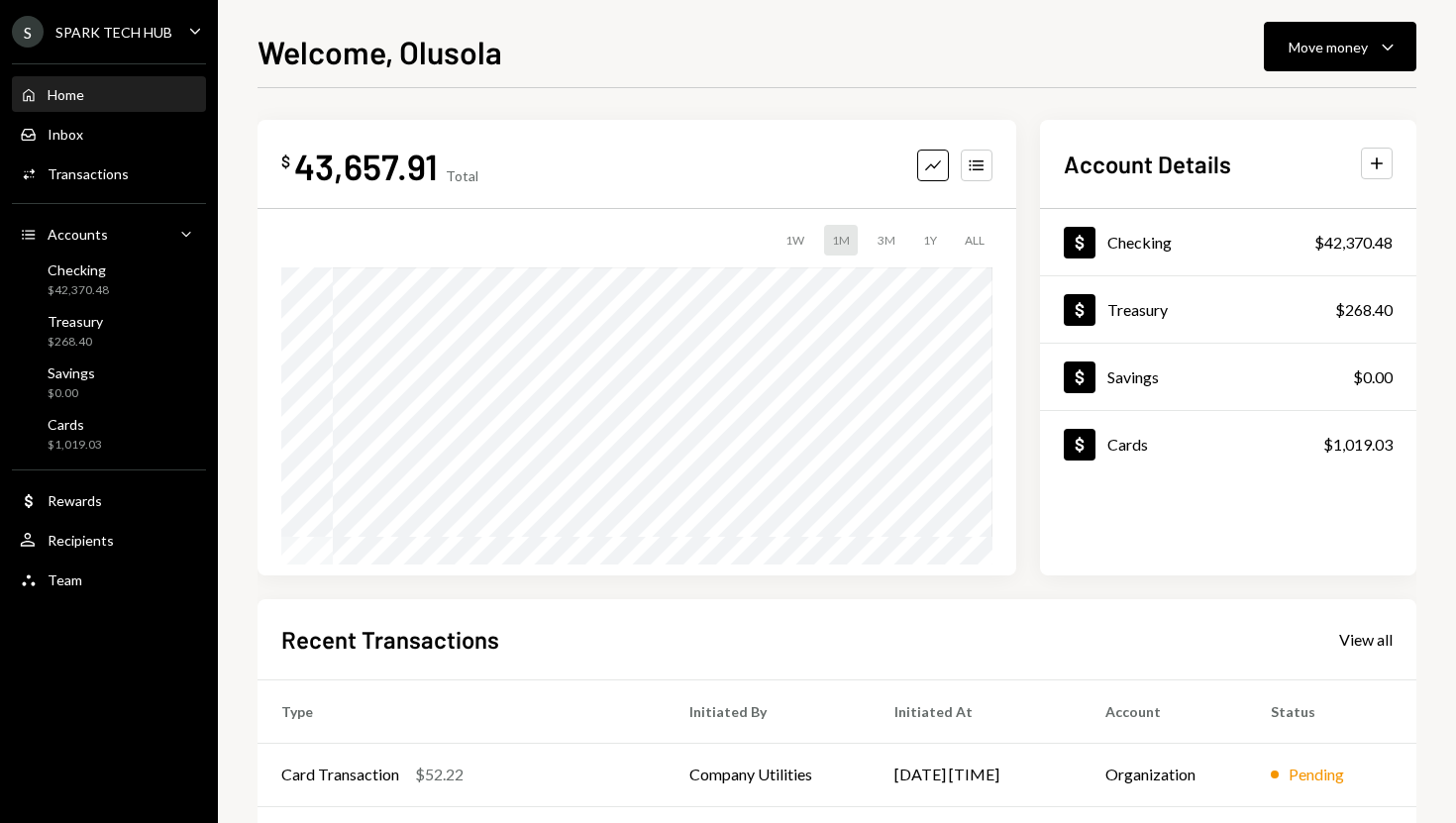 scroll, scrollTop: 0, scrollLeft: 0, axis: both 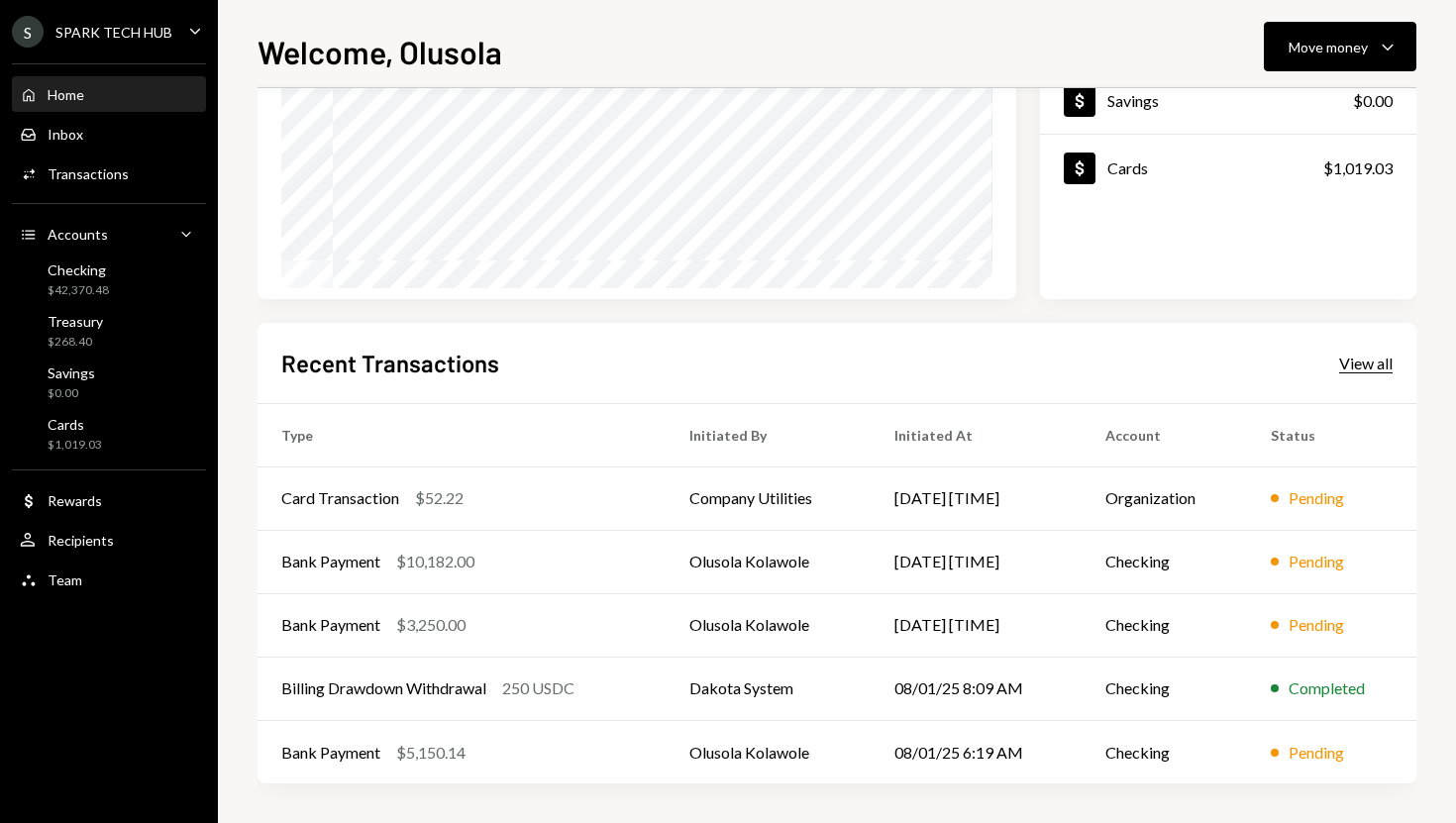 click on "View all" at bounding box center [1366, 363] 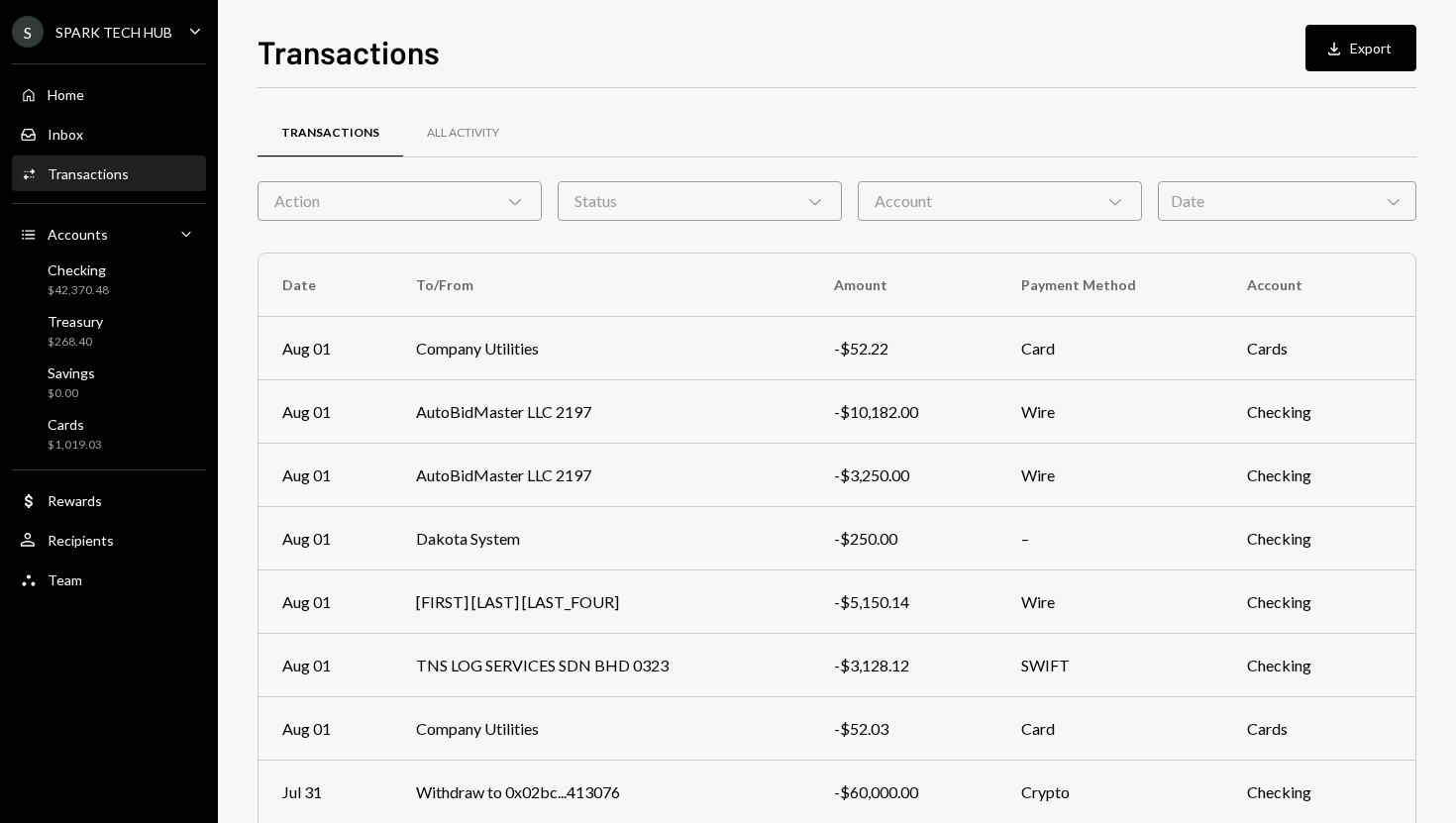 click on "Status Chevron Down" at bounding box center [699, 201] 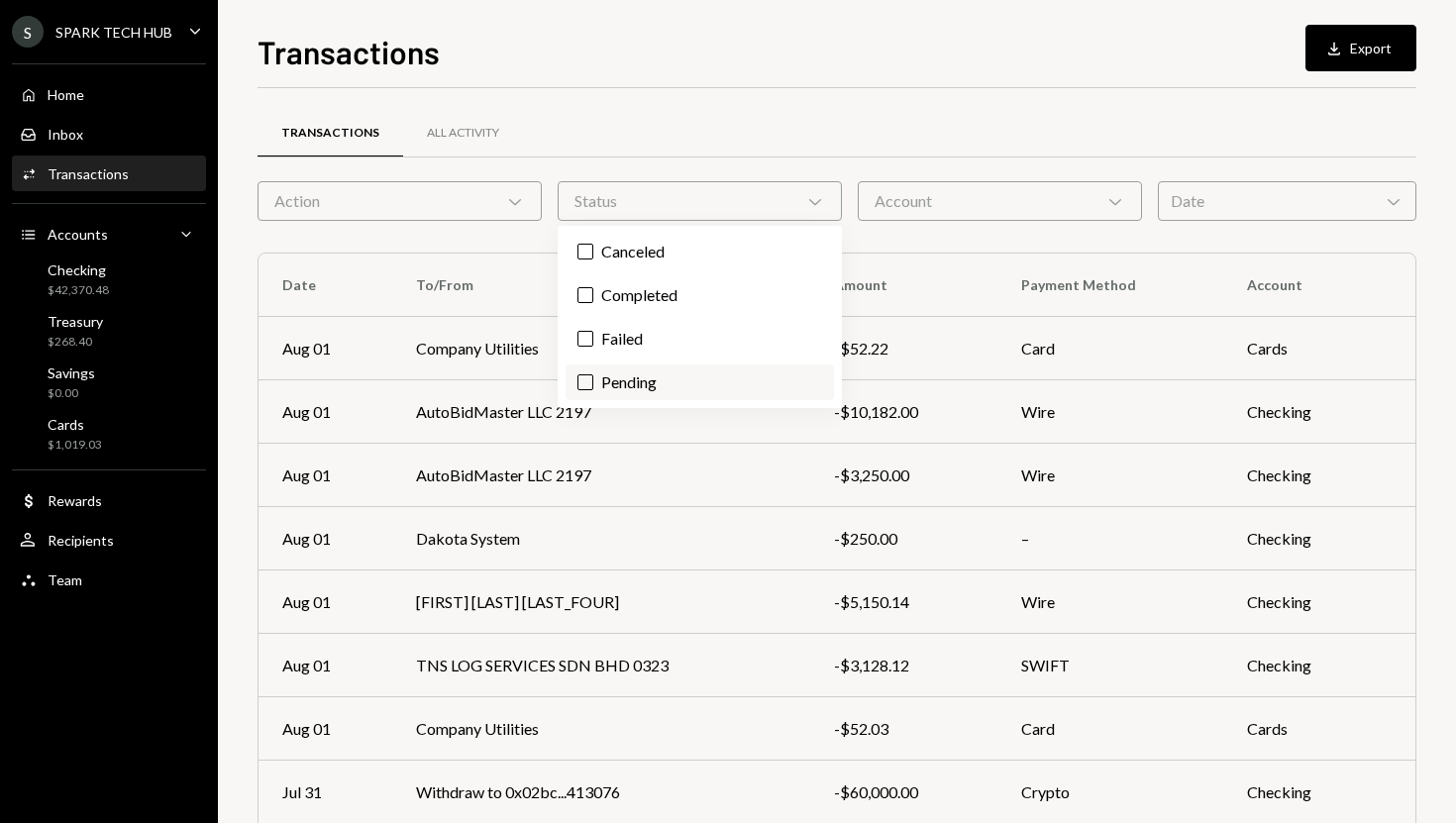 click on "Pending" at bounding box center [699, 382] 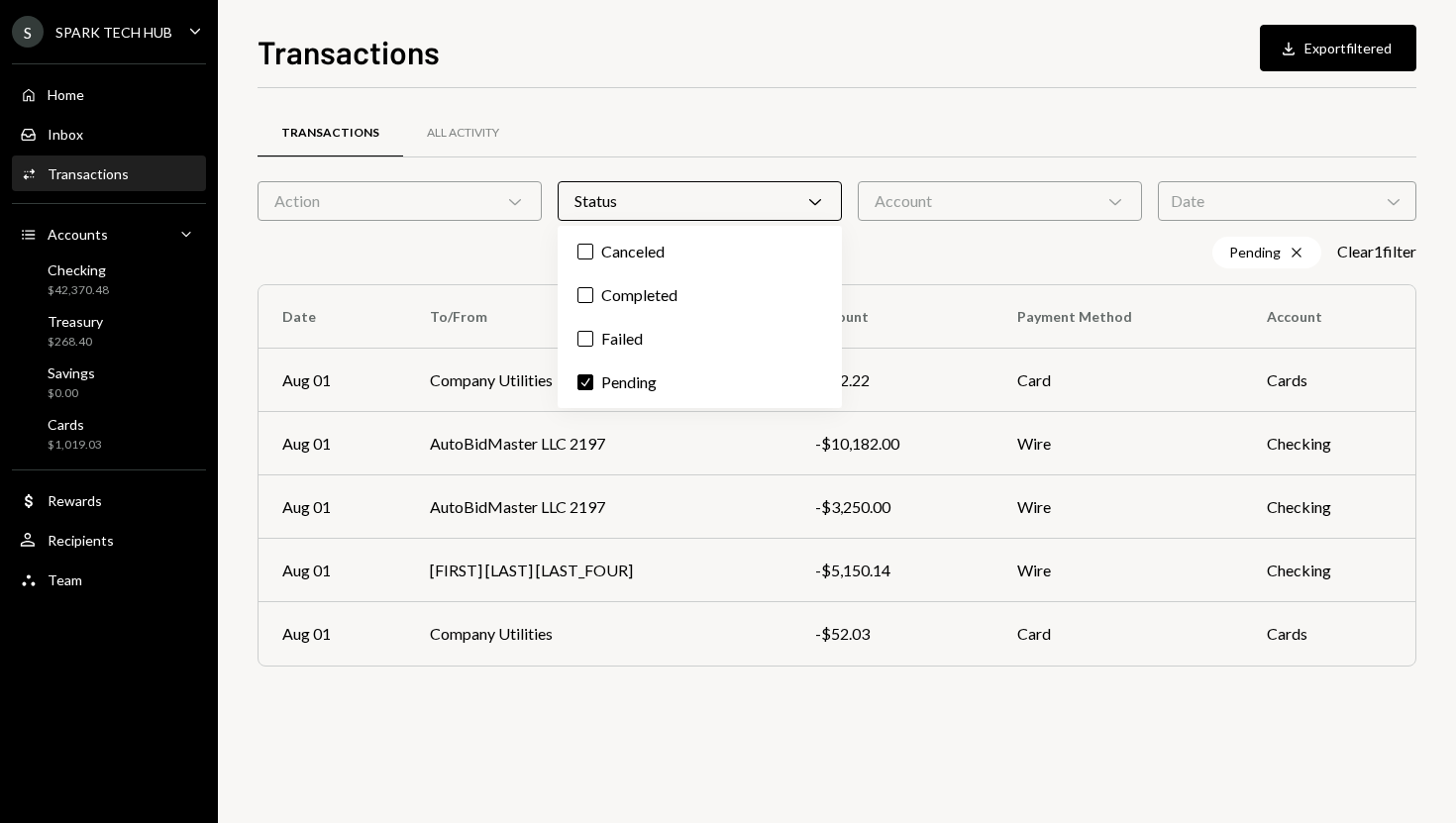 click on "Transactions All Activity Action Chevron Down Status Chevron Down Account Chevron Down Date Chevron Down Pending Cross Clear  1  filter Date To/From Amount Payment Method Account Aug 01 Company Utilities -$52.22 Card Cards Aug 01 AutoBidMaster LLC 2197 -$10,182.00 Wire Checking Aug 01 AutoBidMaster LLC 2197 -$3,250.00 Wire Checking Aug 01 [NAME] [NAME] [NUMBER] -$5,150.14 Wire Checking Aug 01 Company Utilities -$52.03 Card Cards" at bounding box center [837, 456] 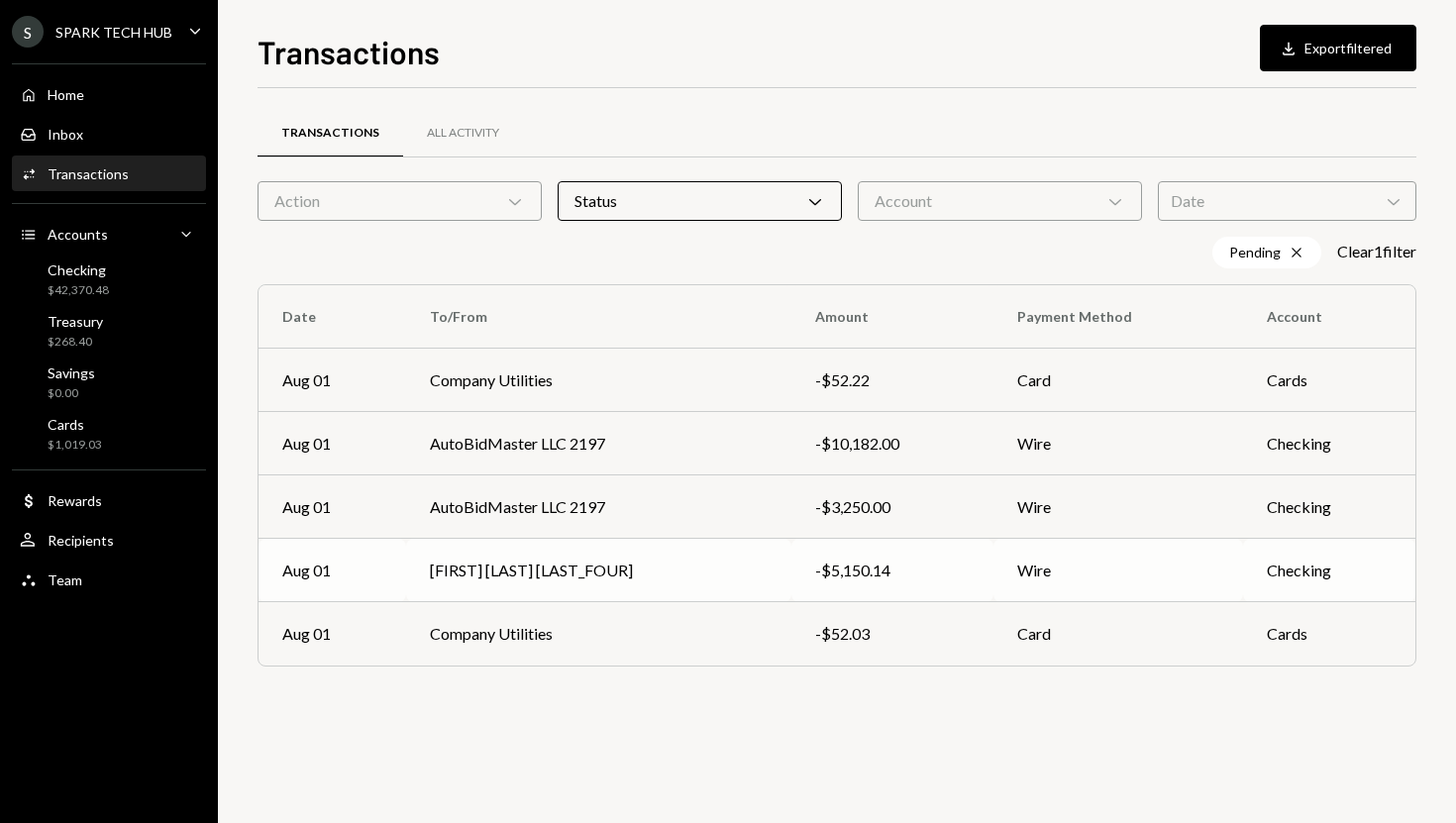 click on "[NAME] [NAME] [NUMBER]" at bounding box center [598, 570] 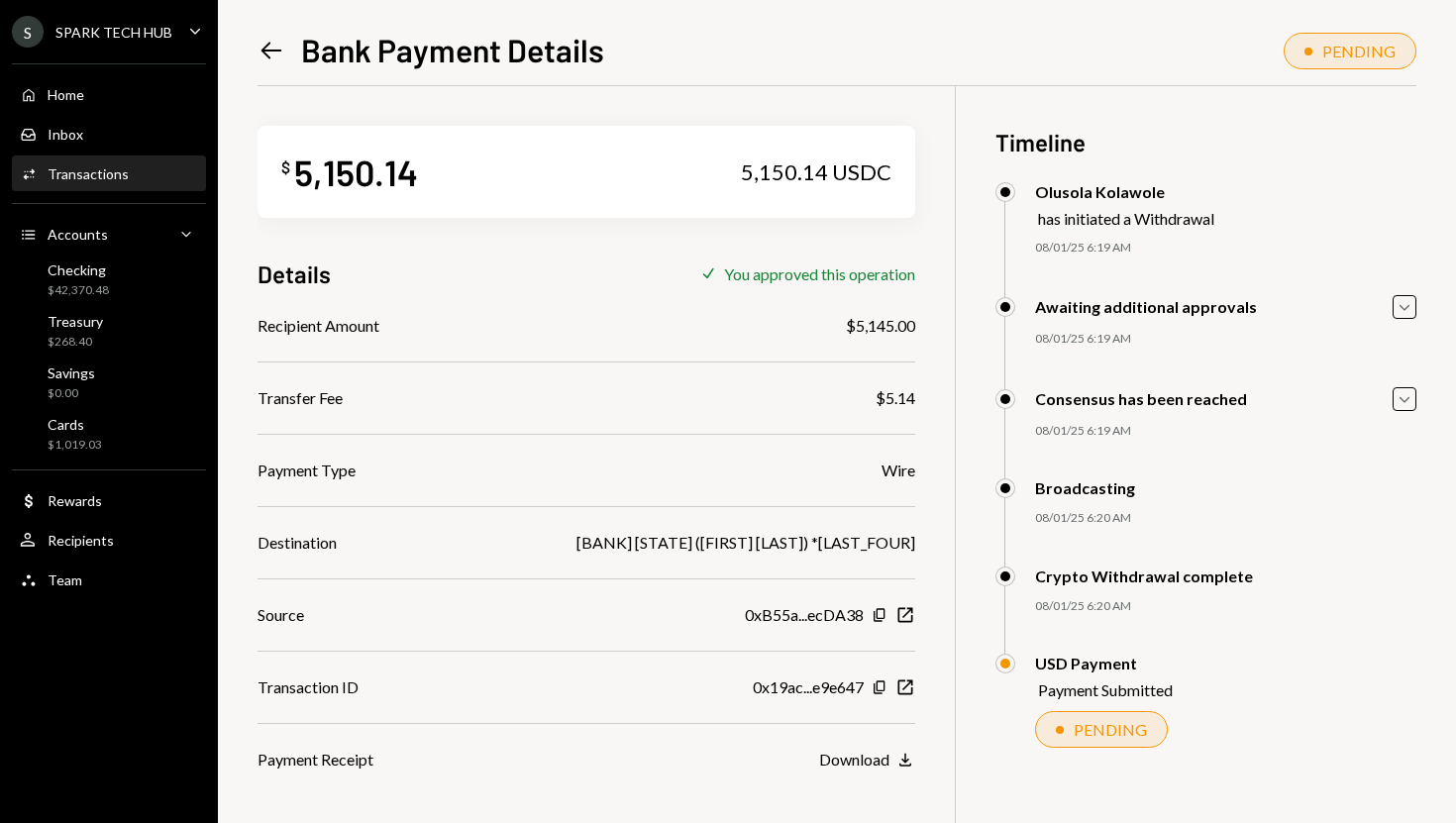 scroll, scrollTop: 86, scrollLeft: 0, axis: vertical 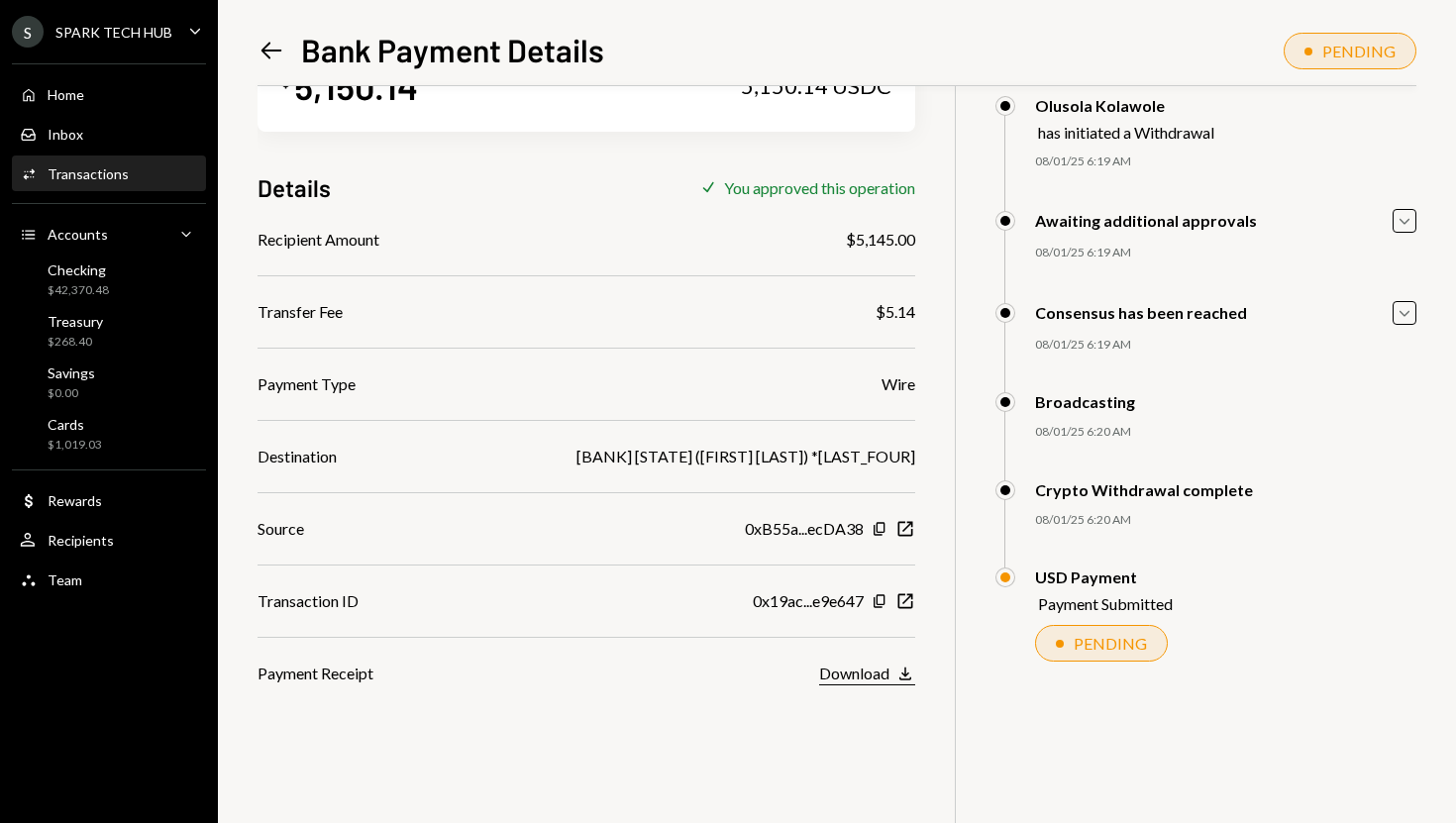 click on "Download" at bounding box center (854, 672) 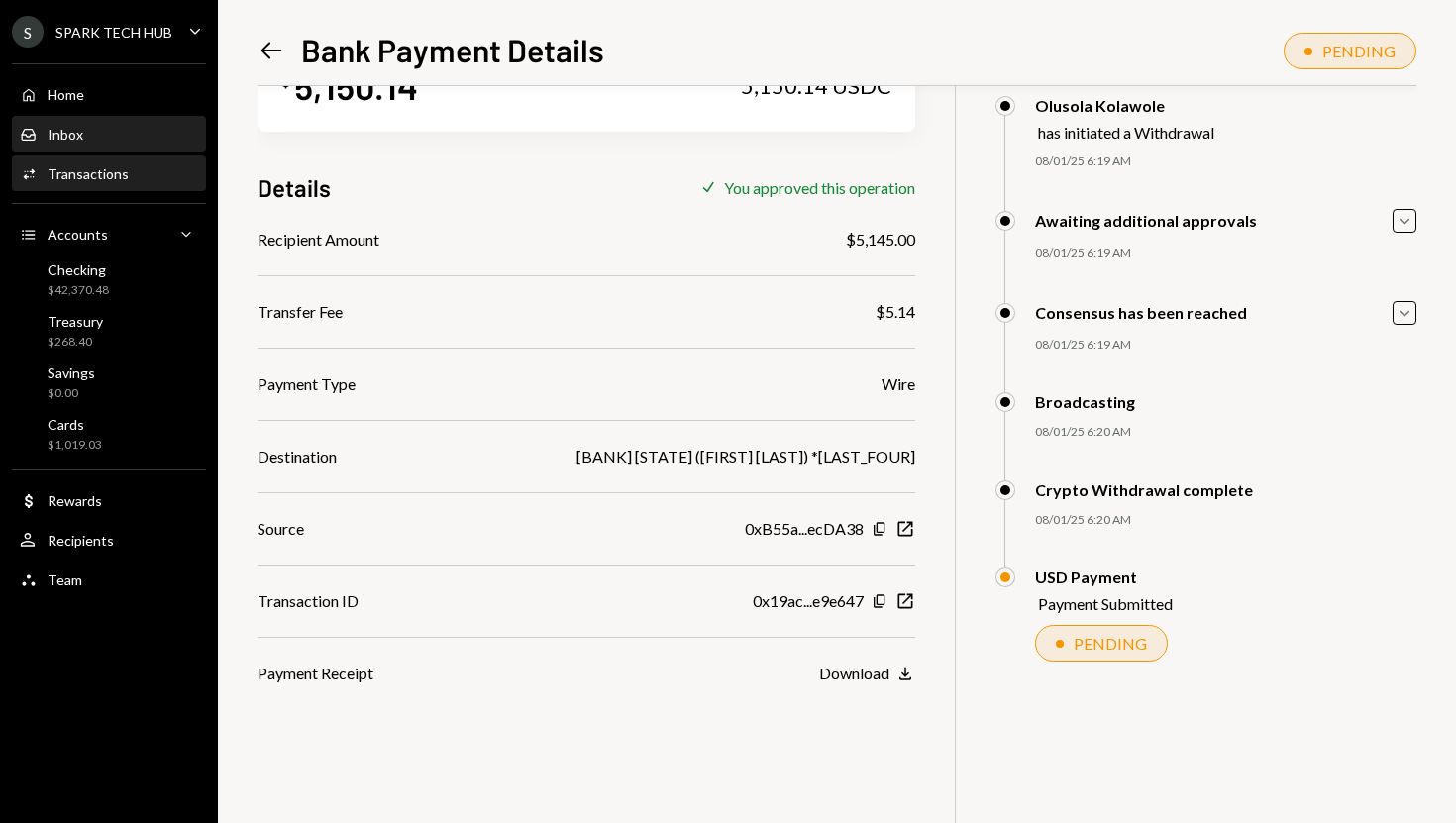click on "Inbox Inbox" at bounding box center [109, 135] 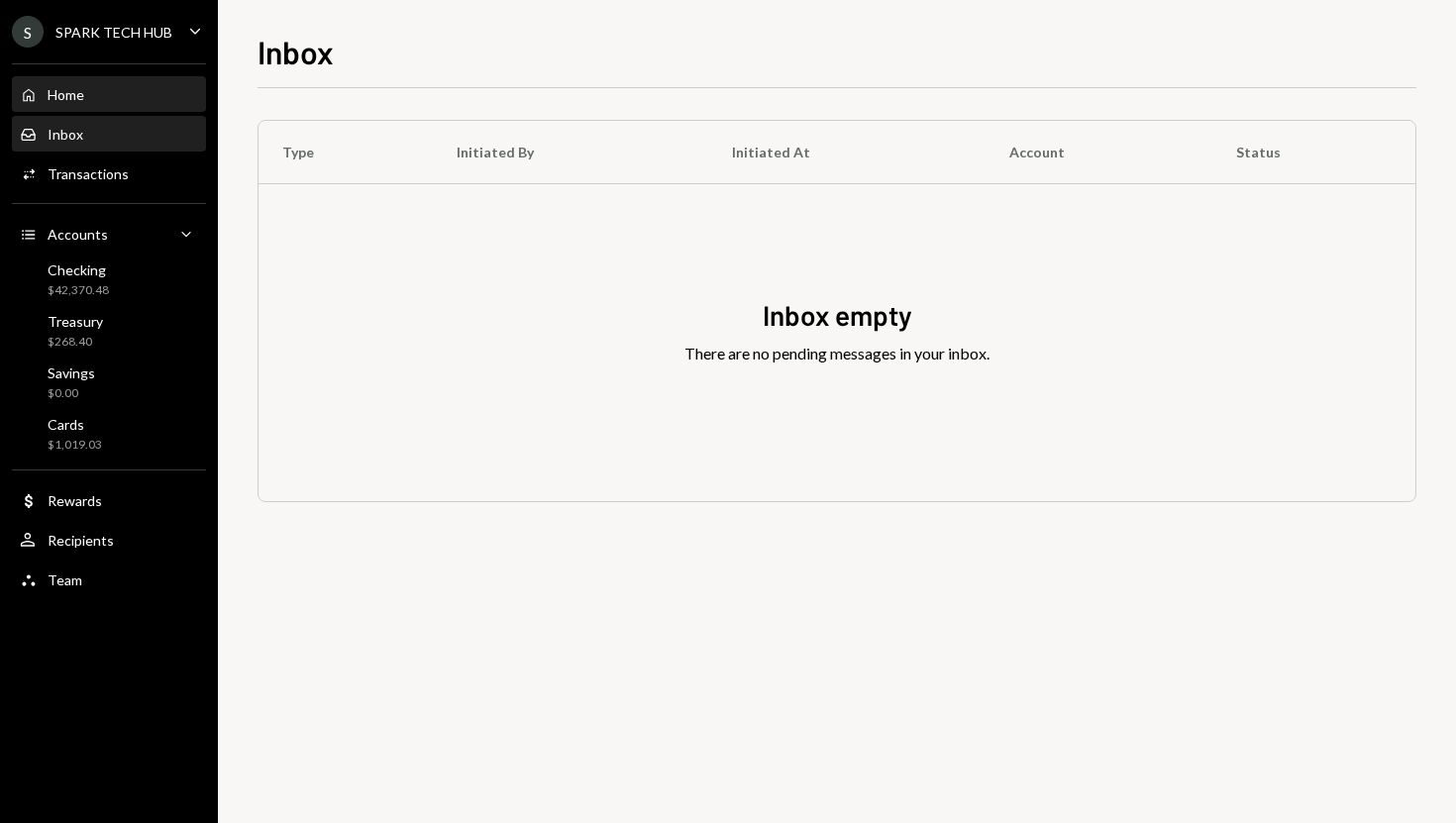 click on "Home" at bounding box center [65, 94] 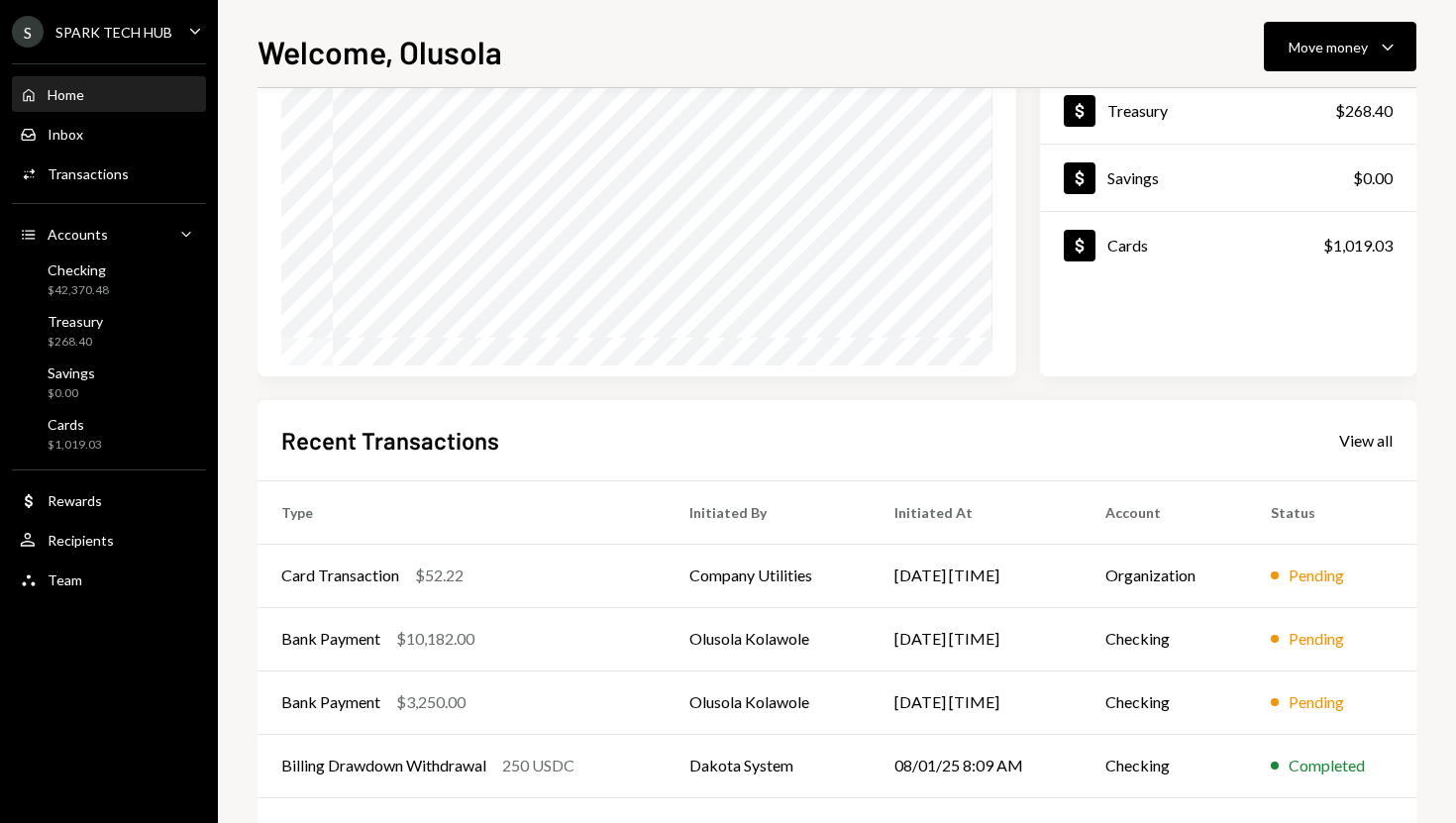 scroll, scrollTop: 276, scrollLeft: 0, axis: vertical 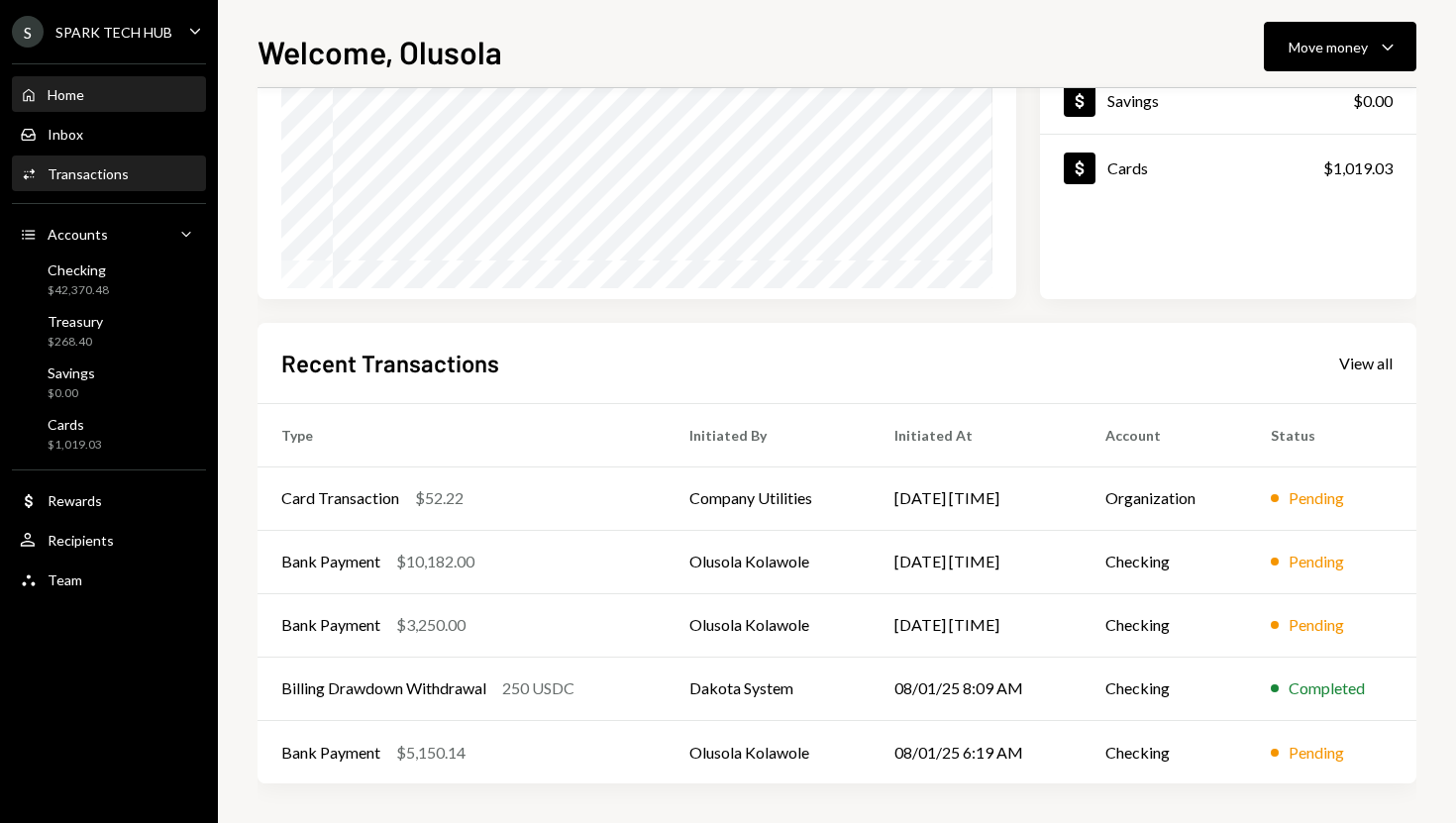 click on "Activities Transactions" at bounding box center (109, 174) 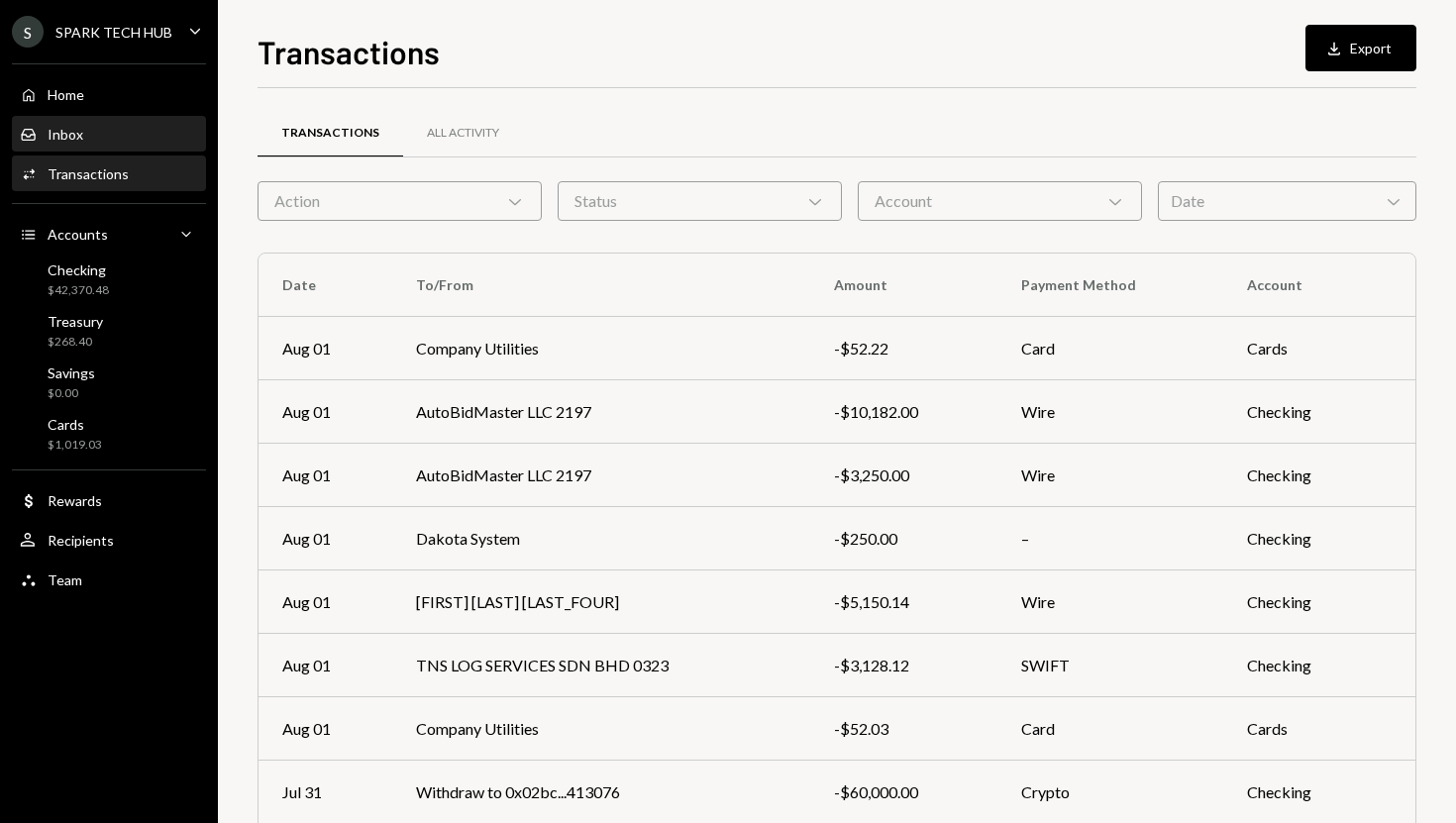 click on "Inbox Inbox" at bounding box center (109, 135) 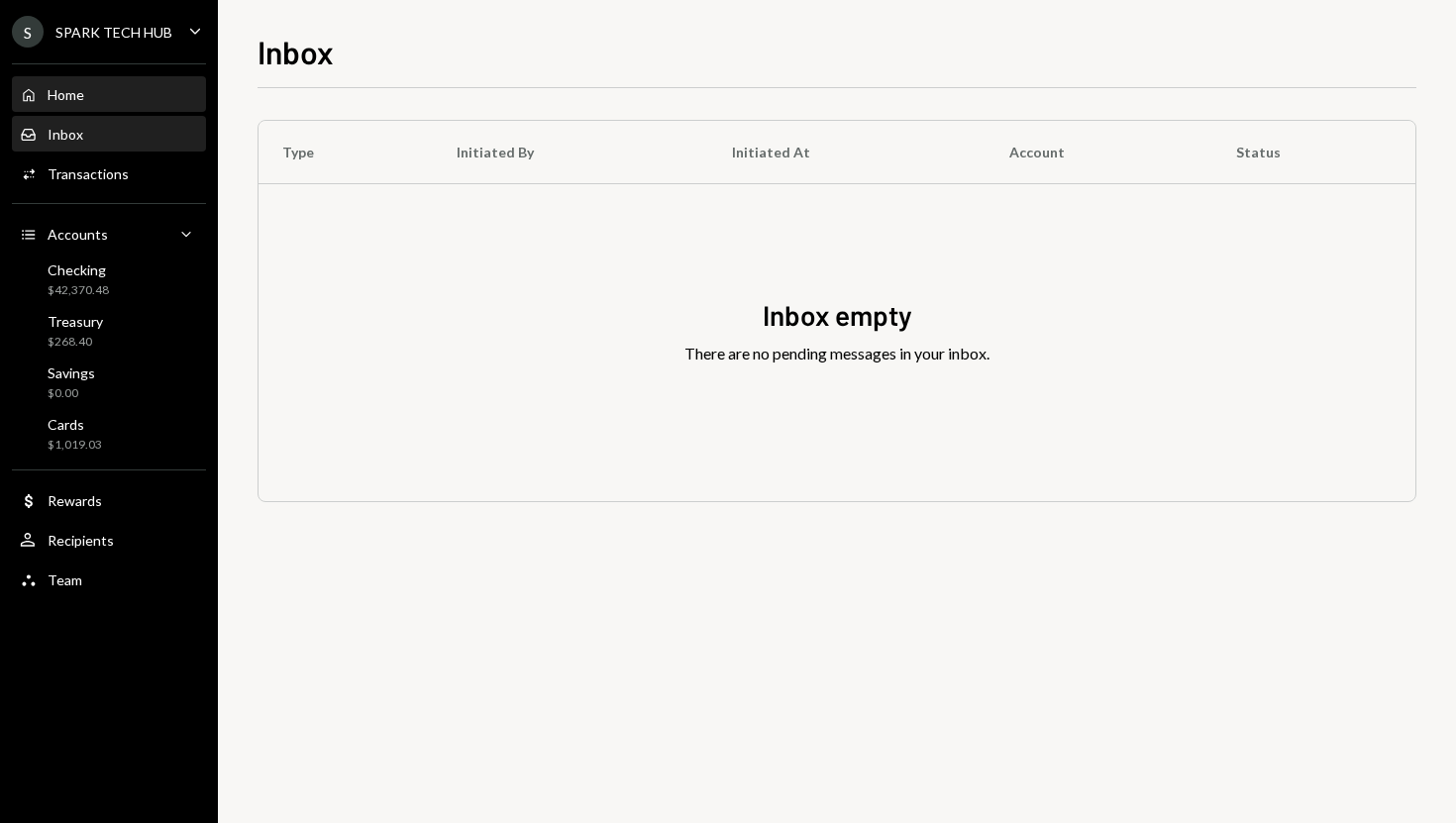 click on "Home Home" at bounding box center [109, 95] 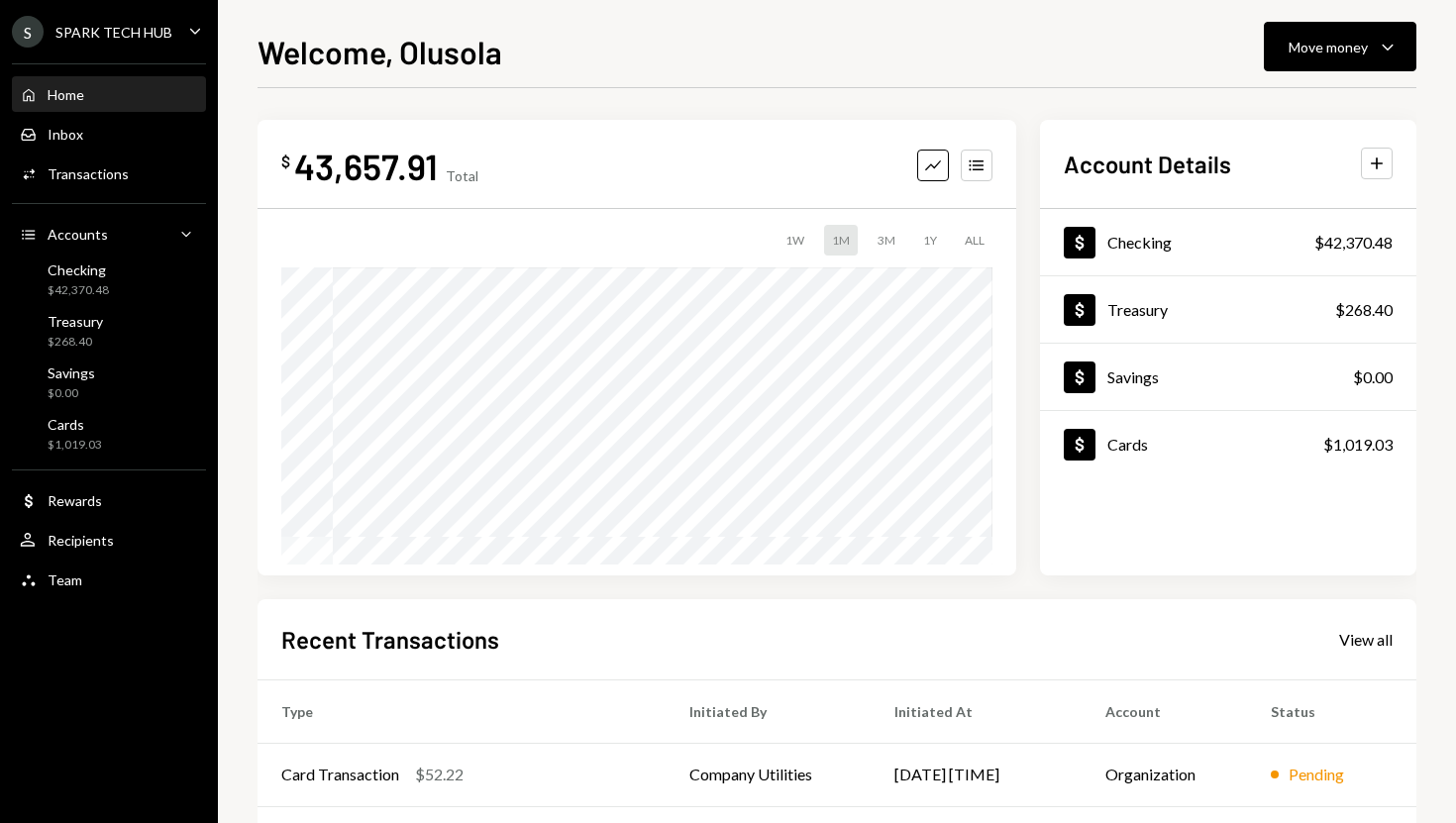 scroll, scrollTop: 276, scrollLeft: 0, axis: vertical 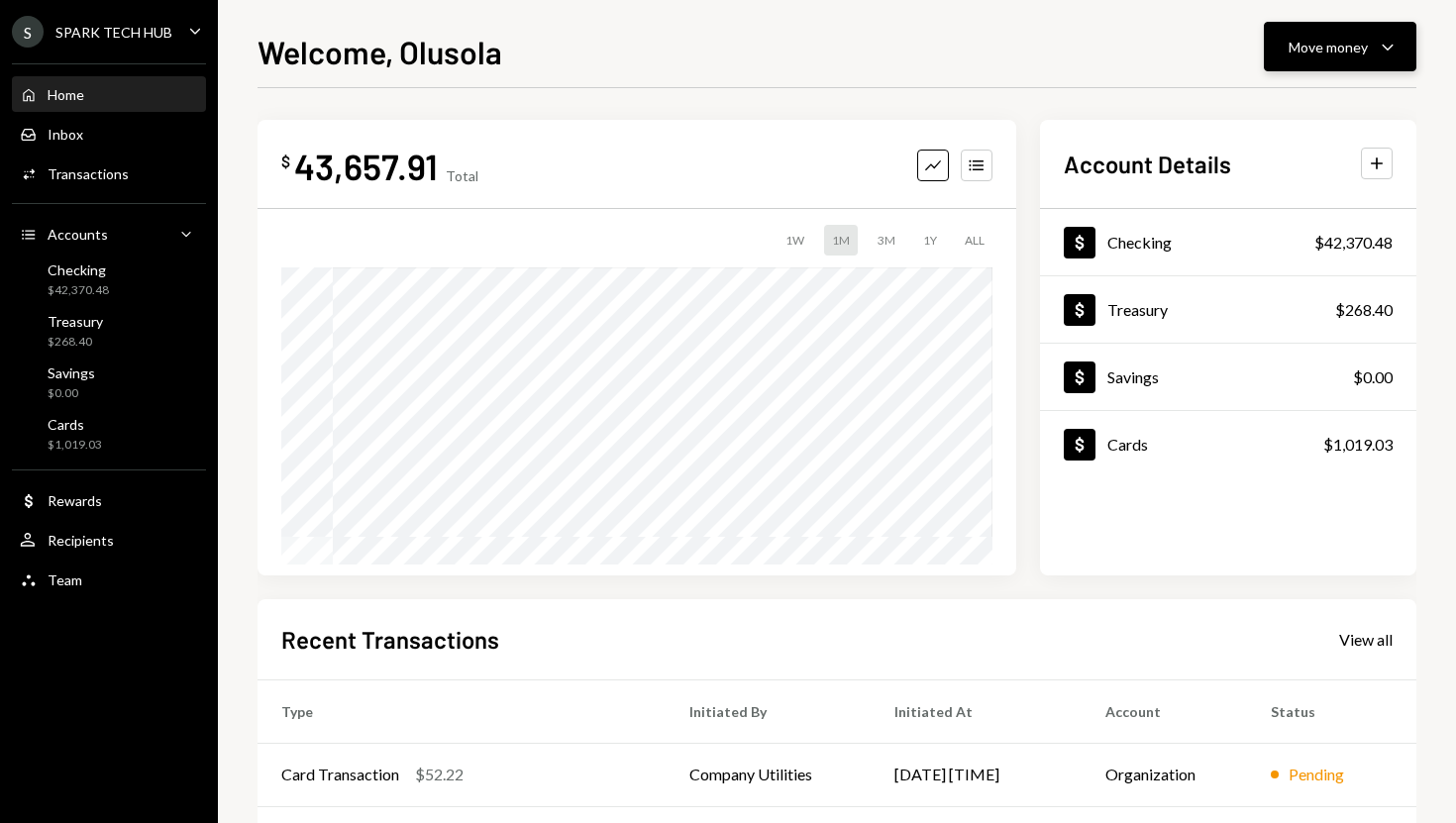 click on "Move money Caret Down" at bounding box center [1340, 47] 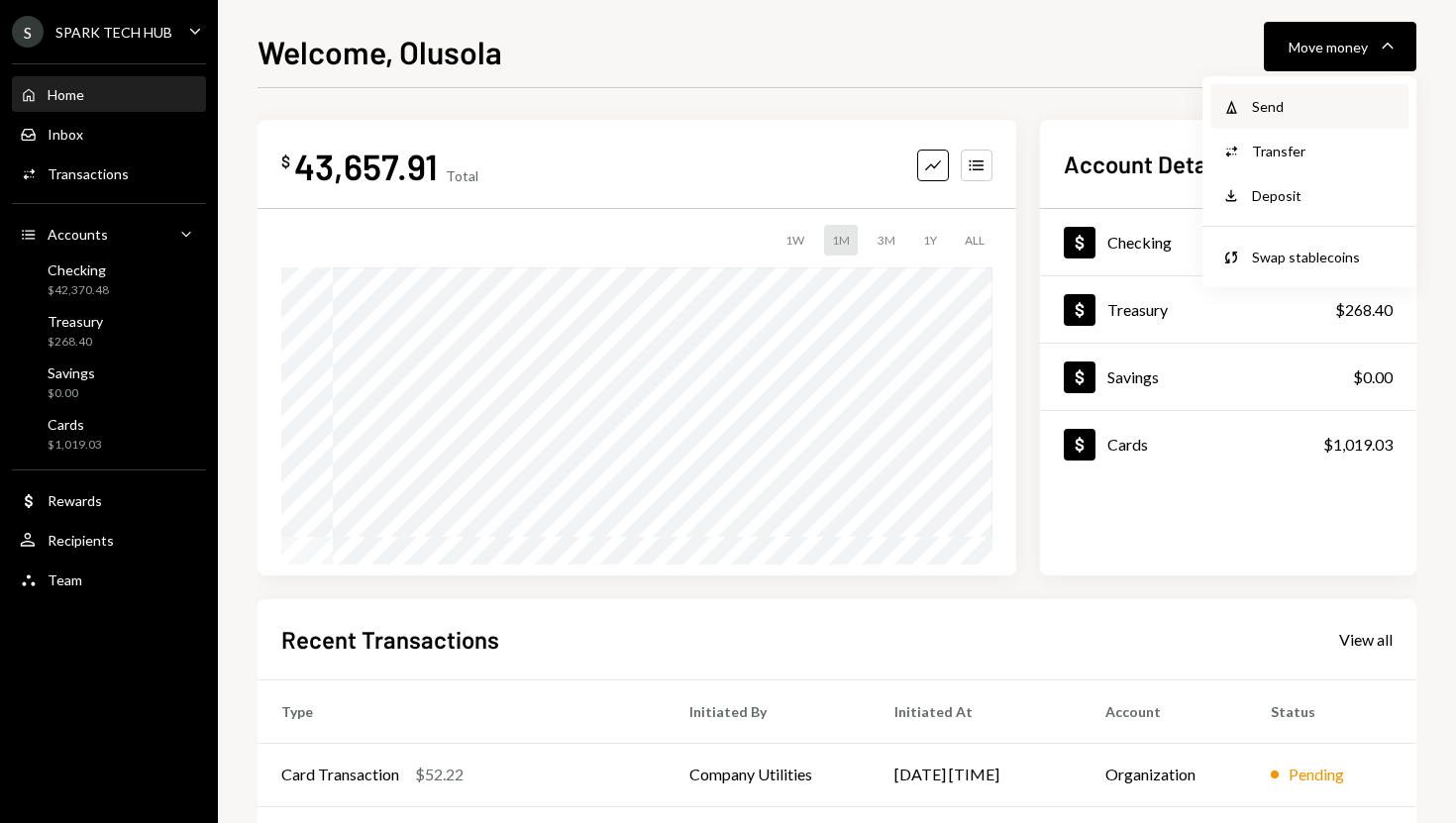 click on "Send" at bounding box center (1324, 106) 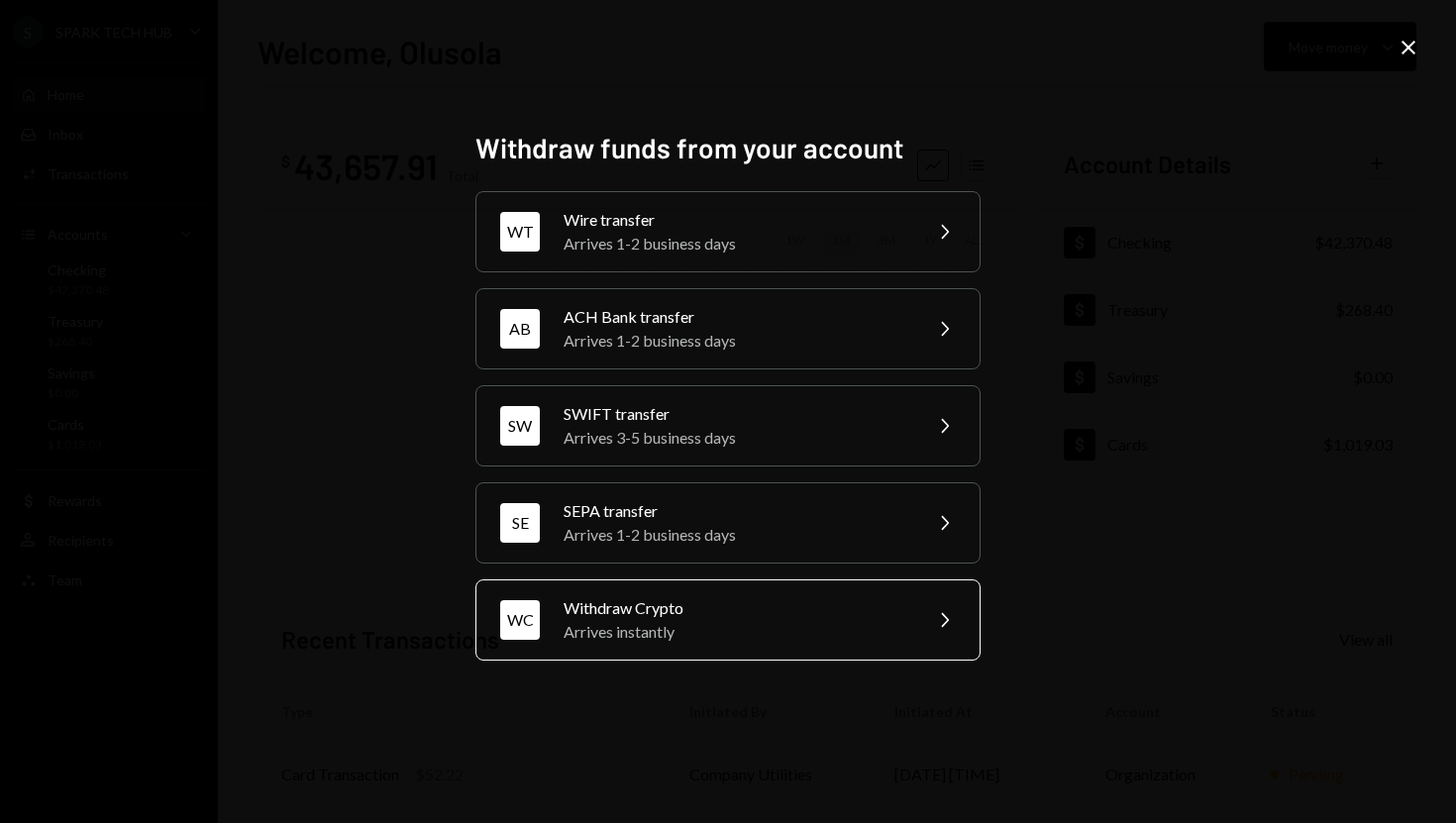 click on "Withdraw Crypto" at bounding box center (736, 608) 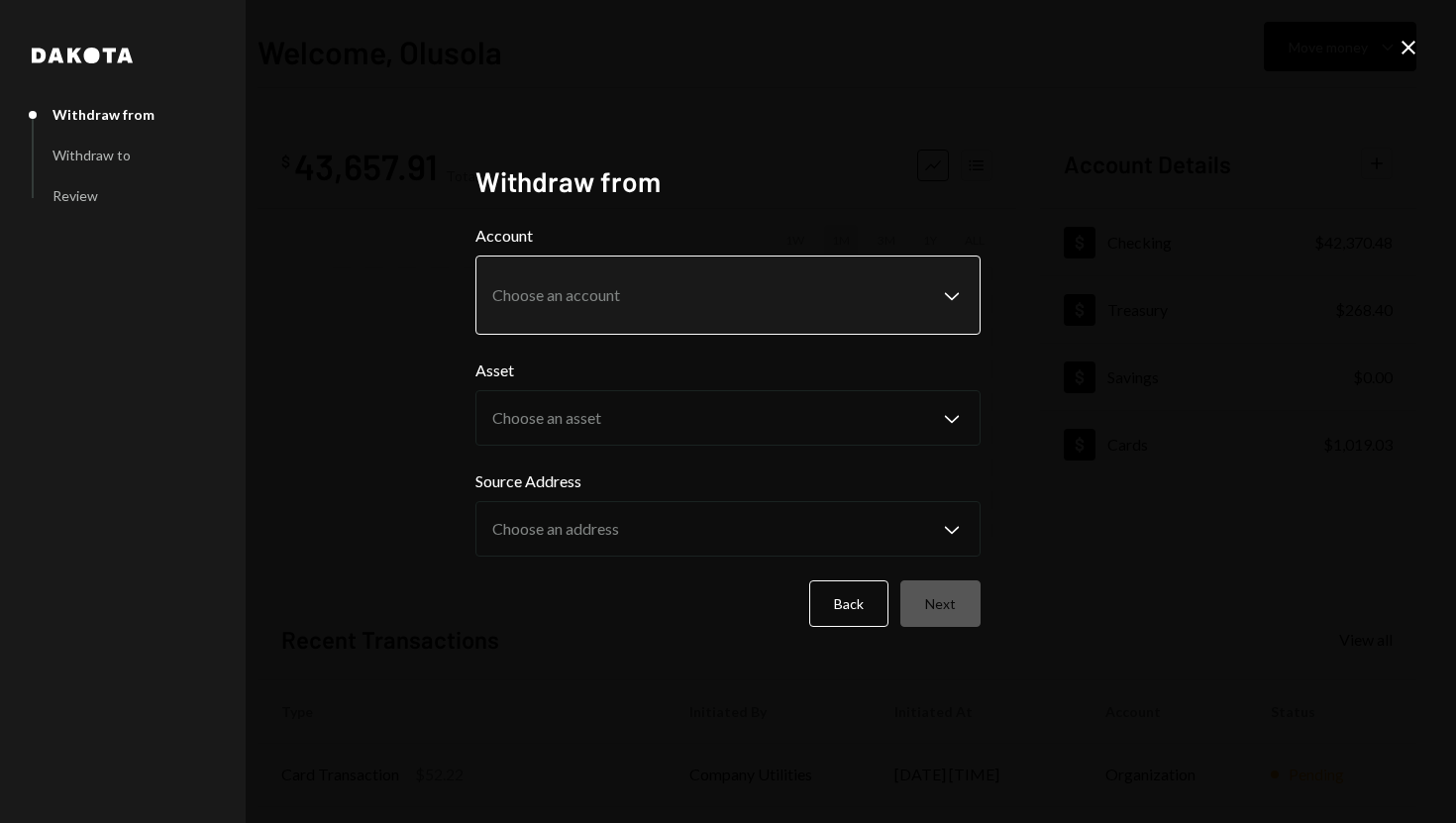 click on "**********" at bounding box center (728, 411) 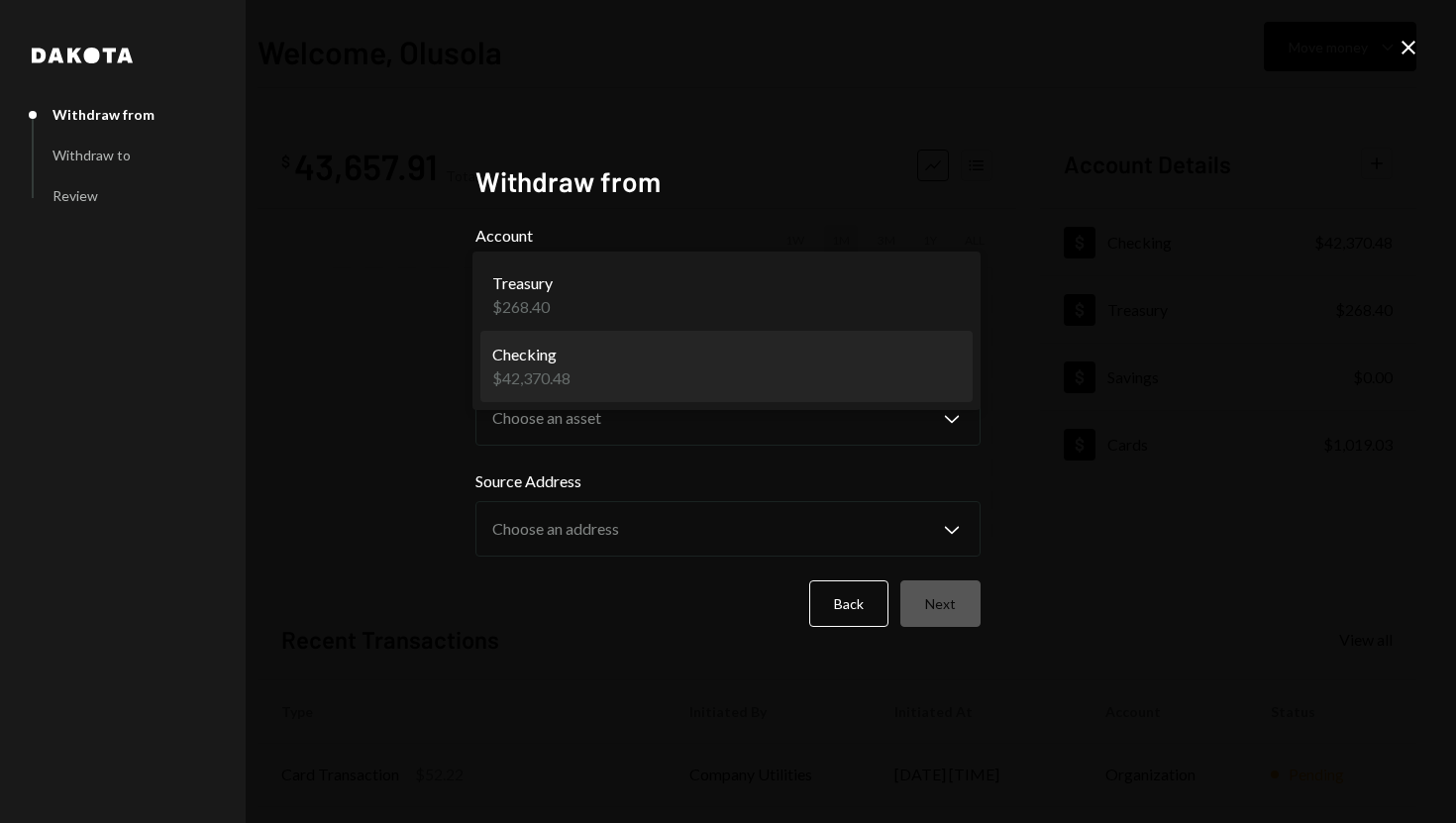 select on "**********" 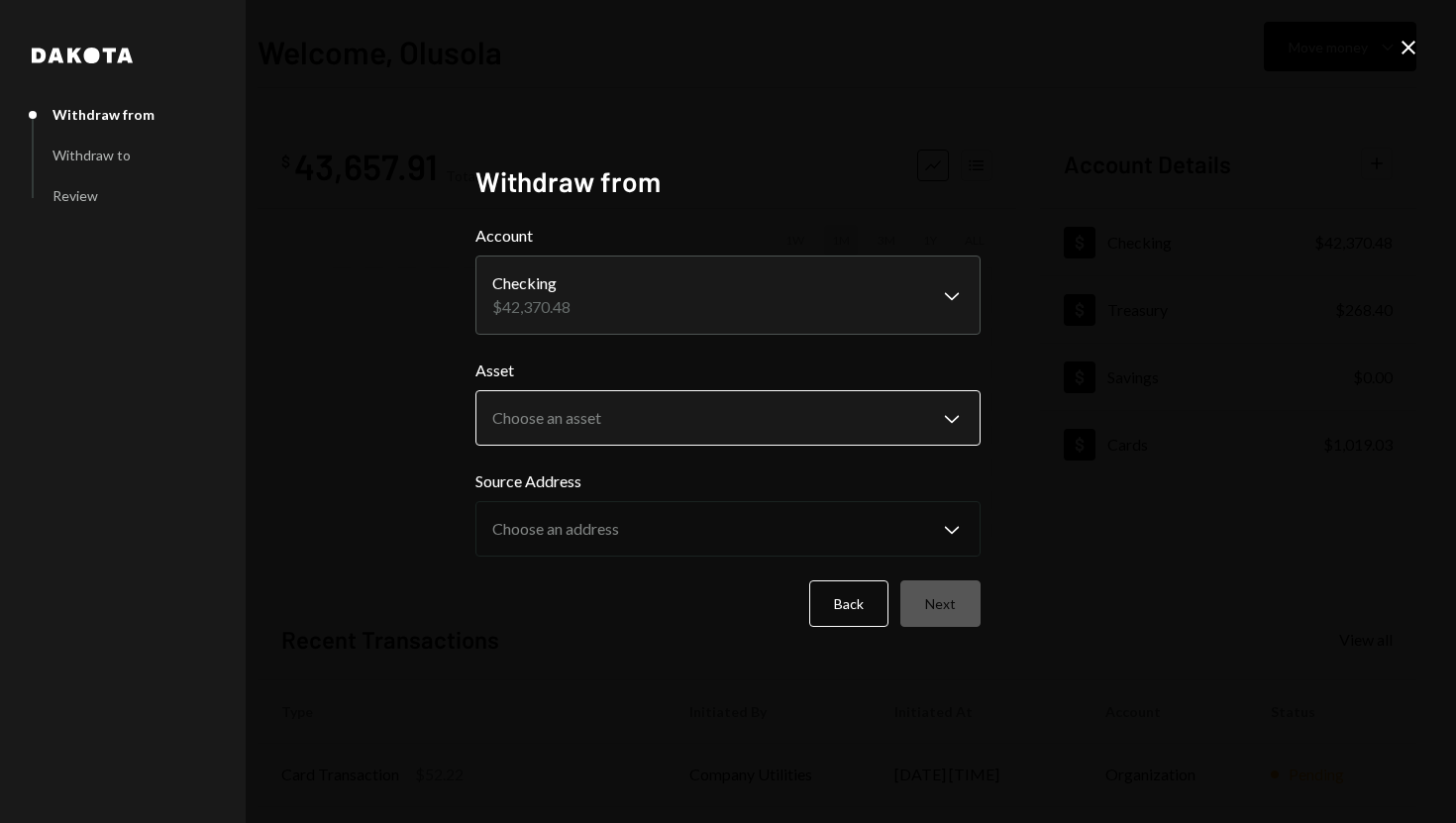 click on "**********" at bounding box center (728, 411) 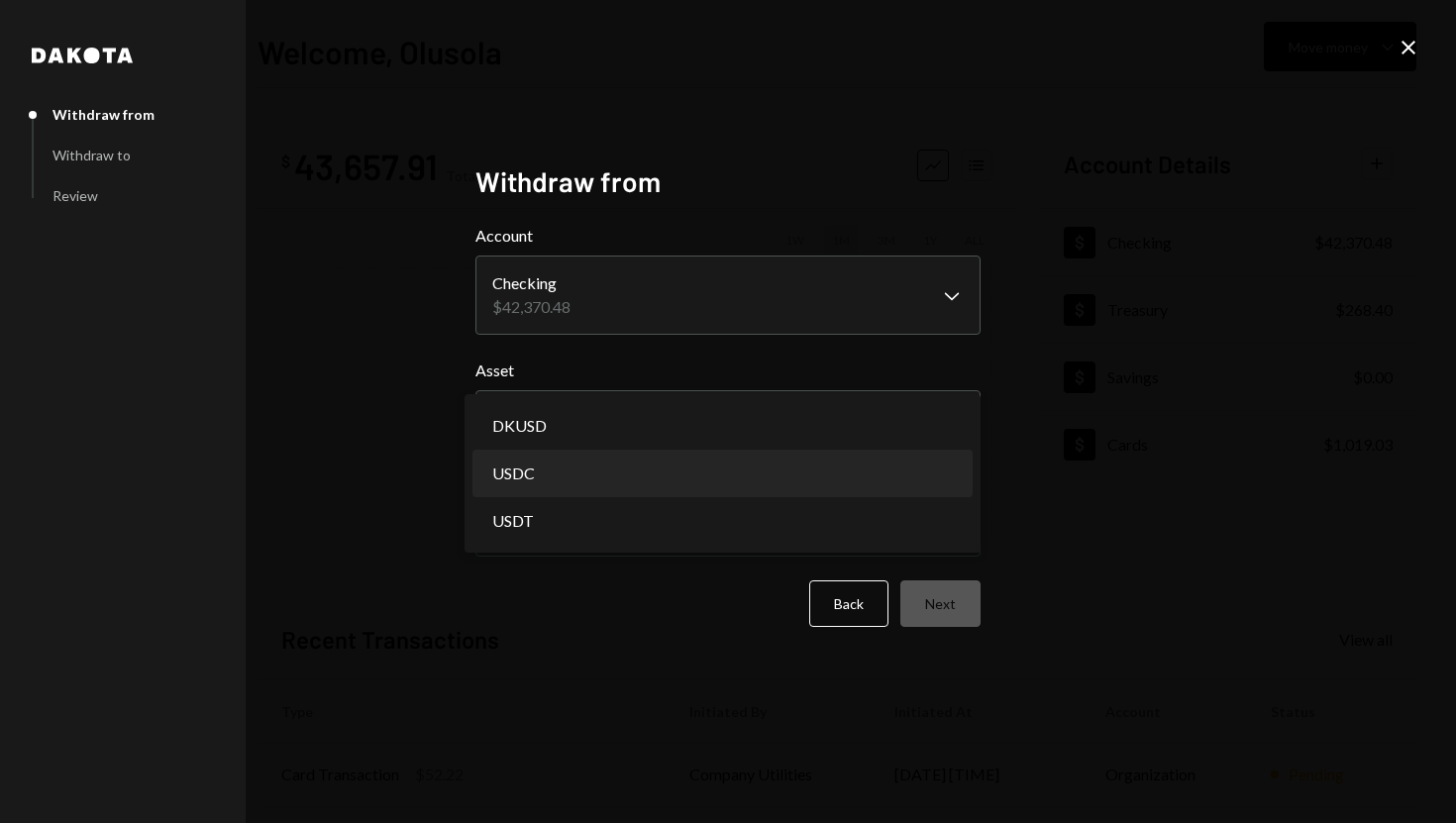 select on "****" 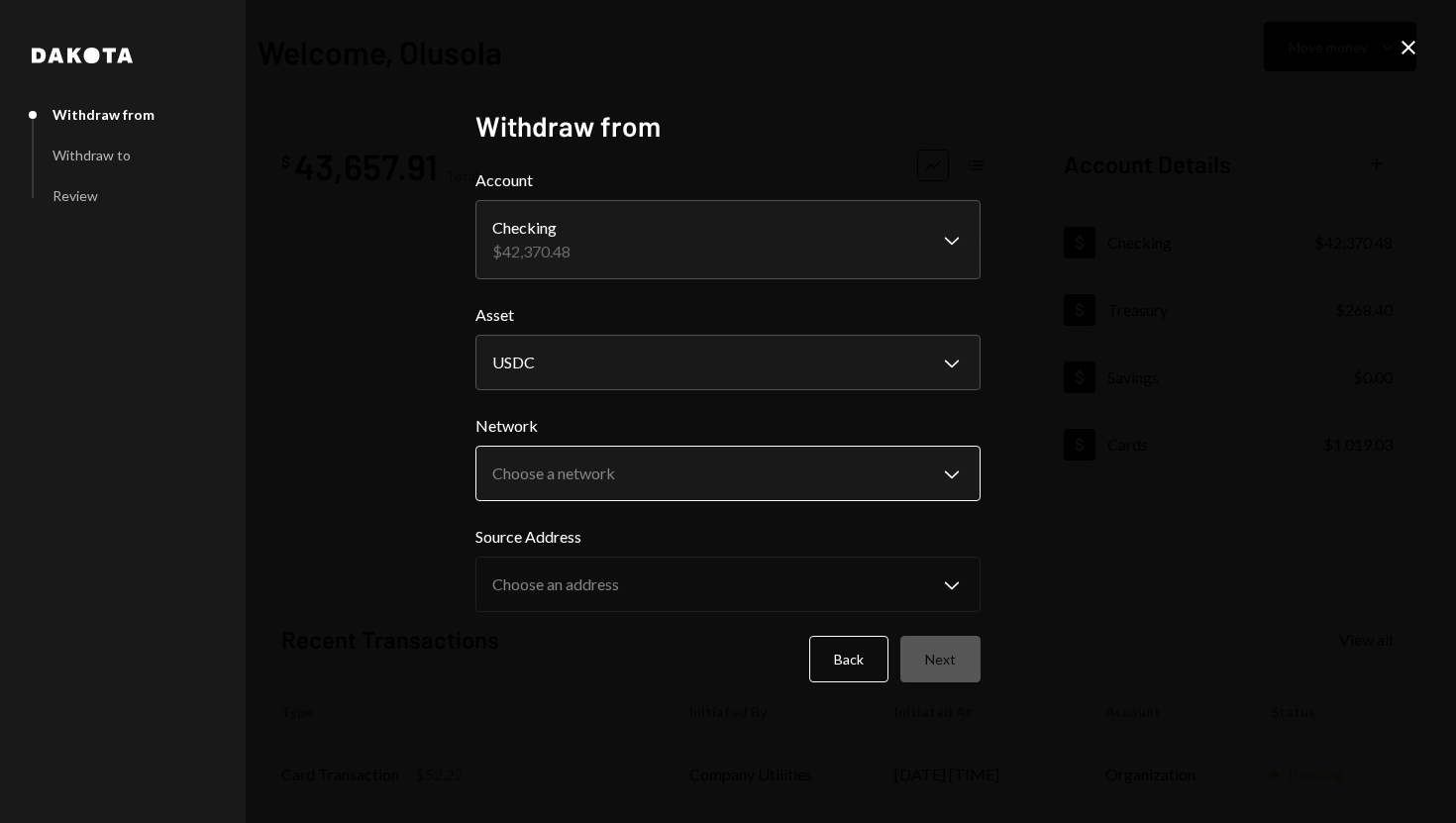 click on "**********" at bounding box center (728, 411) 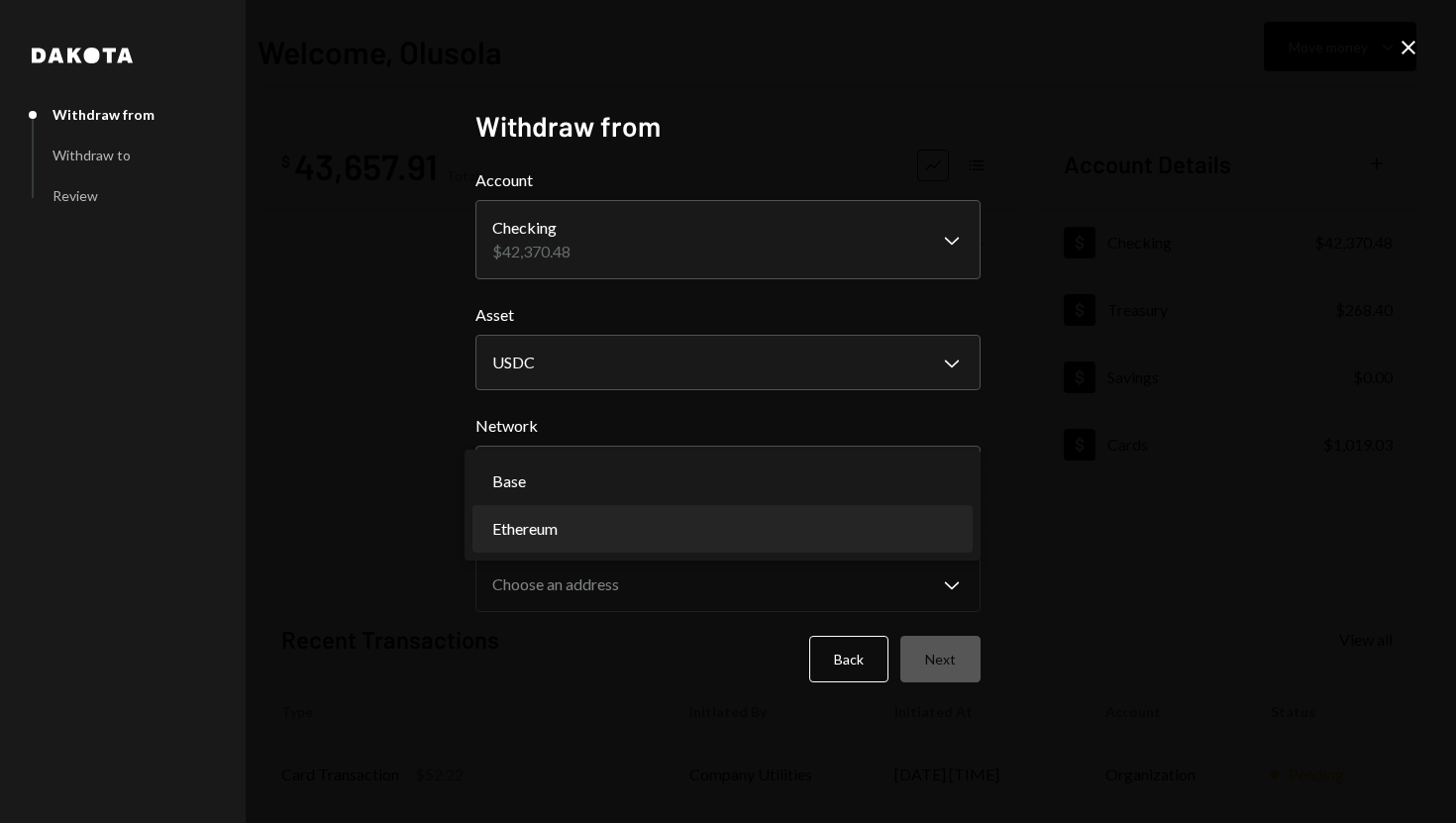 select on "**********" 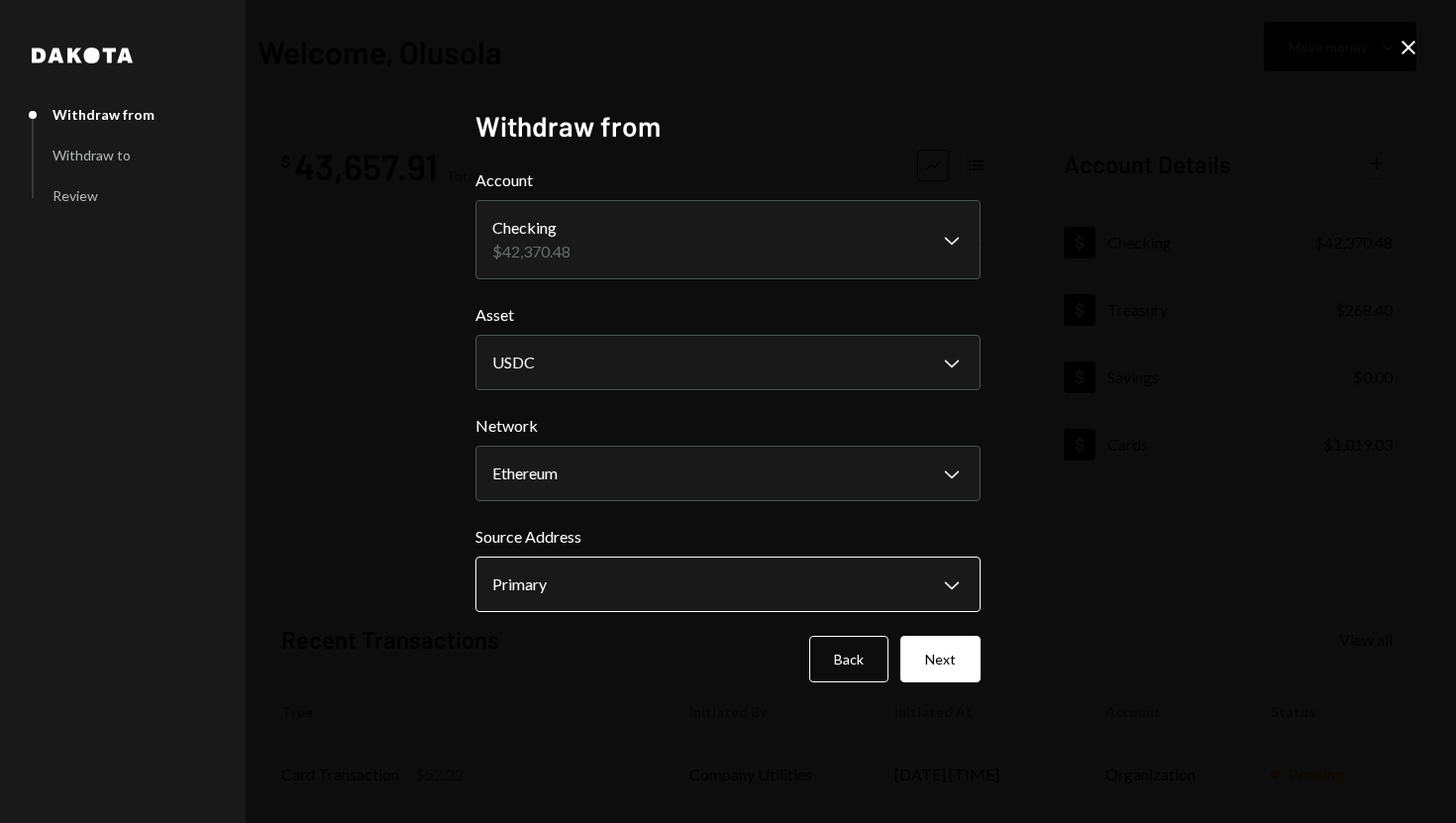 click on "**********" at bounding box center (728, 411) 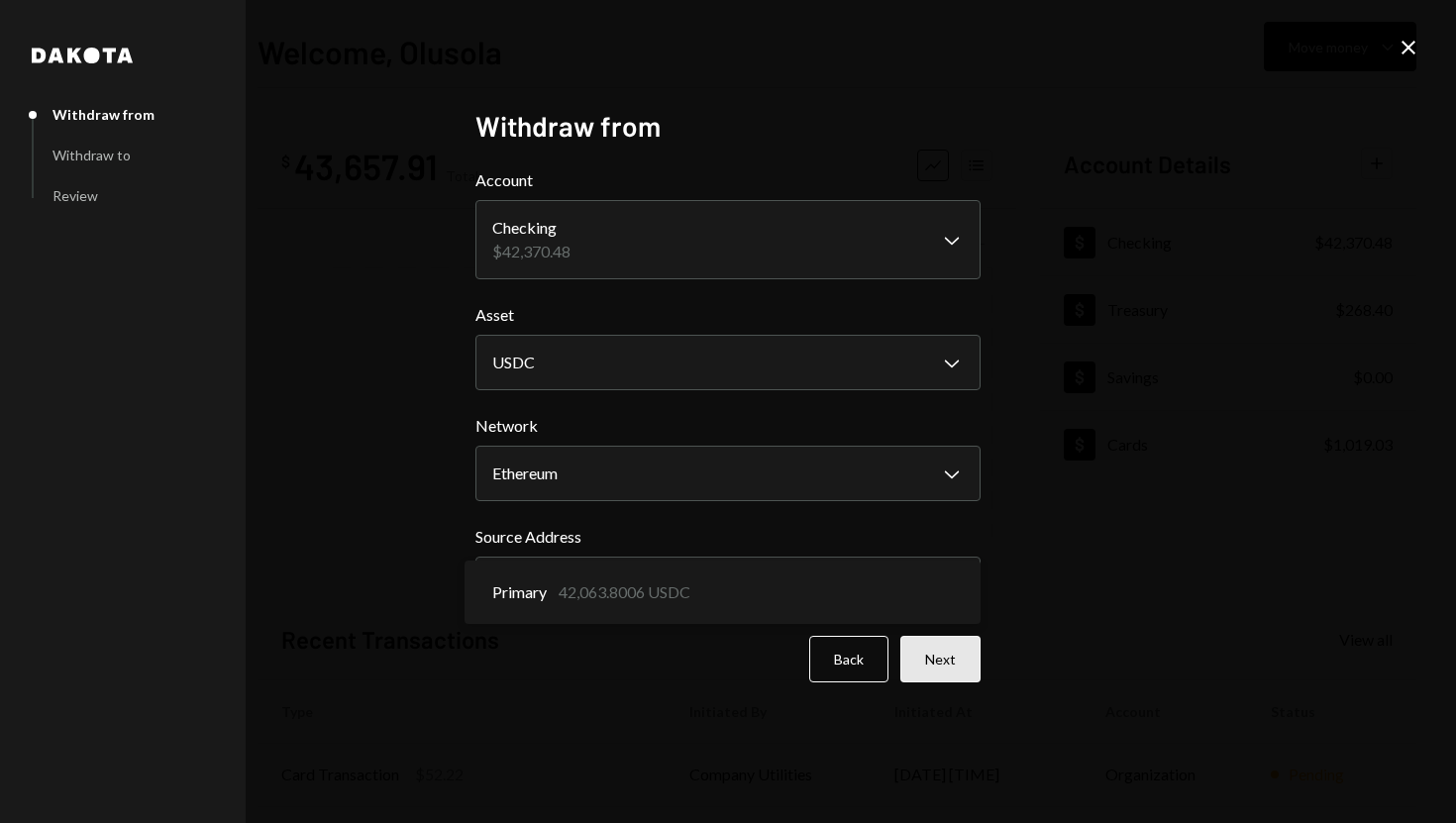 click on "Next" at bounding box center [940, 659] 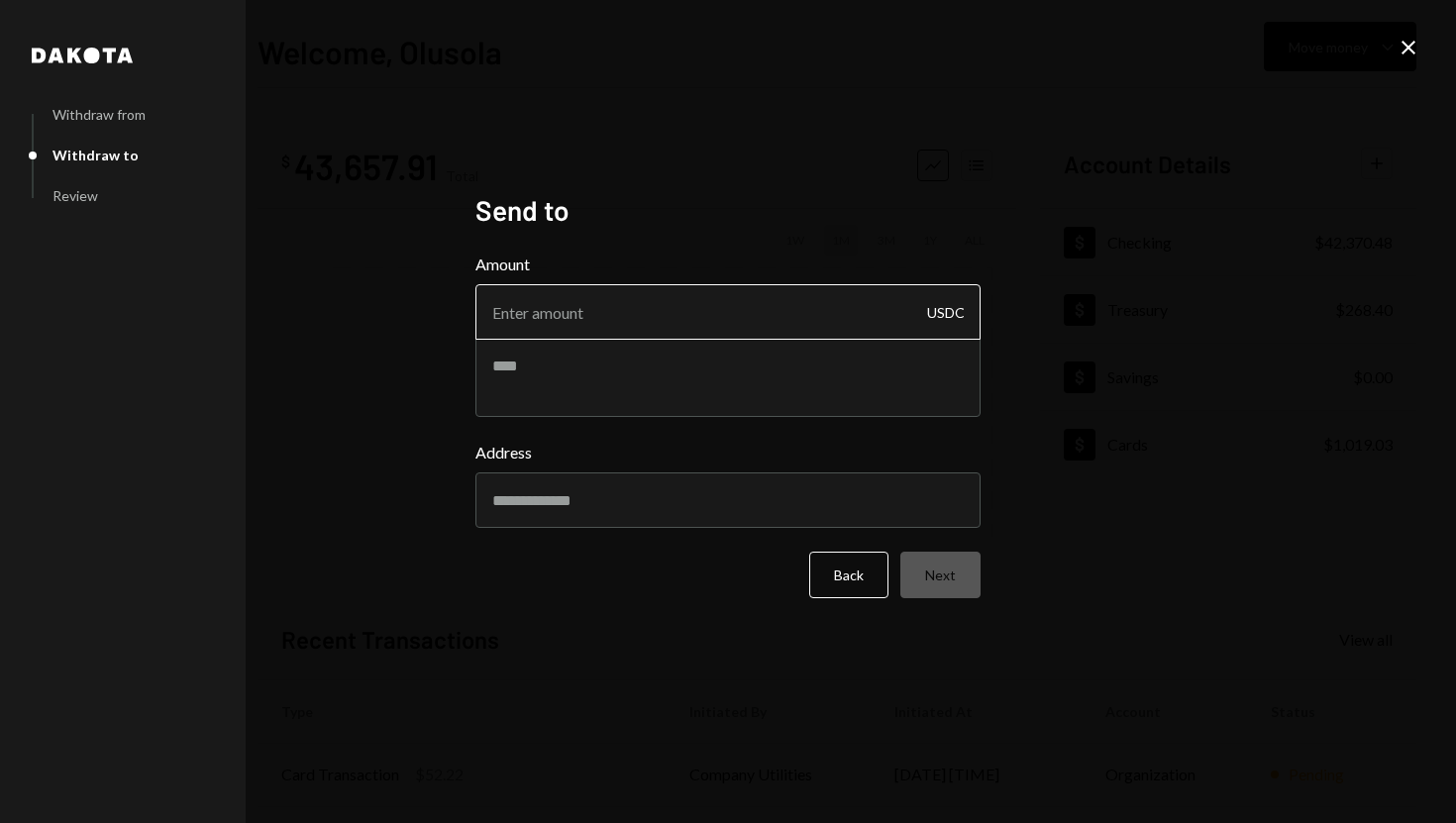 click on "Amount" at bounding box center (728, 312) 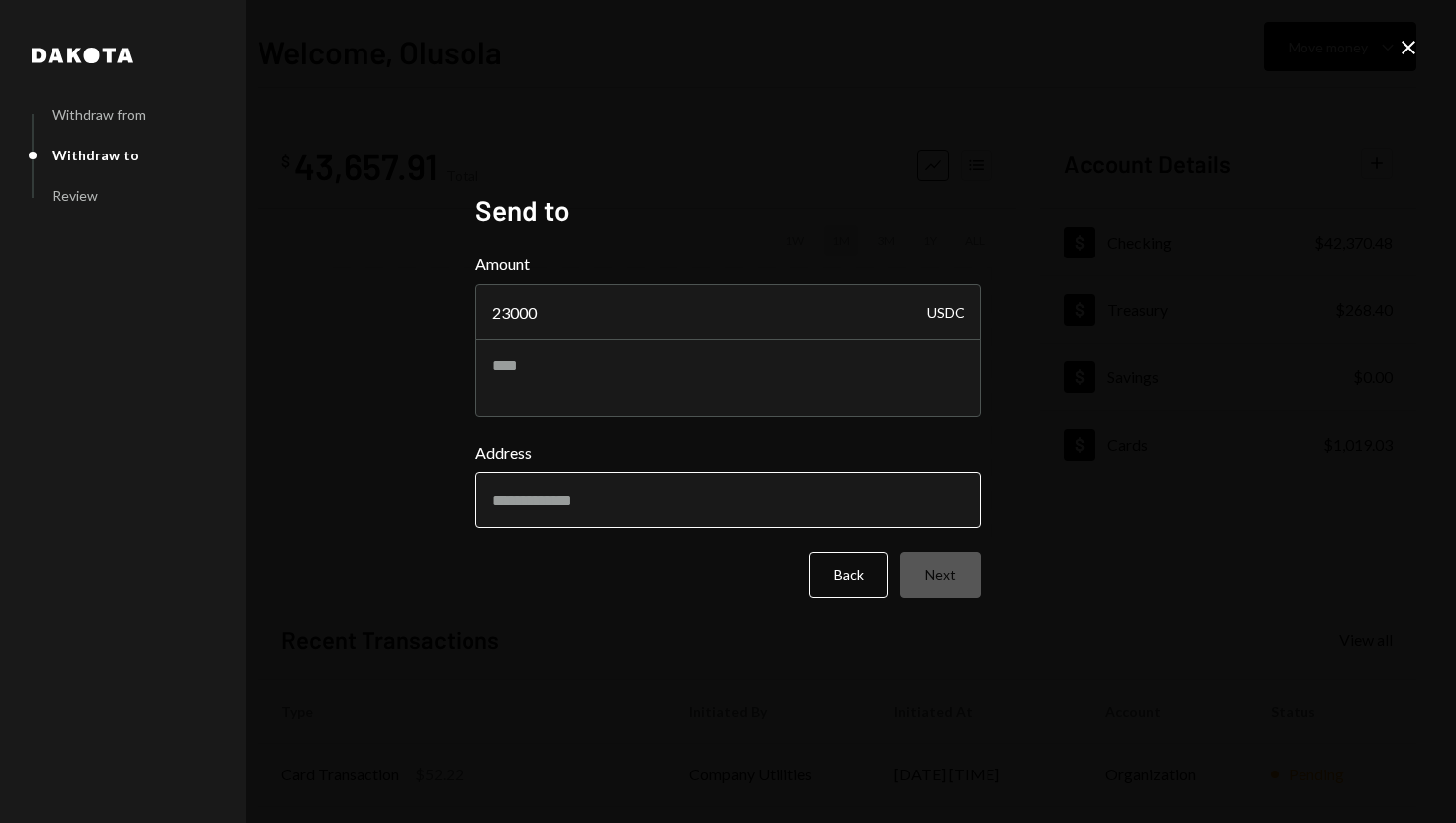 type on "23000" 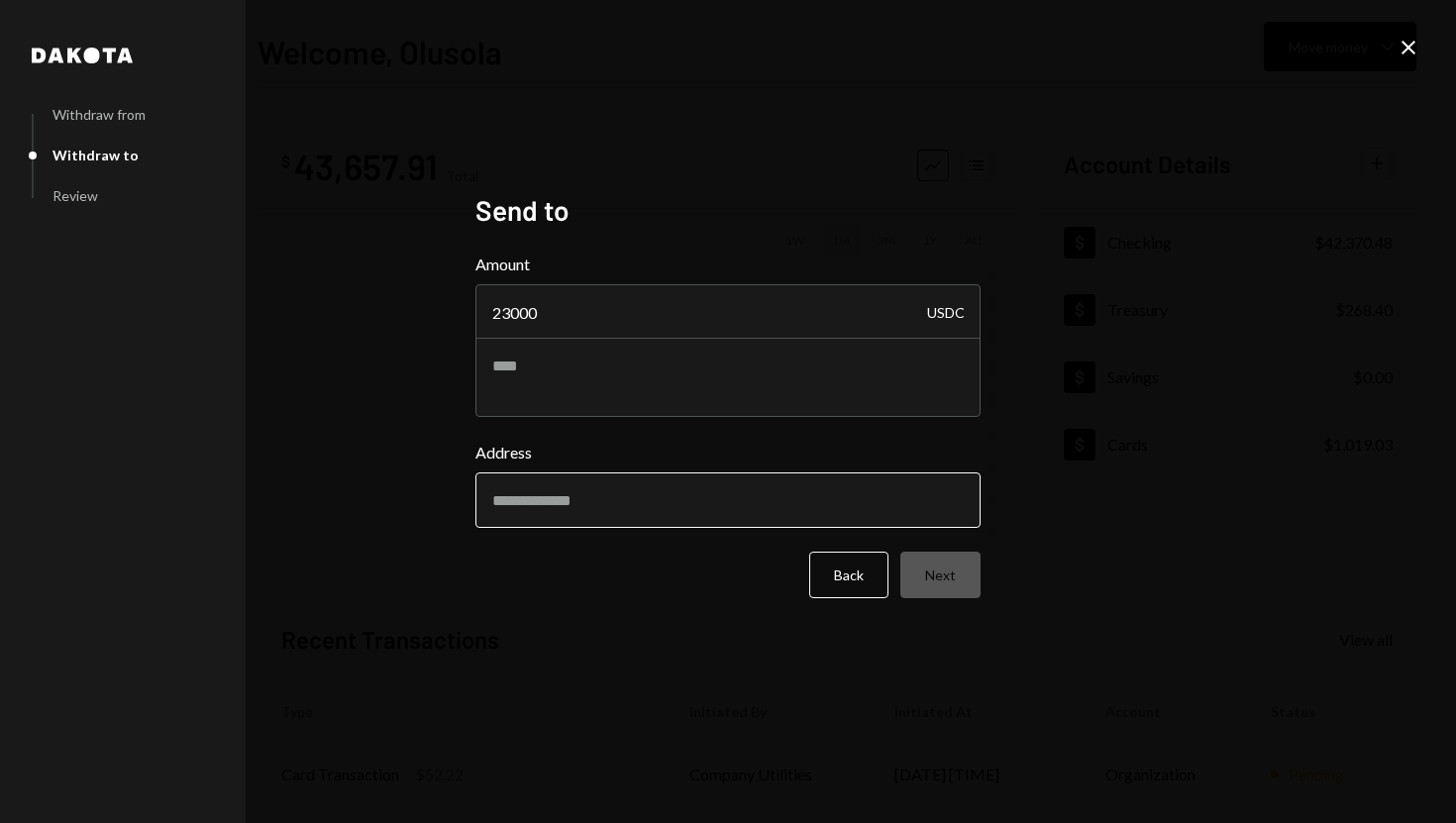 click on "Address" at bounding box center [728, 500] 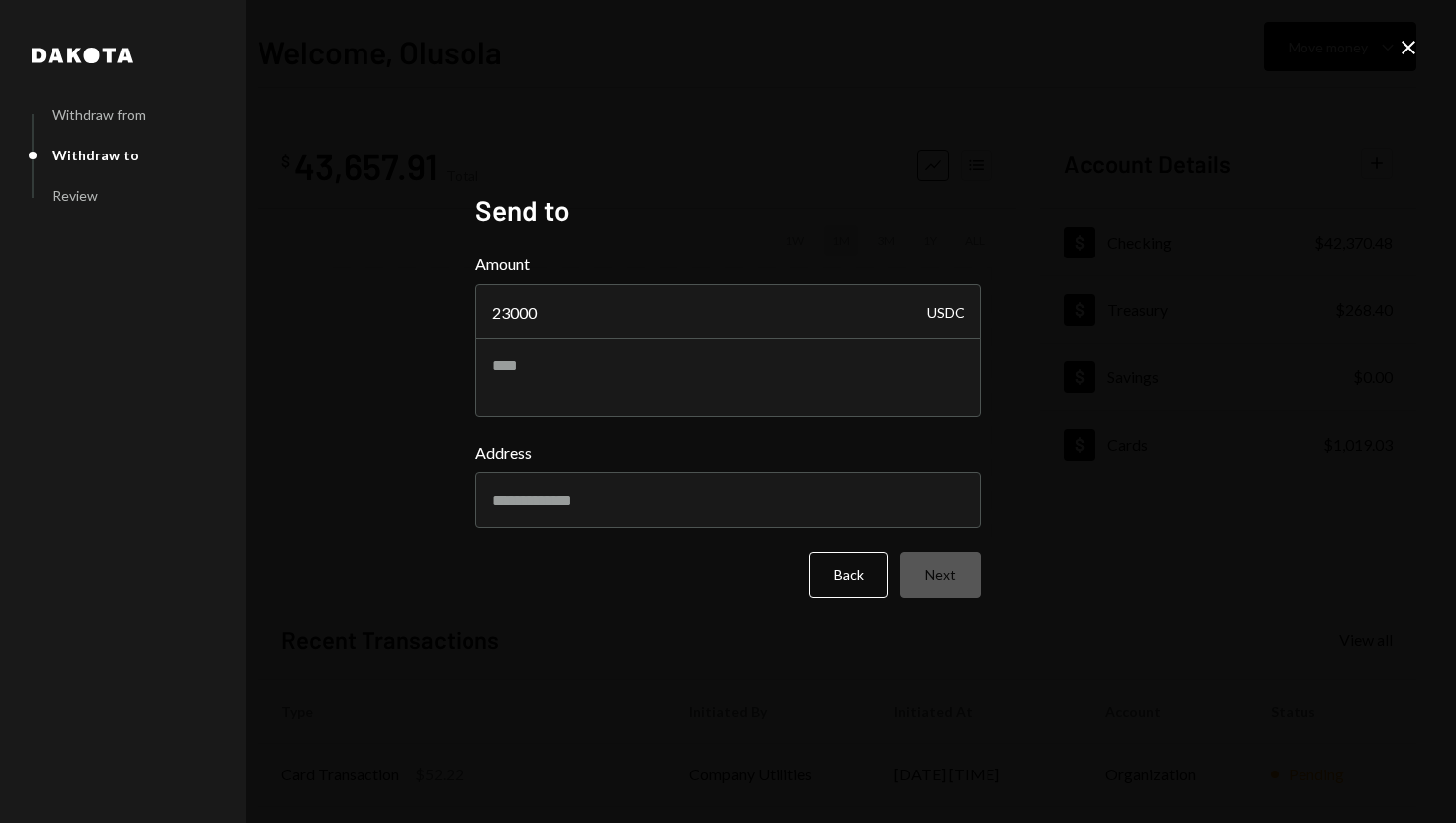 type on "**********" 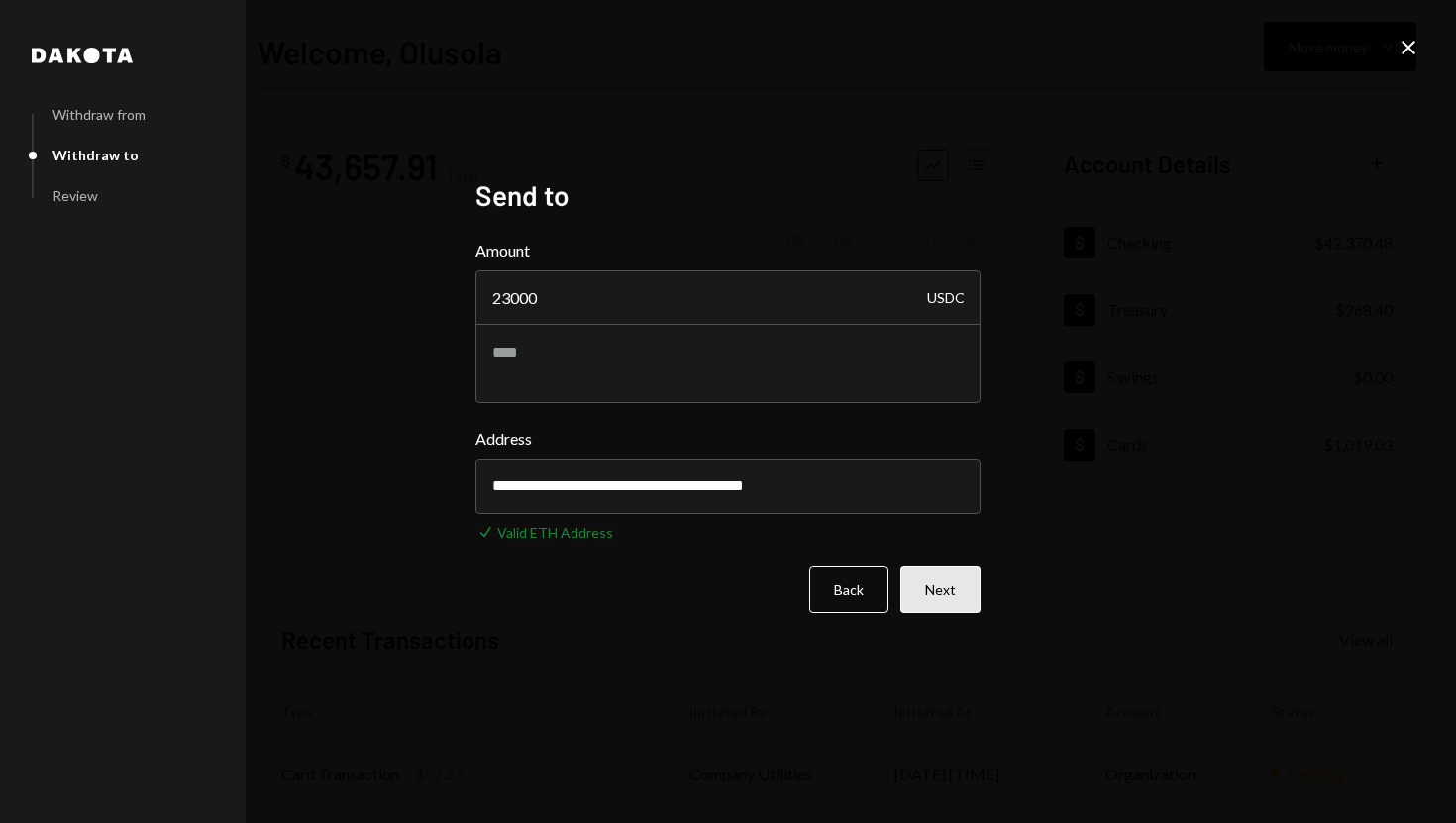 click on "Next" at bounding box center [940, 589] 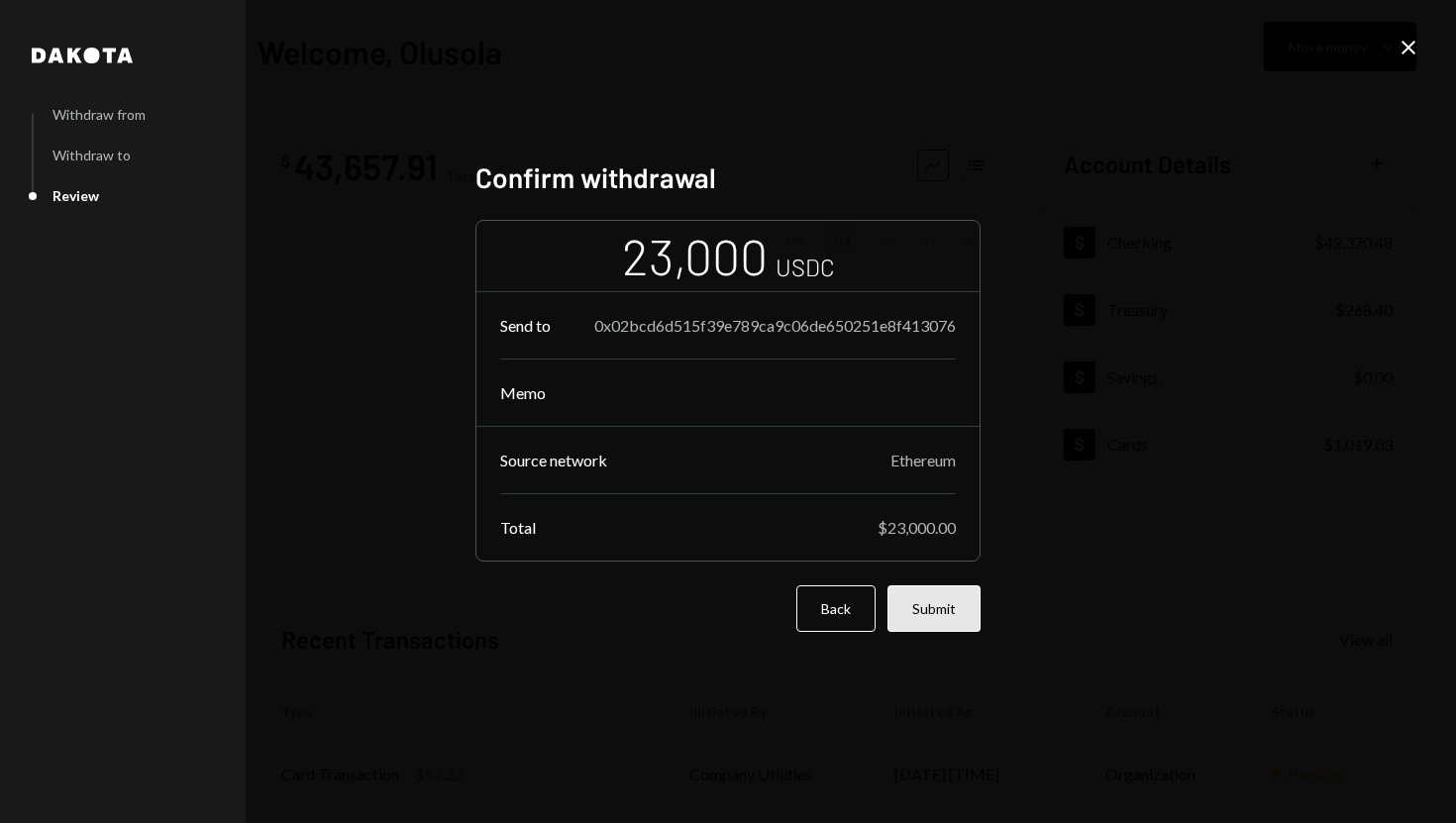 click on "Submit" at bounding box center [934, 608] 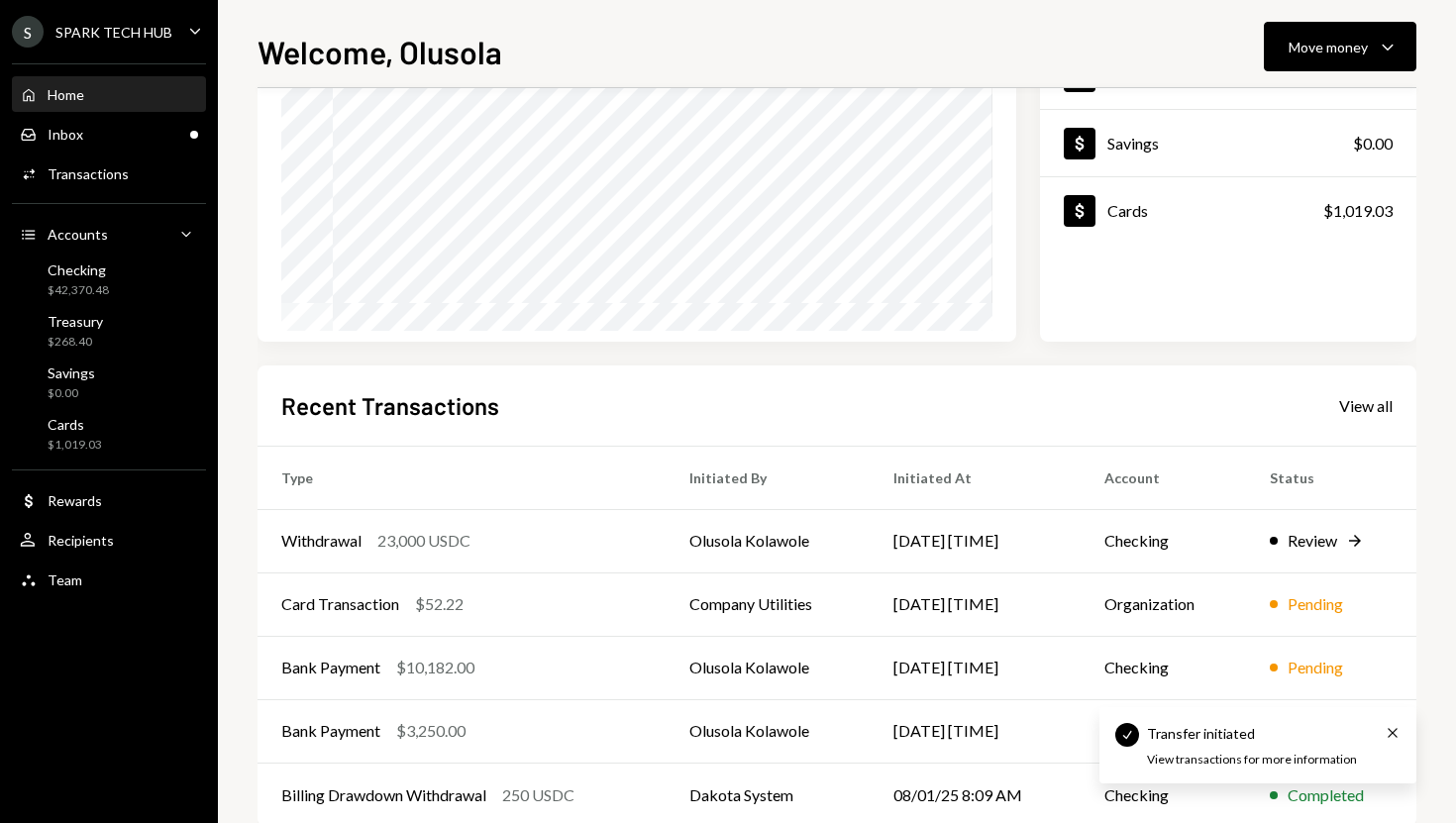 scroll, scrollTop: 276, scrollLeft: 0, axis: vertical 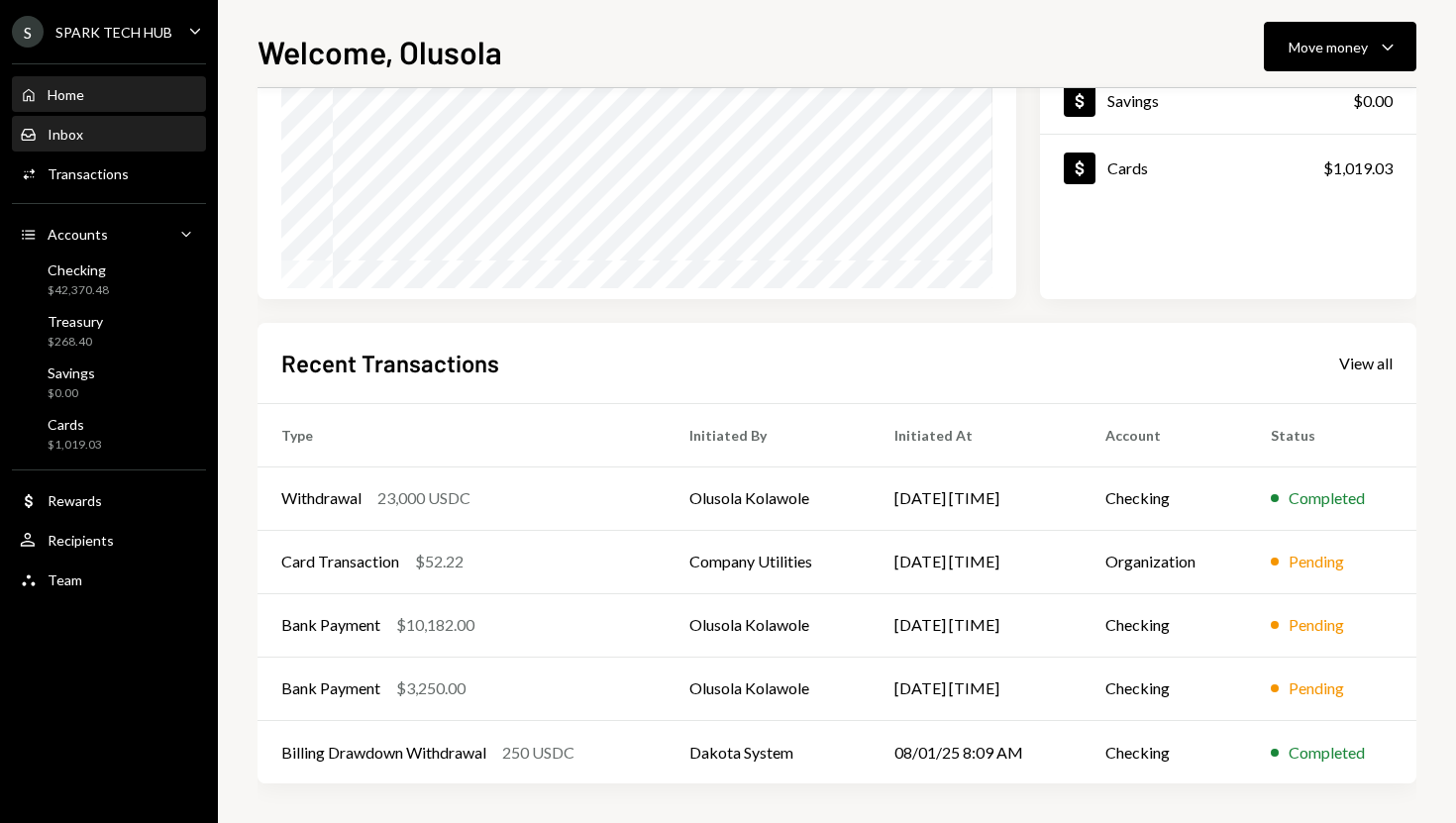 click on "Inbox Inbox" at bounding box center [109, 135] 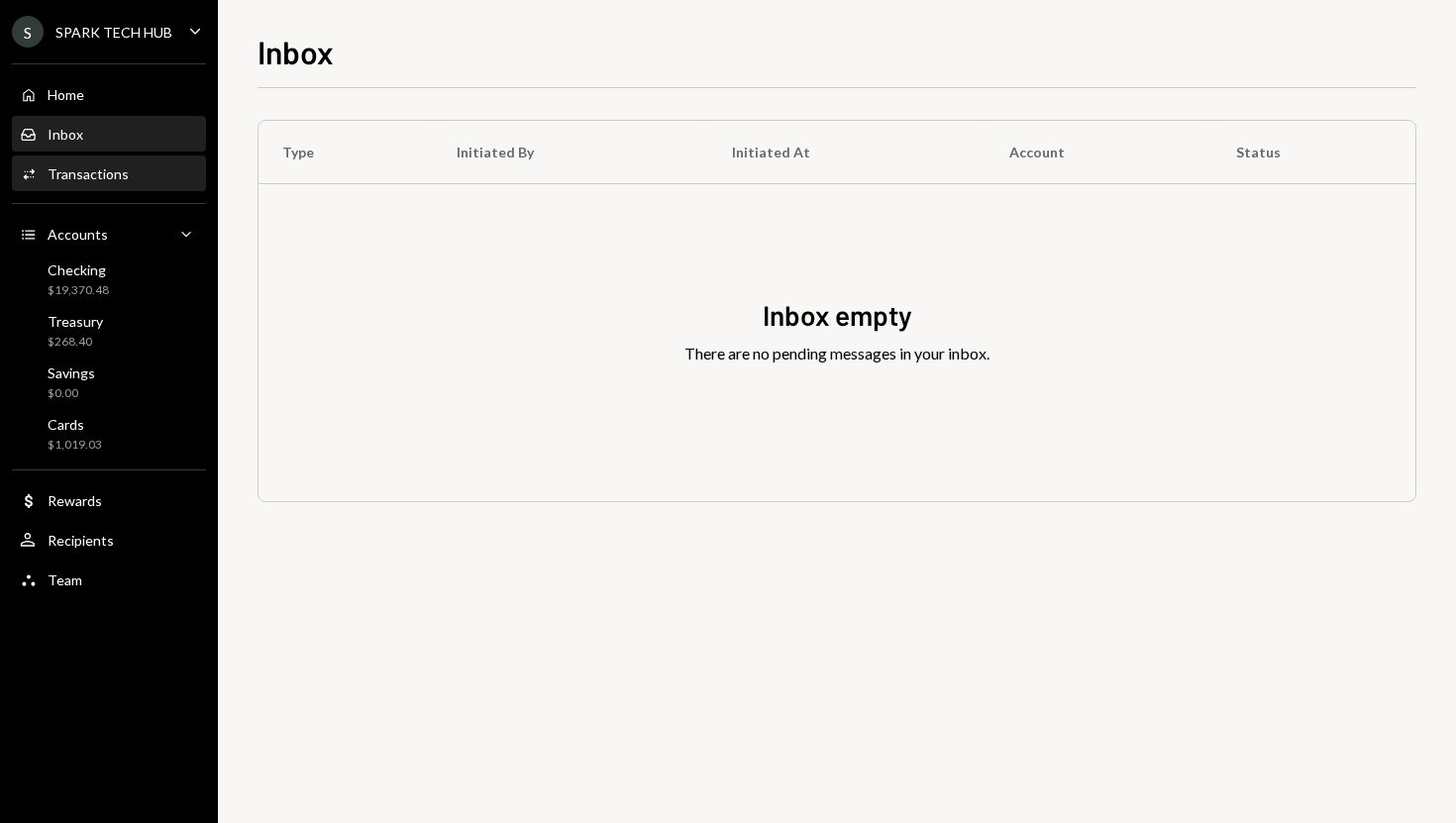 click on "Transactions" at bounding box center [88, 173] 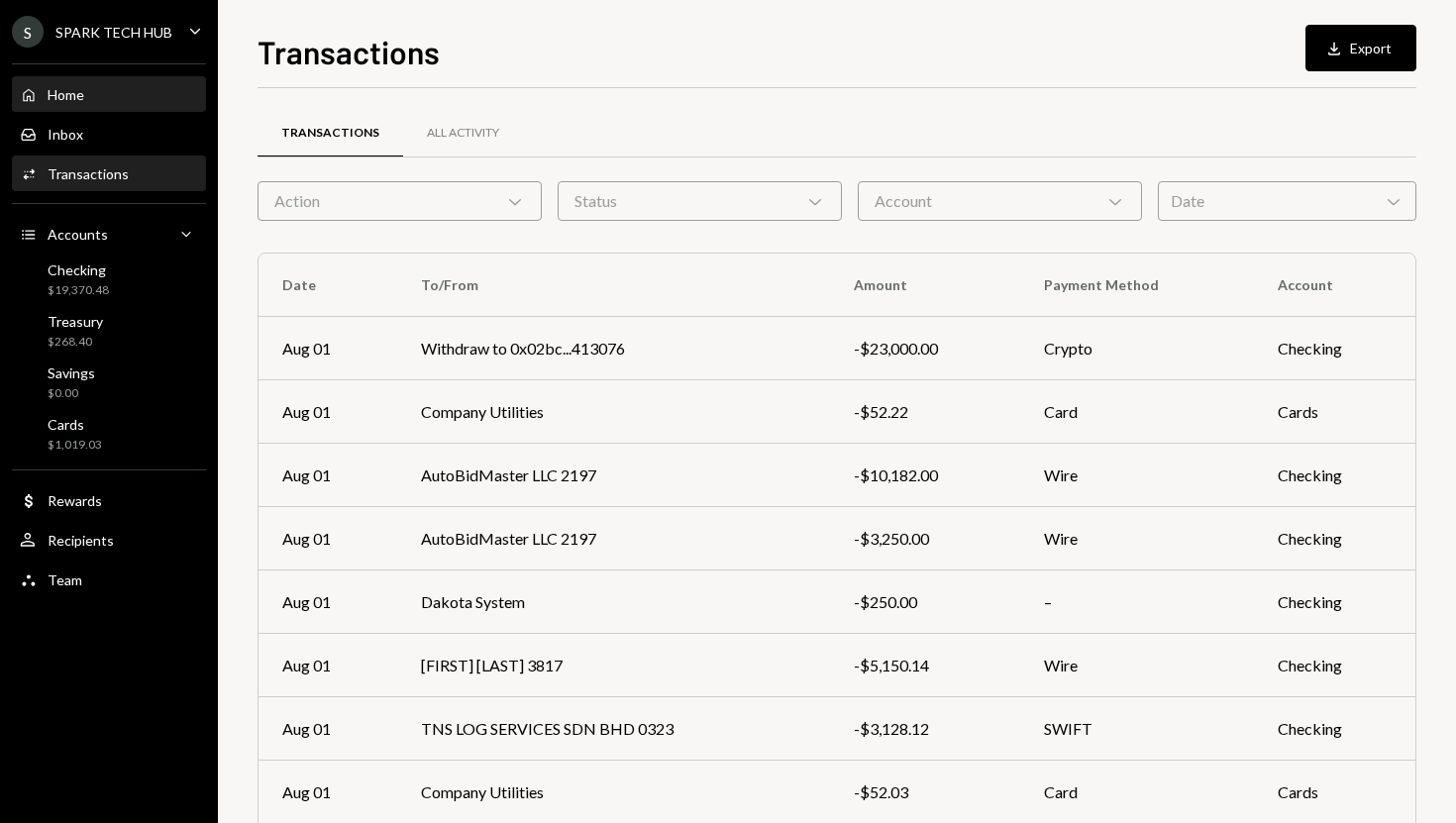 click on "Home Home" at bounding box center [109, 95] 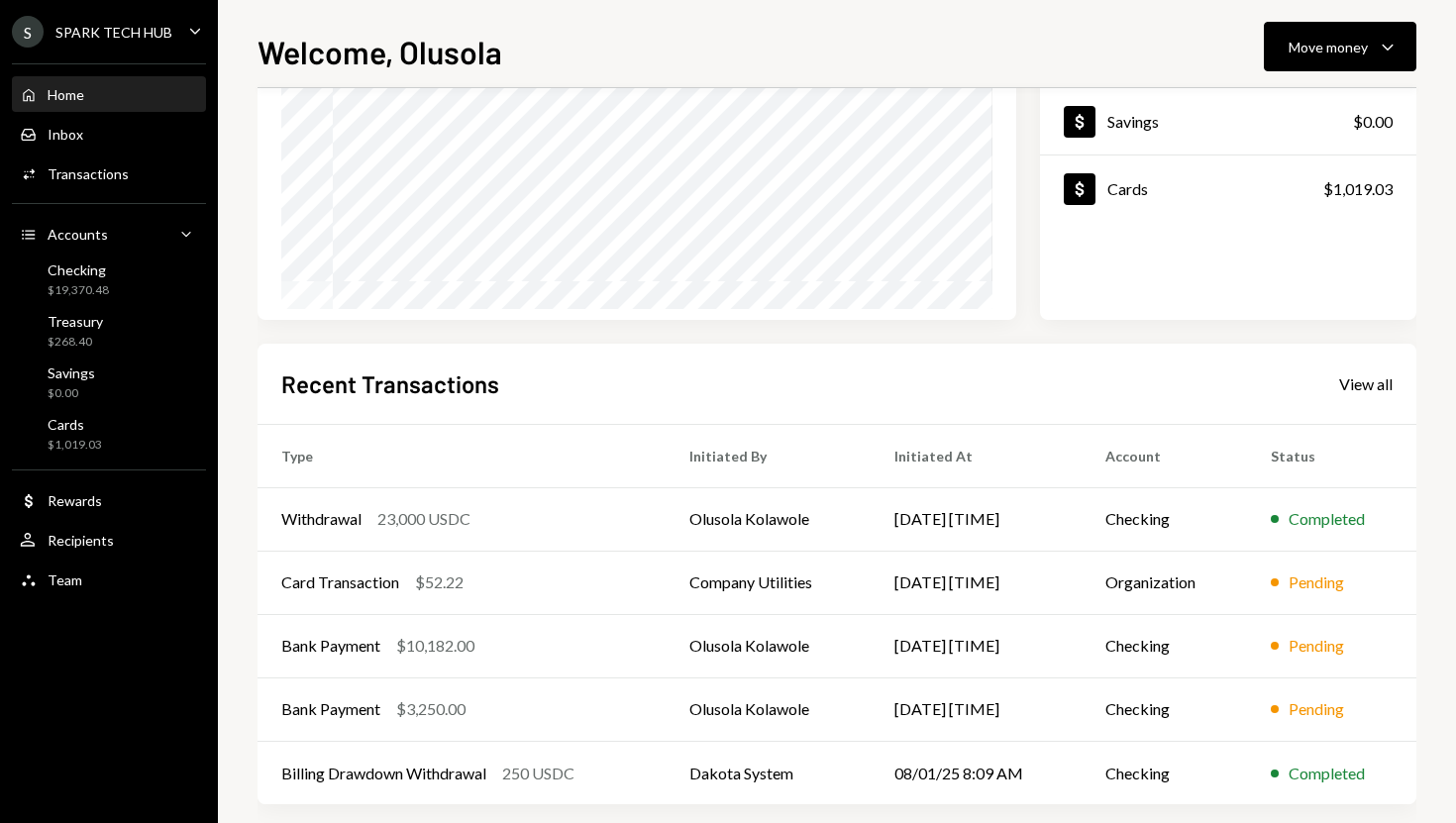 scroll, scrollTop: 276, scrollLeft: 0, axis: vertical 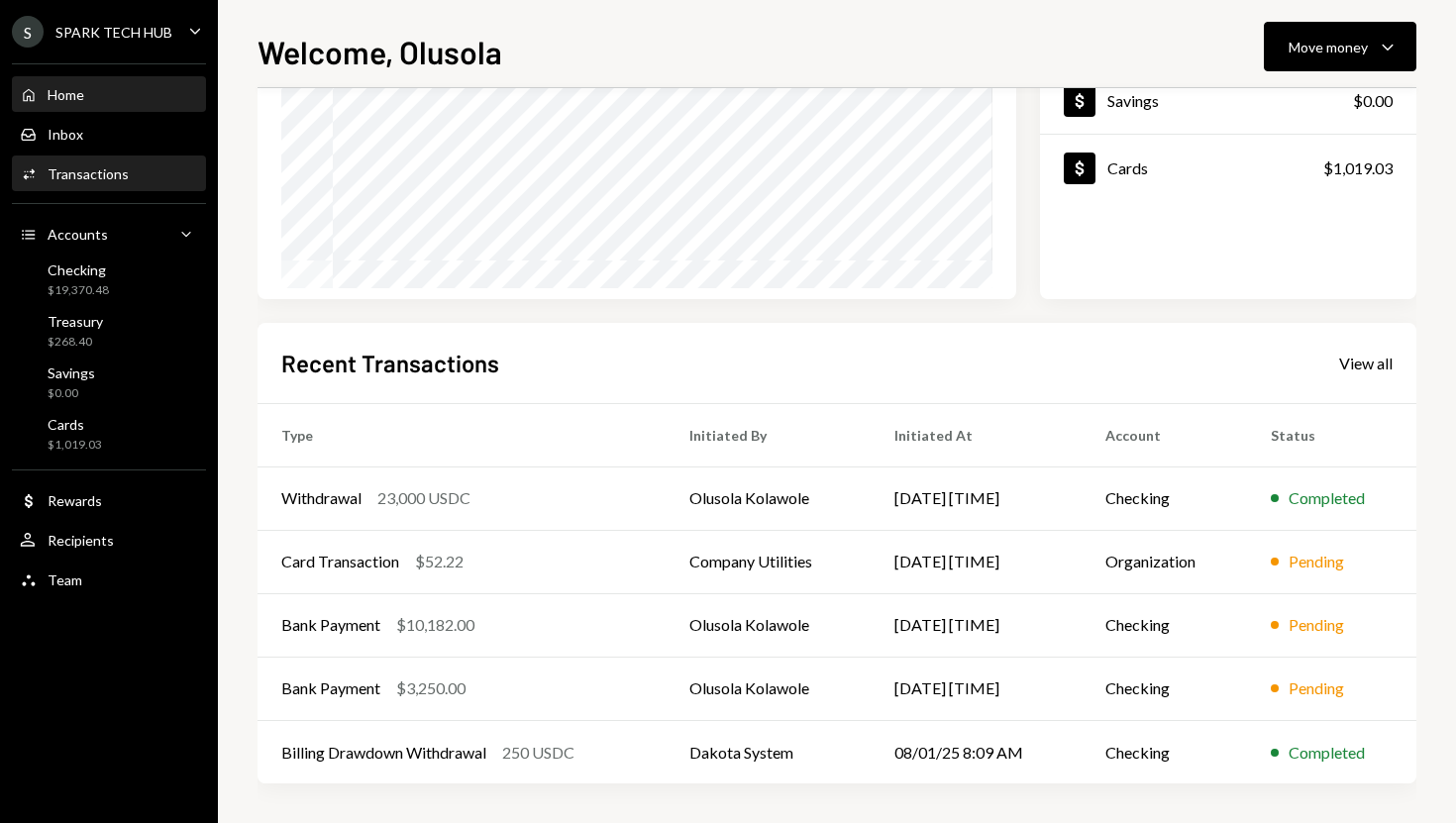 click on "Activities Transactions" at bounding box center [109, 174] 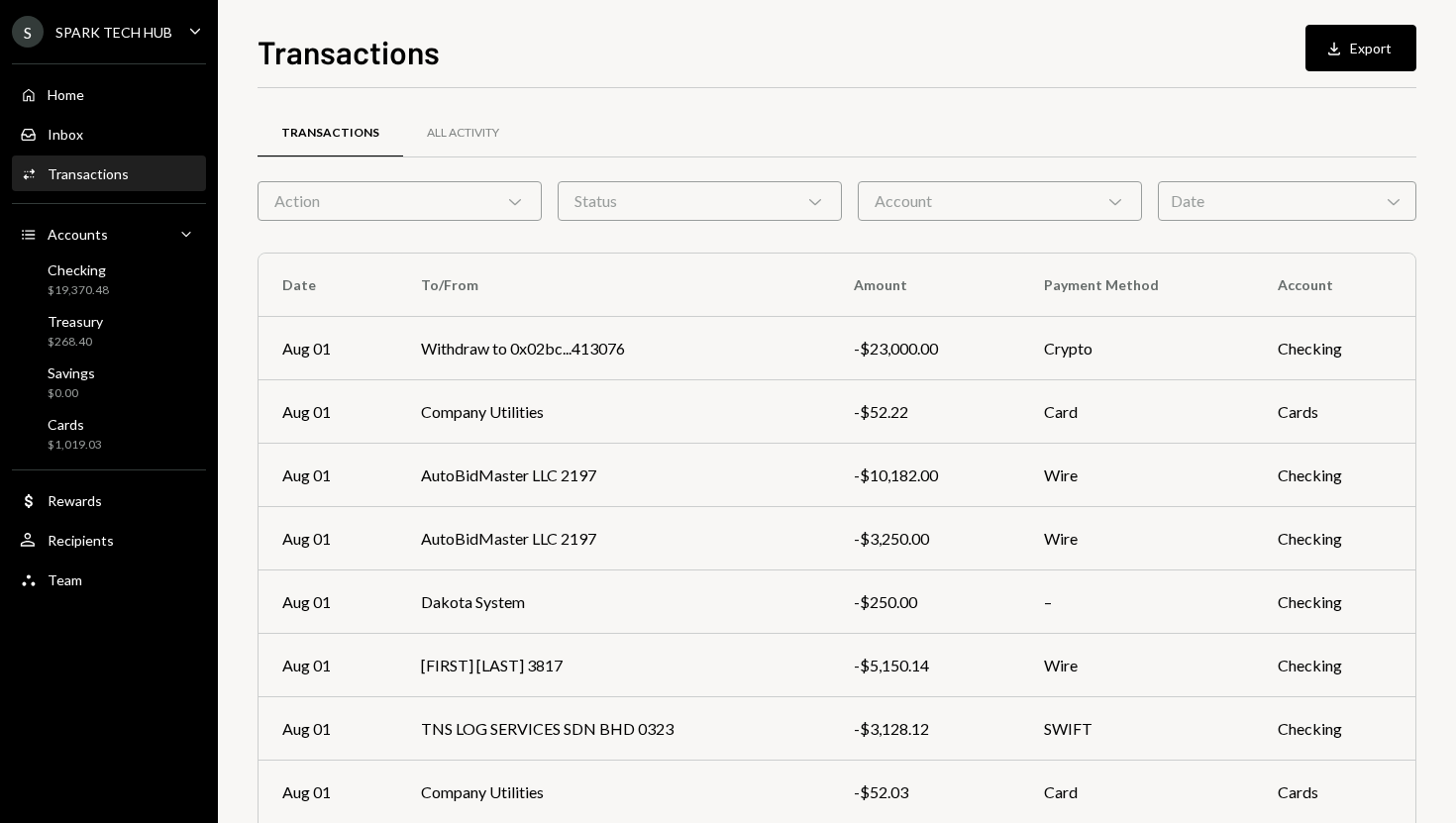click on "Action Chevron Down" at bounding box center (399, 201) 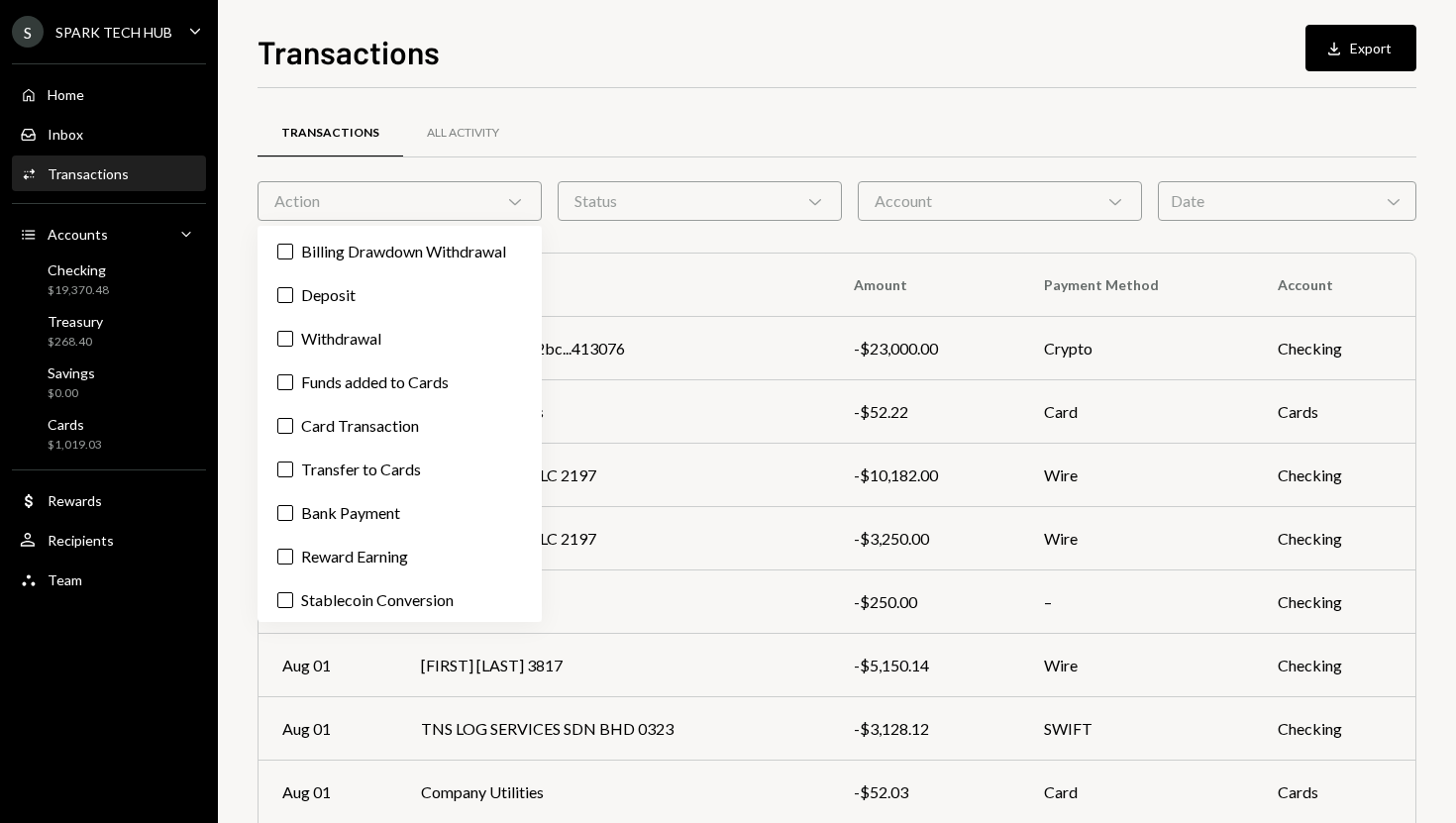 click on "Status Chevron Down" at bounding box center [699, 201] 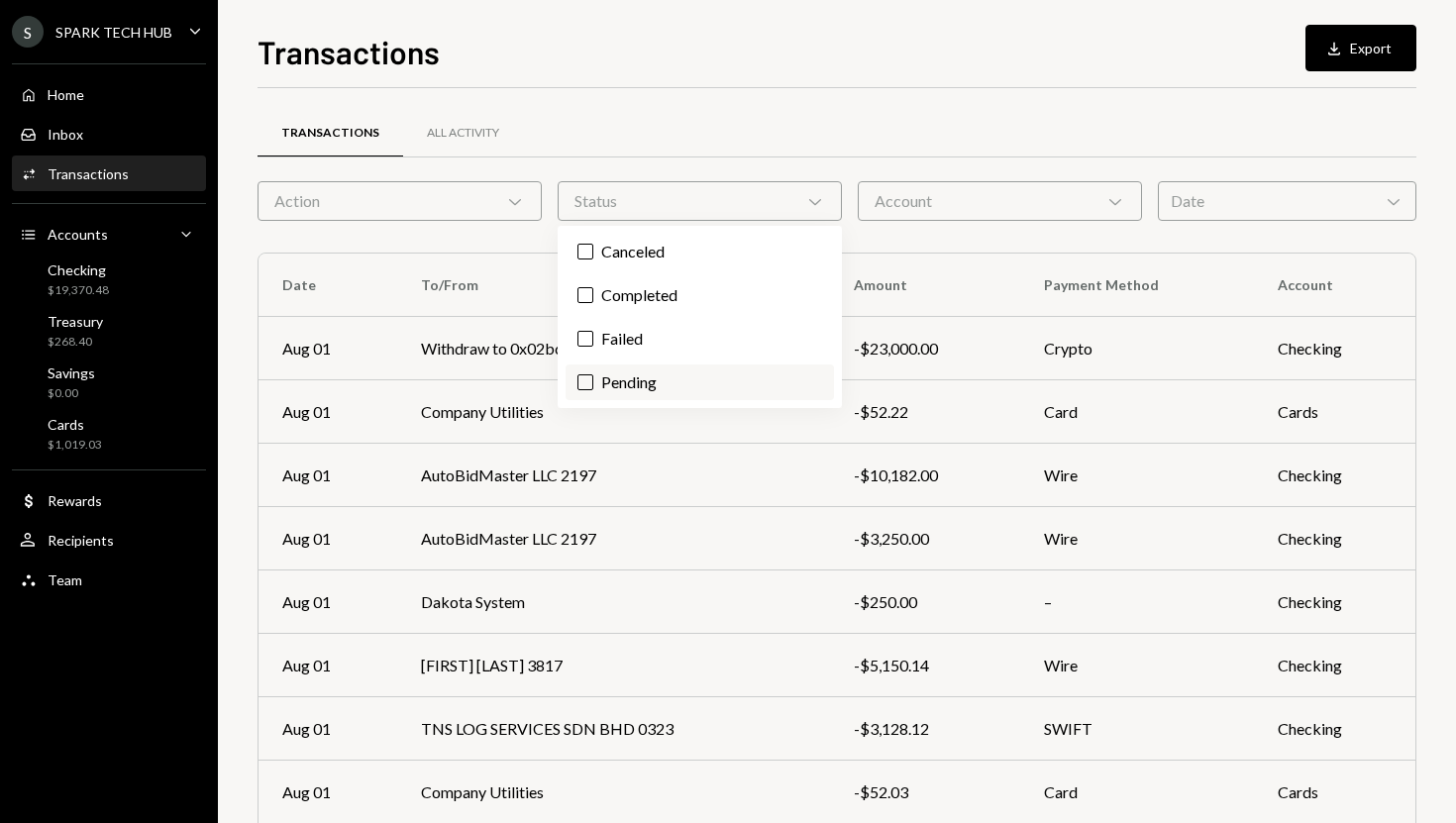 click on "Pending" at bounding box center (699, 382) 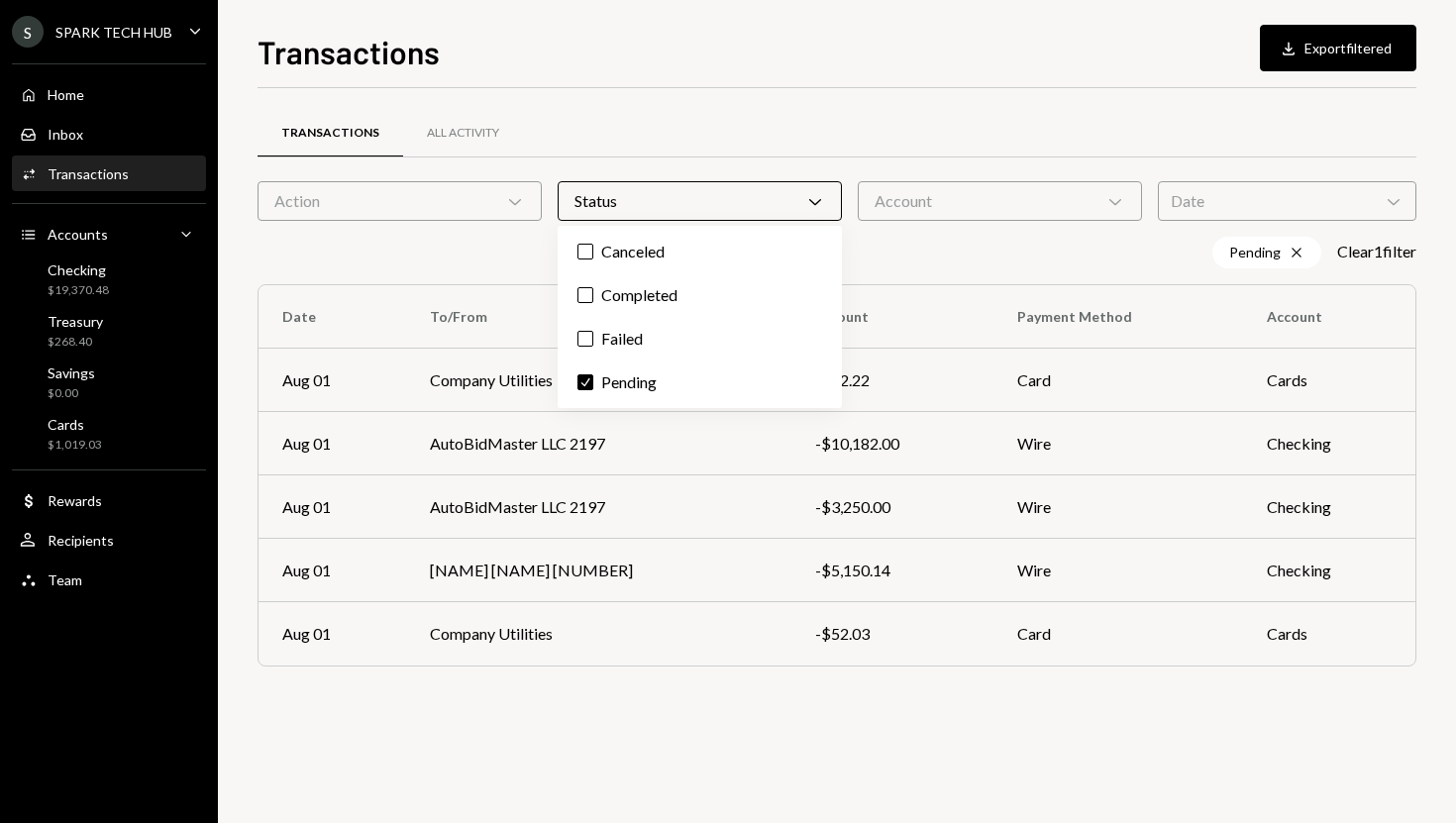 scroll, scrollTop: 0, scrollLeft: 0, axis: both 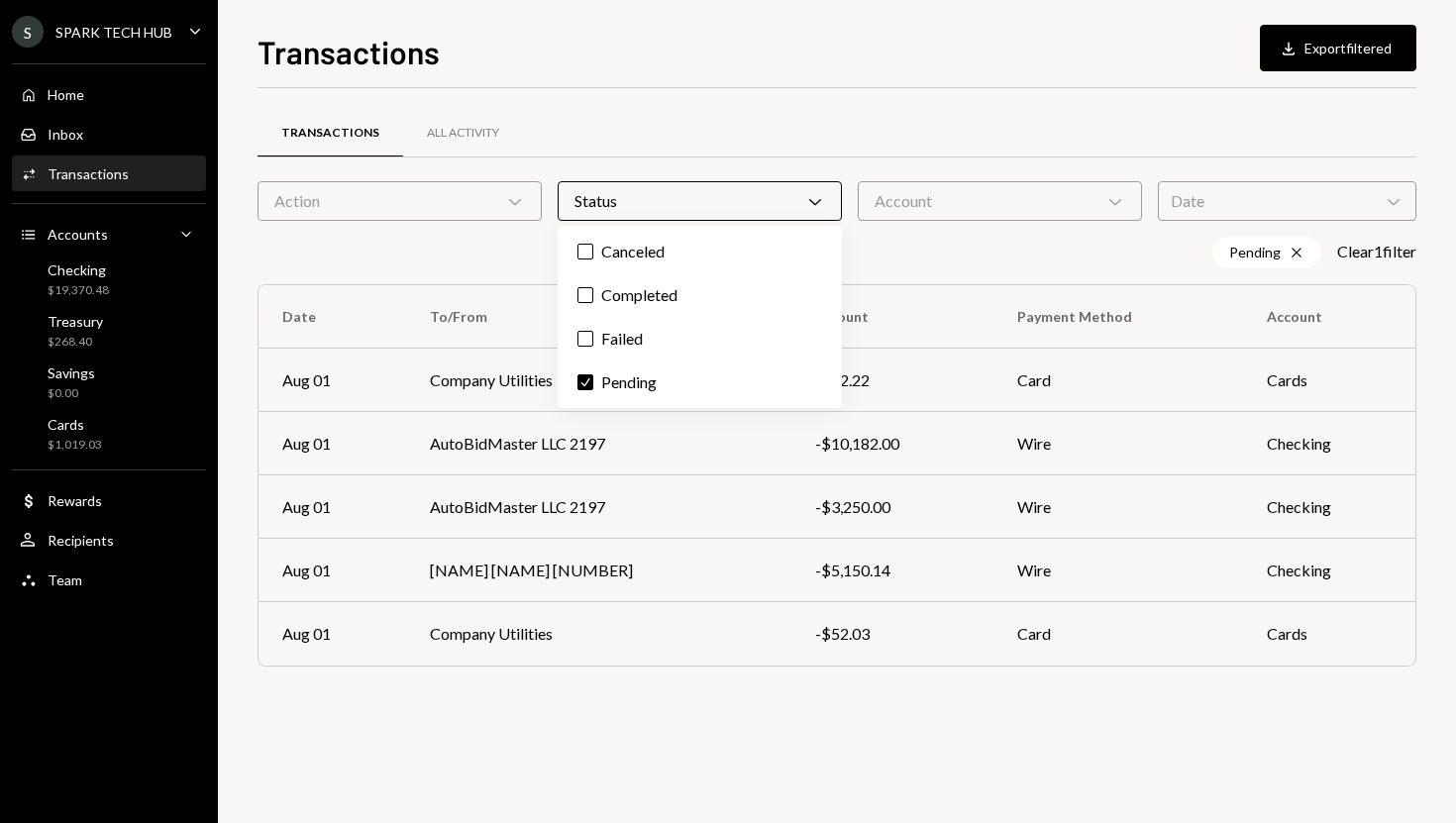 click on "Transactions All Activity Action Chevron Down Status Chevron Down Account Chevron Down Date Chevron Down Pending Cross Clear  1  filter Date To/From Amount Payment Method Account Aug 01 Company Utilities -$52.22 Card Cards Aug 01 AutoBidMaster LLC 2197 -$10,182.00 Wire Checking Aug 01 AutoBidMaster LLC 2197 -$3,250.00 Wire Checking Aug 01 [NAME] [NAME] [NUMBER] -$5,150.14 Wire Checking Aug 01 Company Utilities -$52.03 Card Cards" at bounding box center [837, 413] 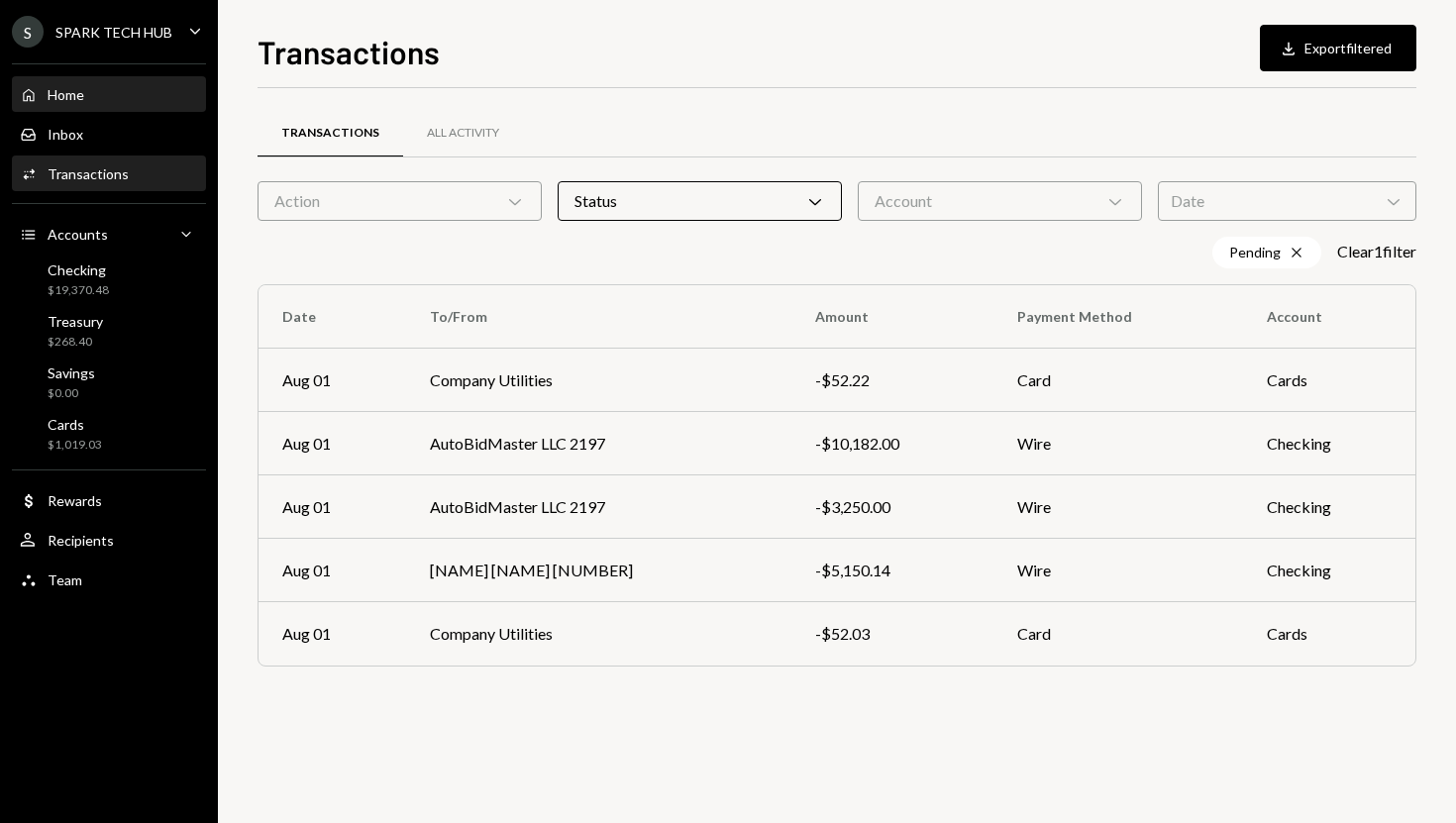click on "Home Home" at bounding box center [109, 95] 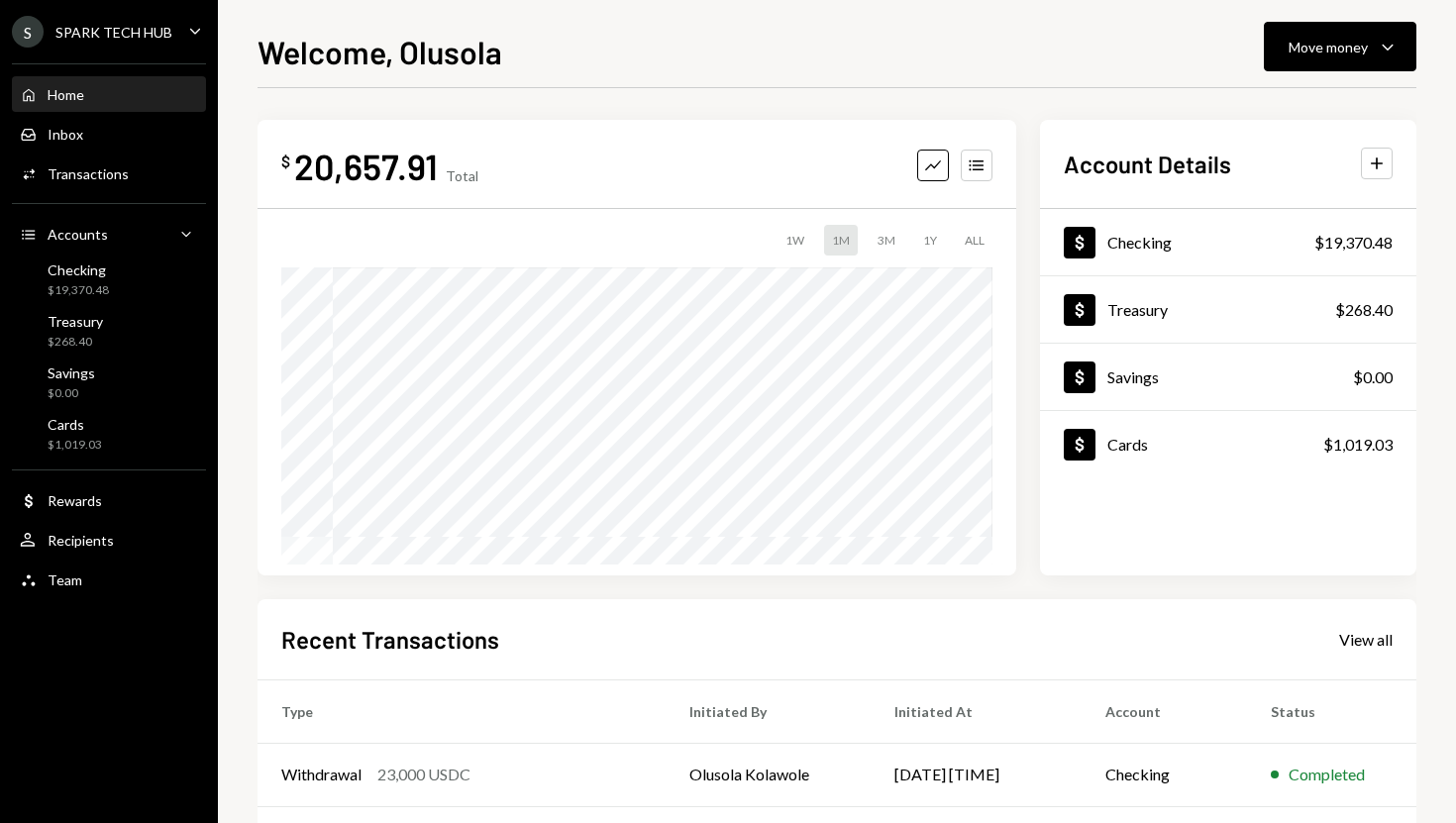 scroll, scrollTop: 276, scrollLeft: 0, axis: vertical 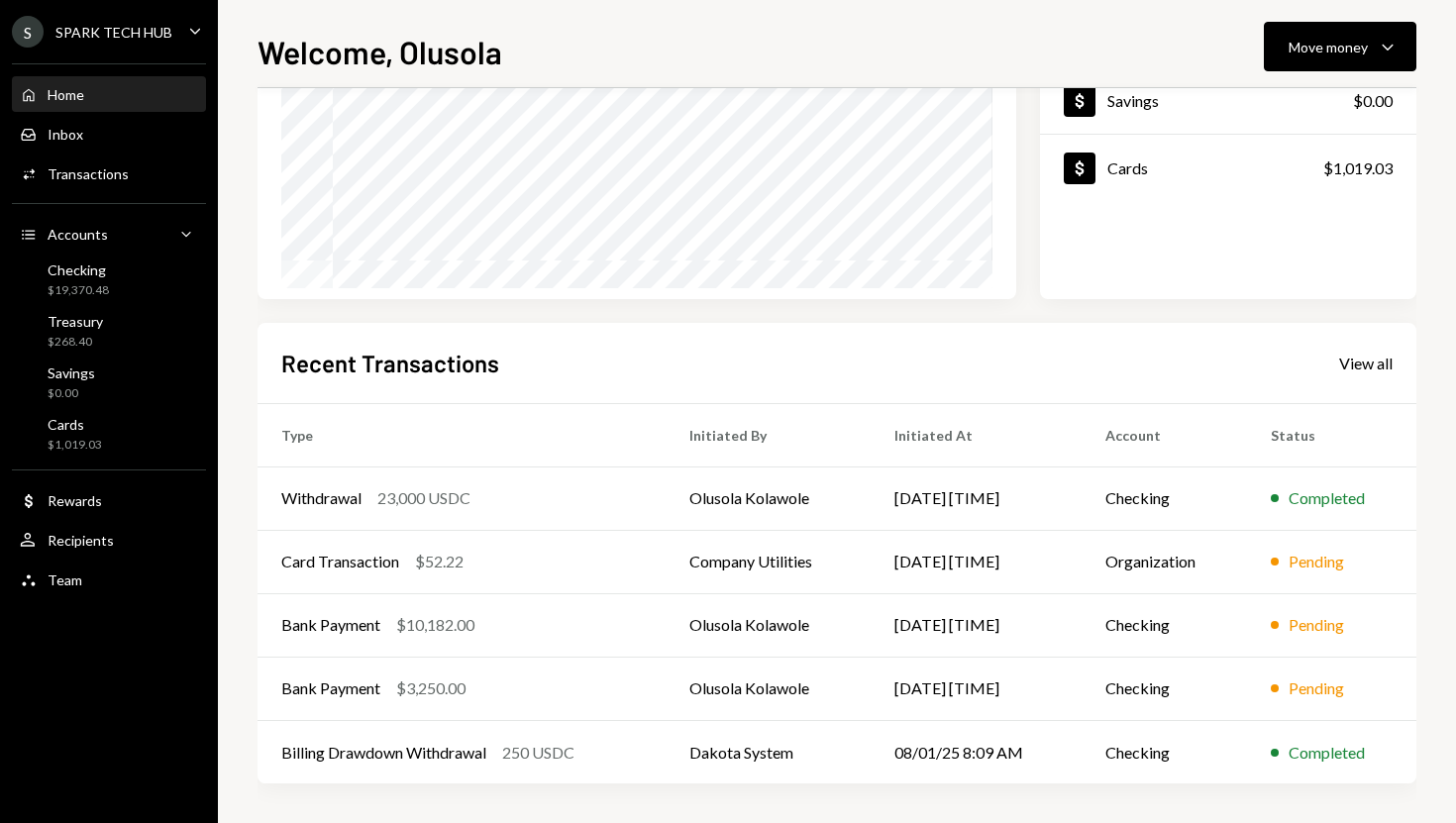 click on "Home Home Inbox Inbox Activities Transactions Accounts Accounts Caret Down Checking $19,370.48 Treasury $268.40 Savings $0.00 Cards $1,019.03 Dollar Rewards User Recipients Team Team" at bounding box center [109, 326] 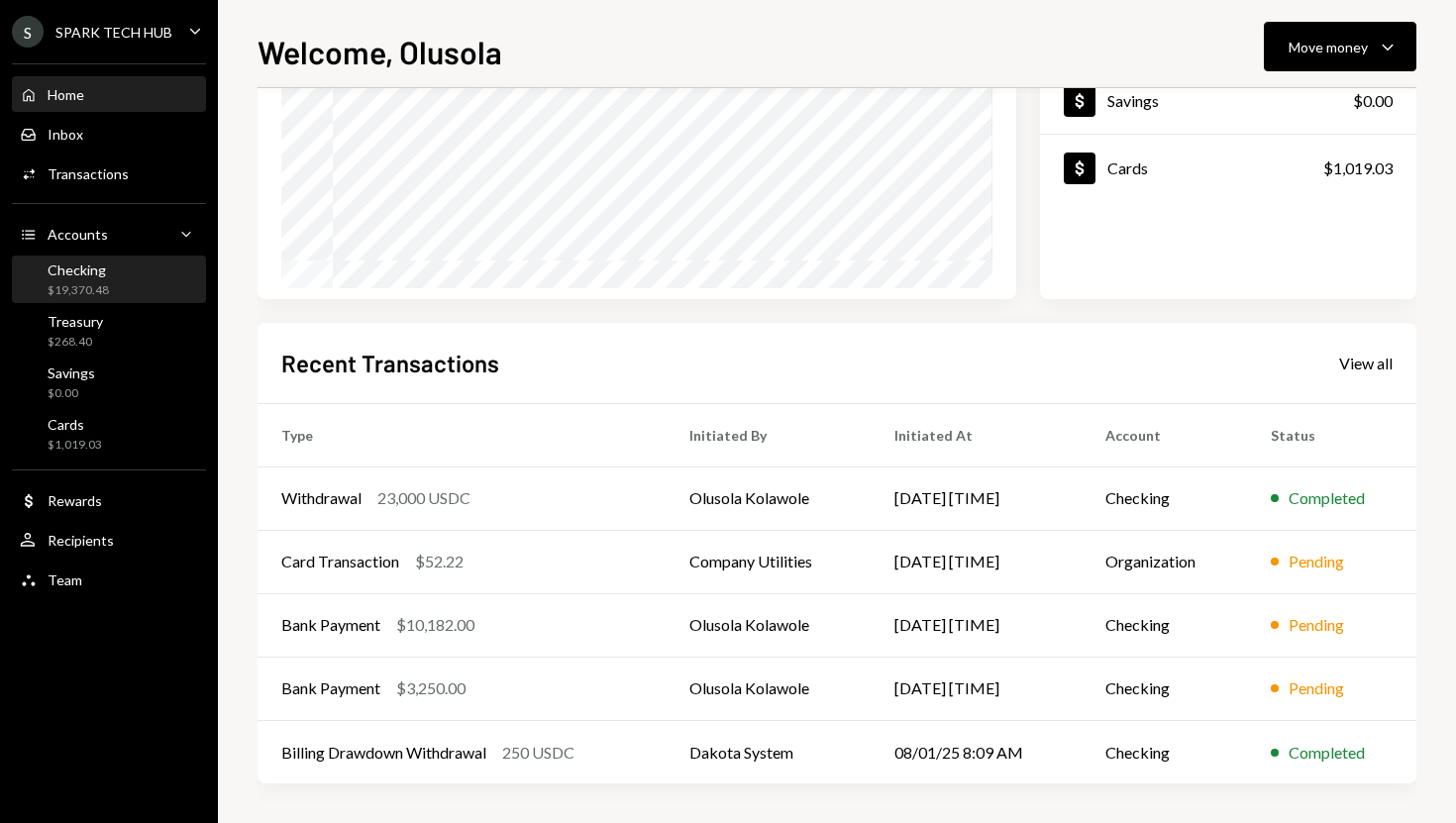 click on "Checking" at bounding box center [78, 269] 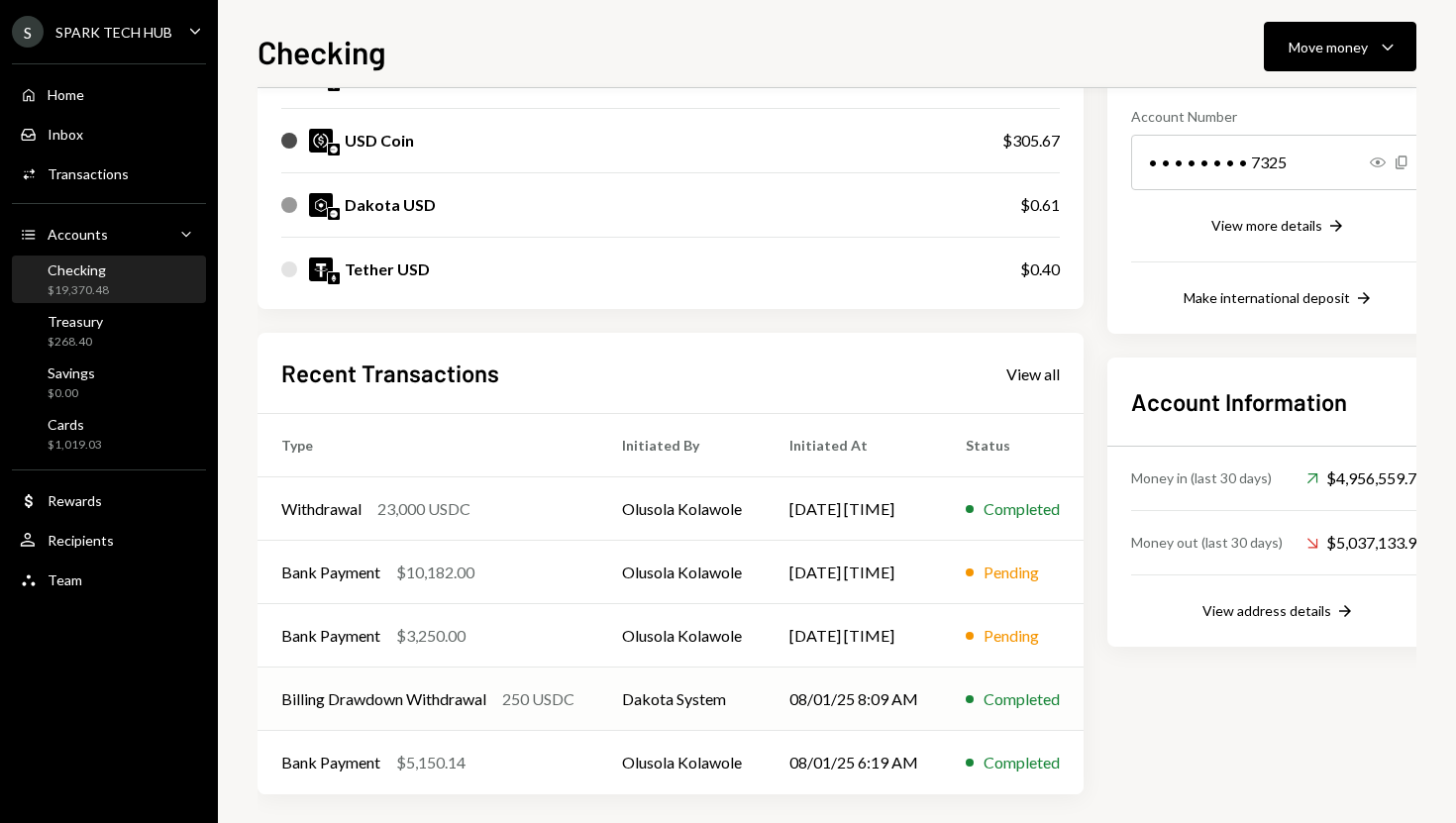 scroll, scrollTop: 307, scrollLeft: 0, axis: vertical 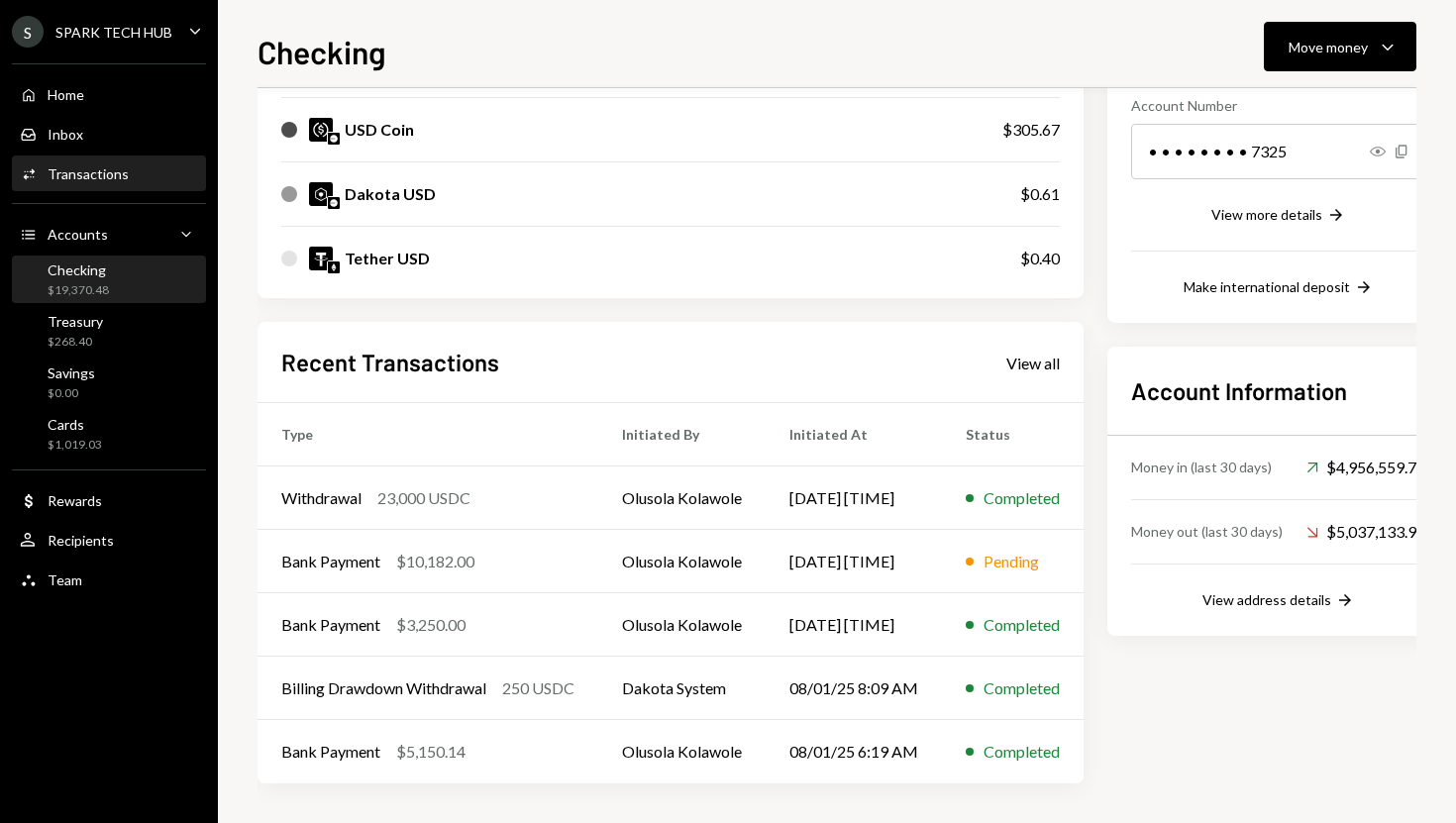 click on "Transactions" at bounding box center [88, 173] 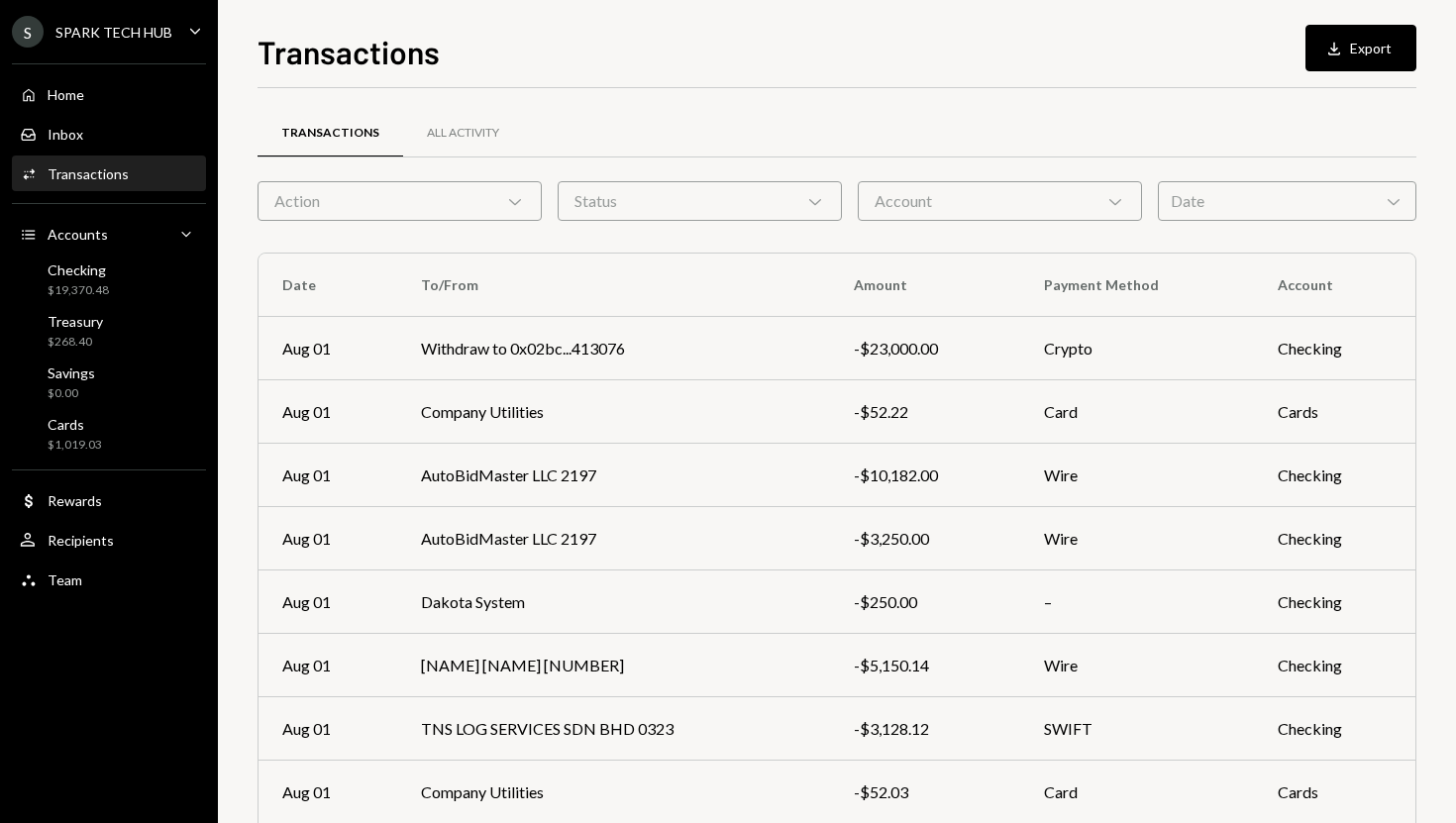 click on "Status Chevron Down" at bounding box center [699, 201] 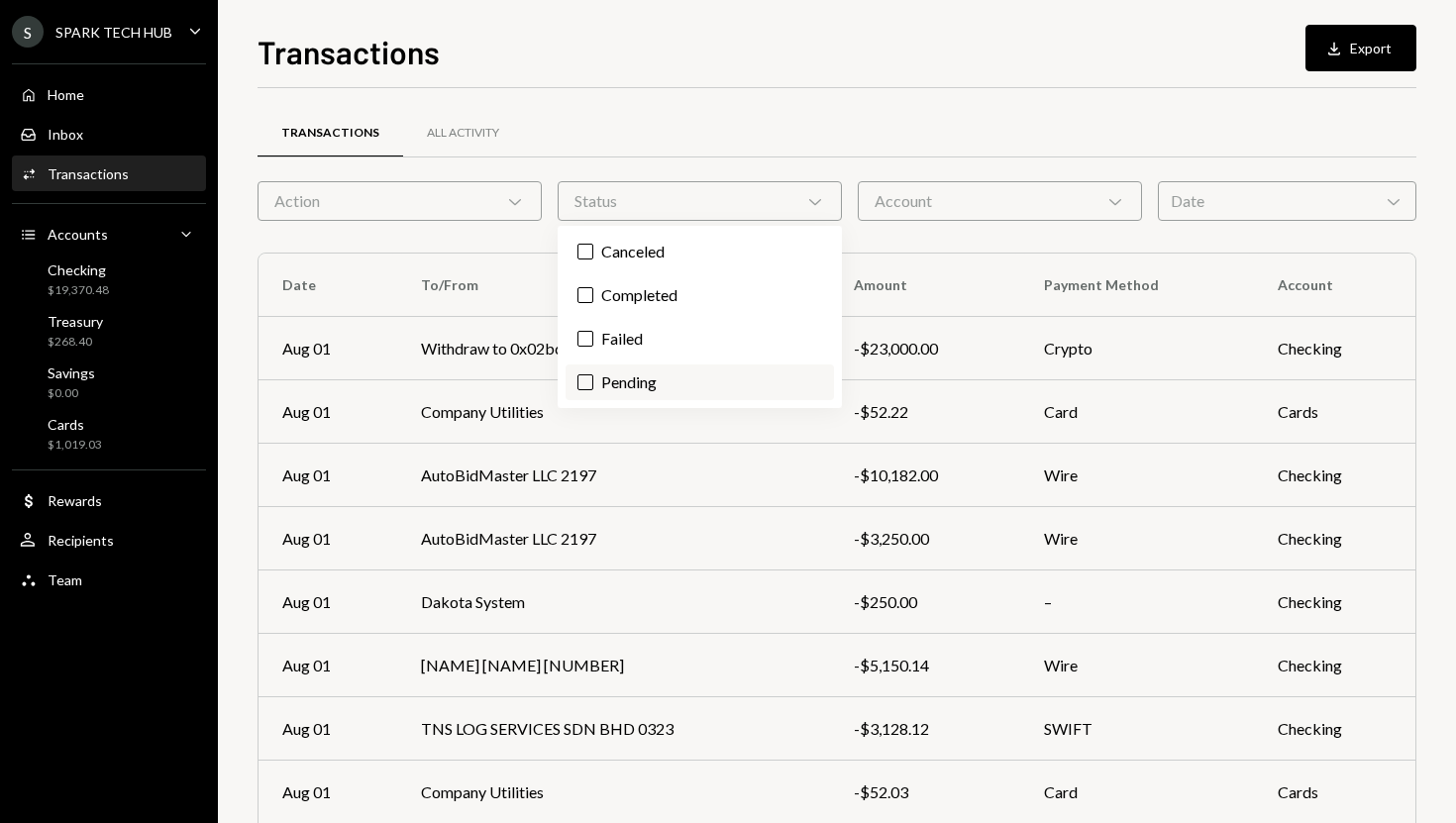 click on "Pending" at bounding box center (699, 382) 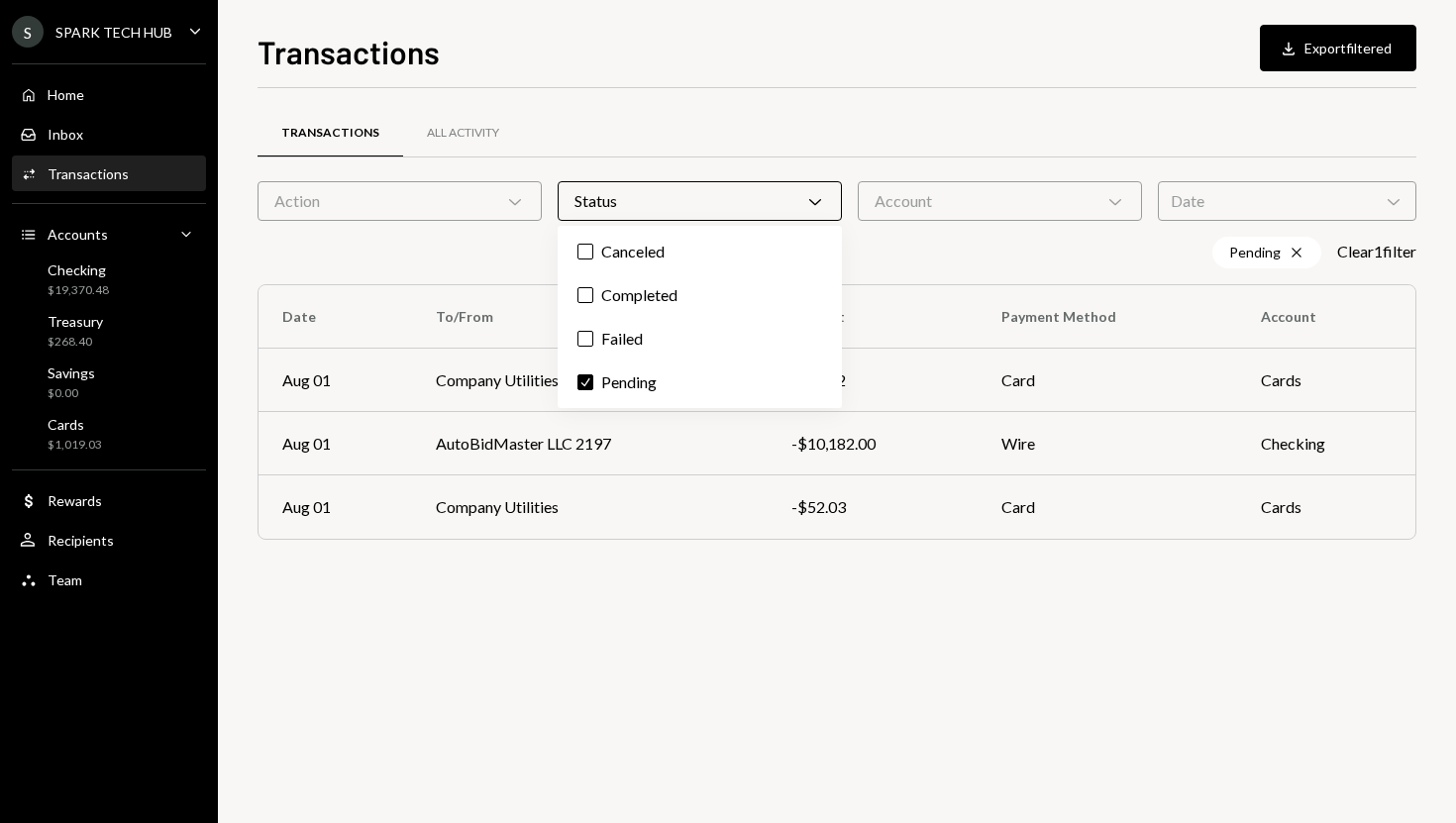 click on "Transactions All Activity Action Chevron Down Status Chevron Down Account Chevron Down Date Chevron Down Pending Cross Clear  1  filter Date To/From Amount Payment Method Account Aug 01 Company Utilities -$52.22 Card Cards Aug 01 AutoBidMaster LLC 2197 -$10,182.00 Wire Checking Aug 01 Company Utilities -$52.03 Card Cards" at bounding box center [837, 456] 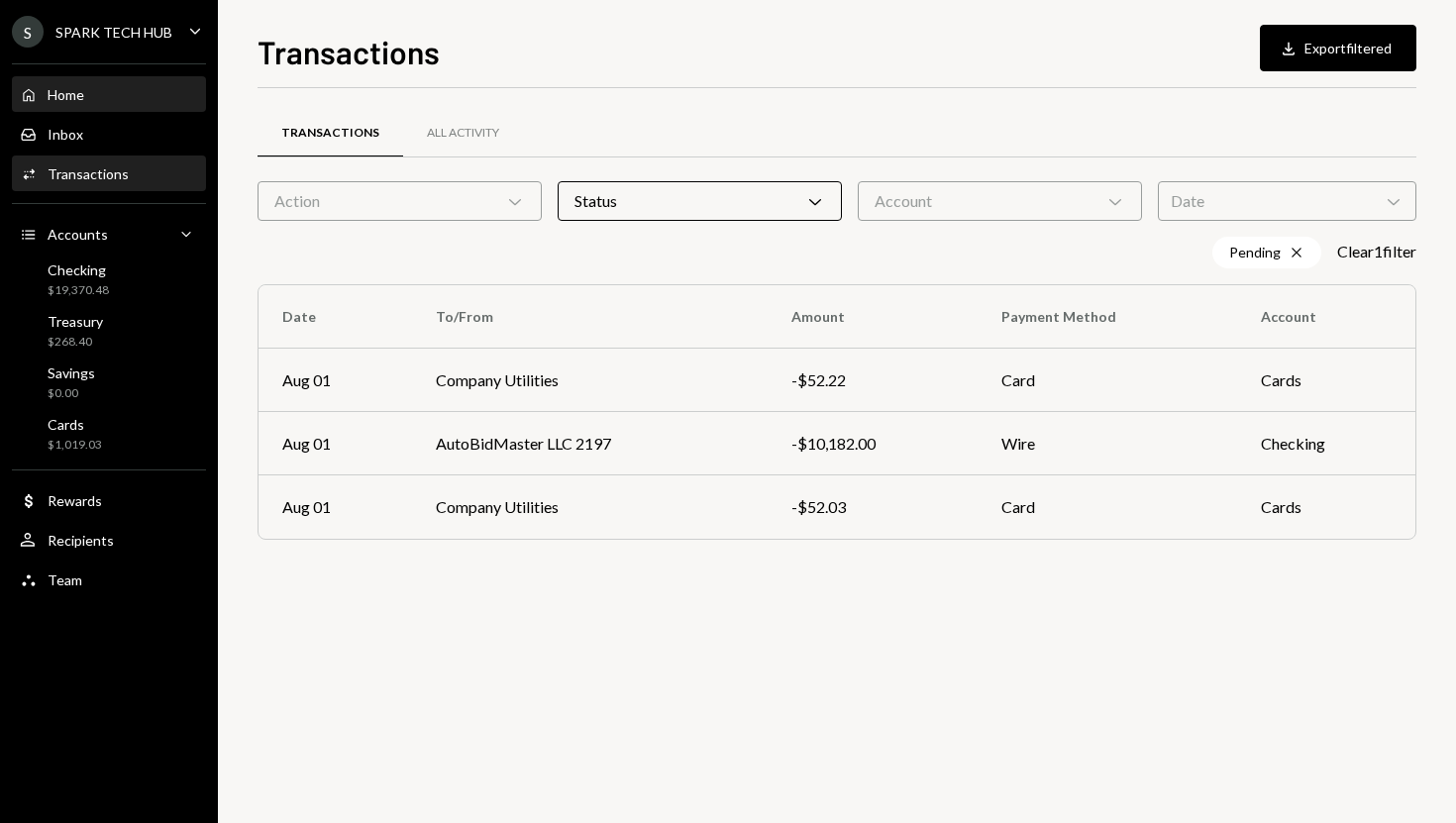 click on "Home Home" at bounding box center [109, 95] 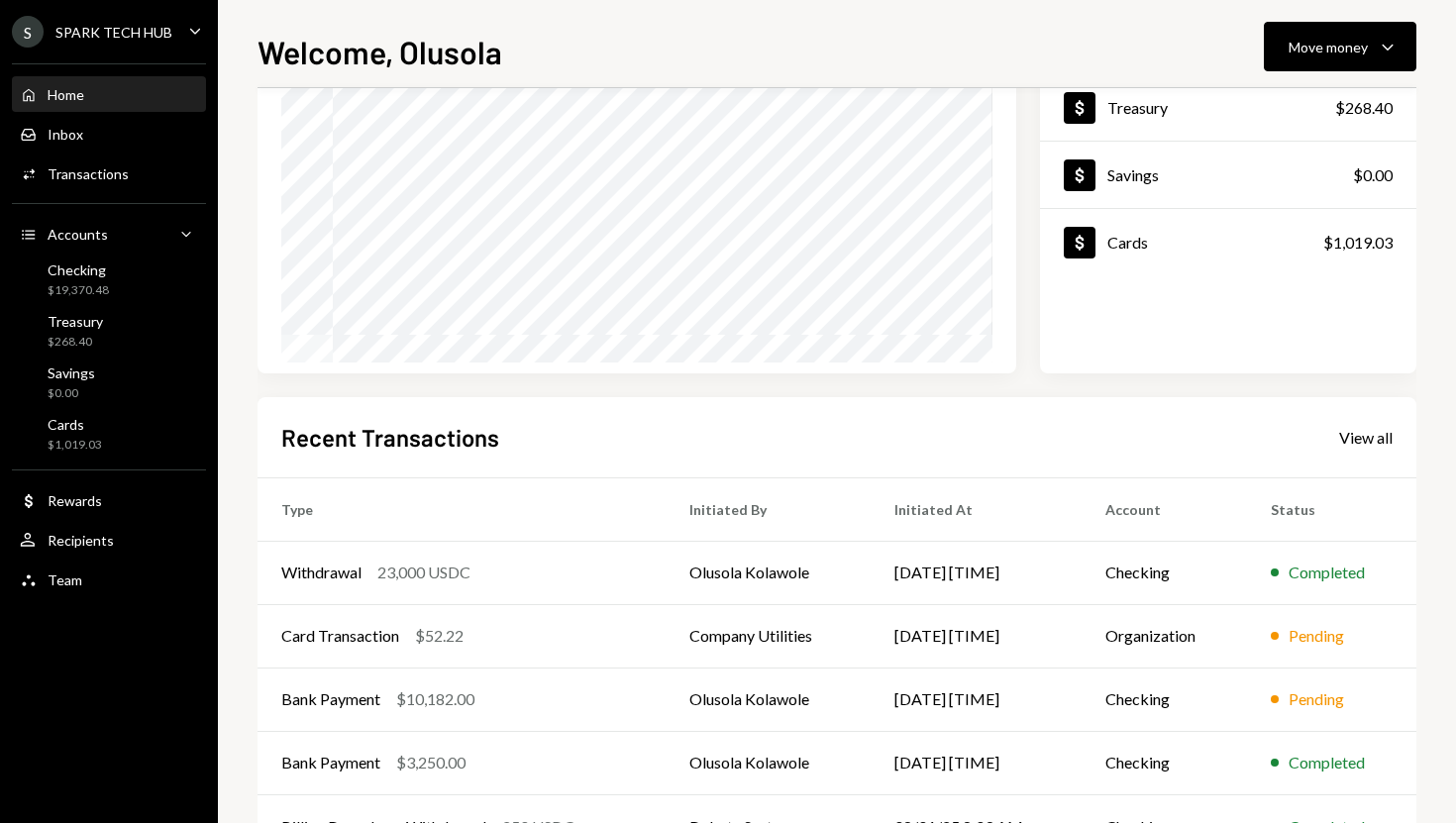 scroll, scrollTop: 276, scrollLeft: 0, axis: vertical 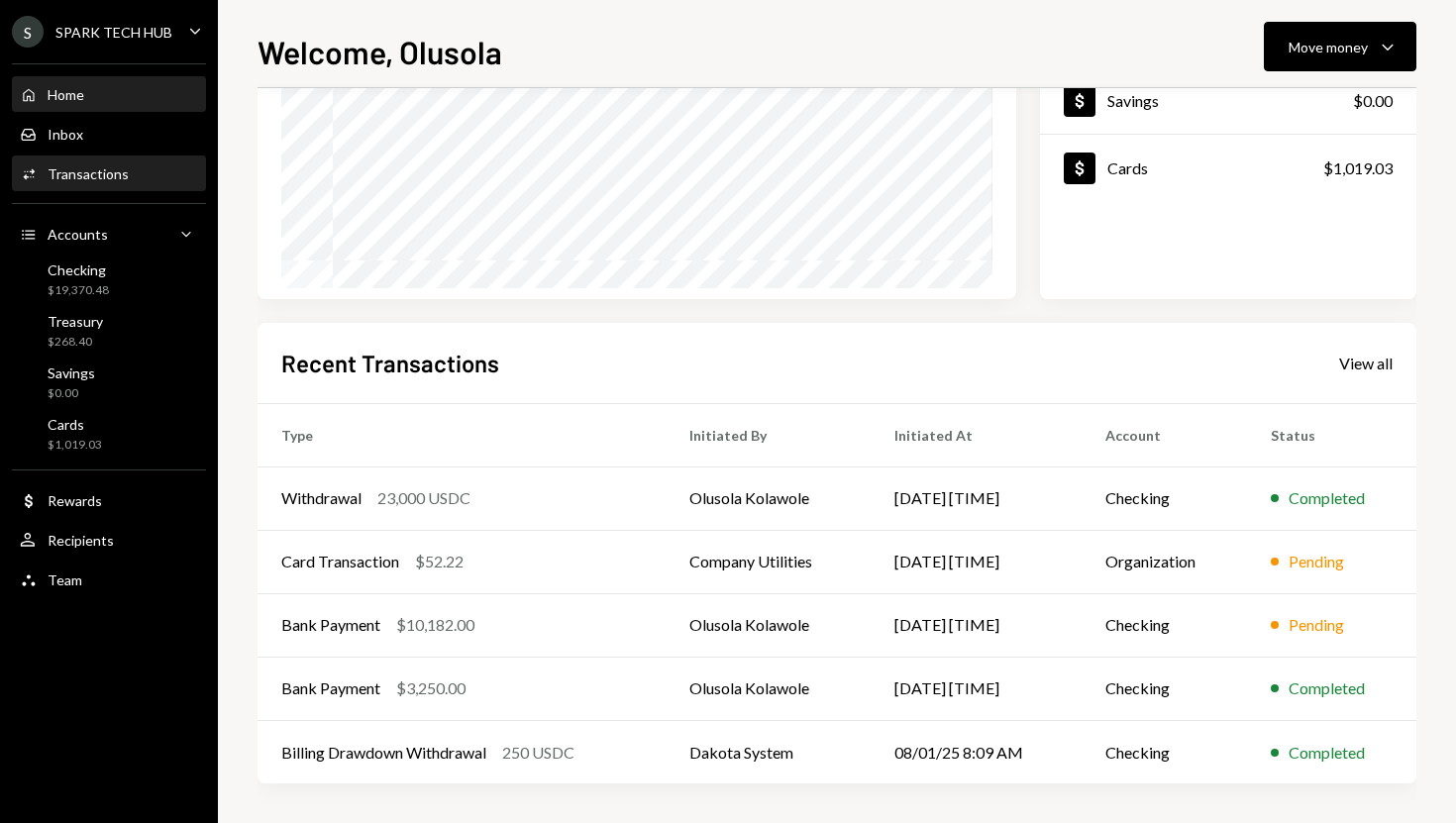 click on "Transactions" at bounding box center [88, 173] 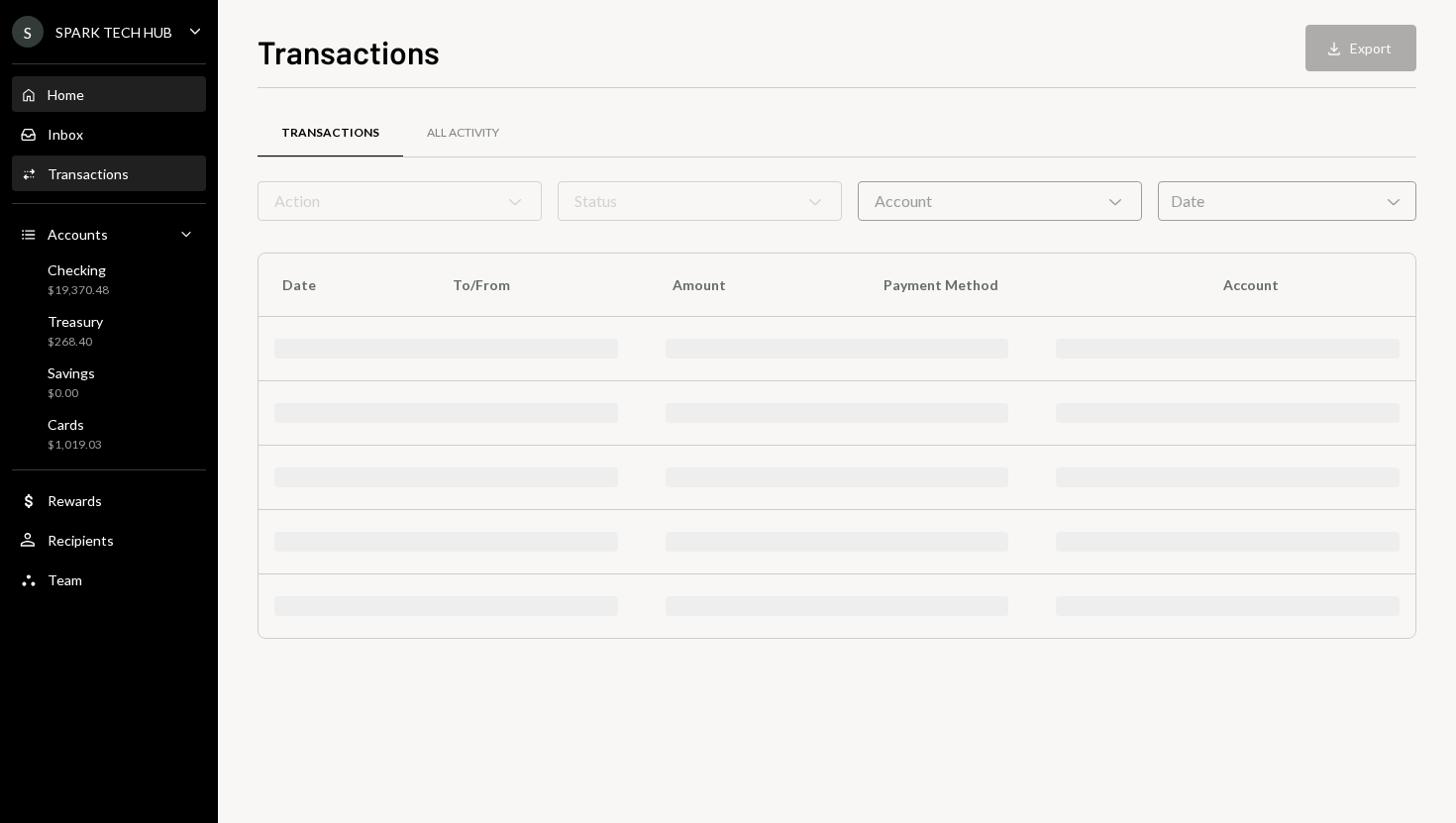 click on "Home" at bounding box center [65, 94] 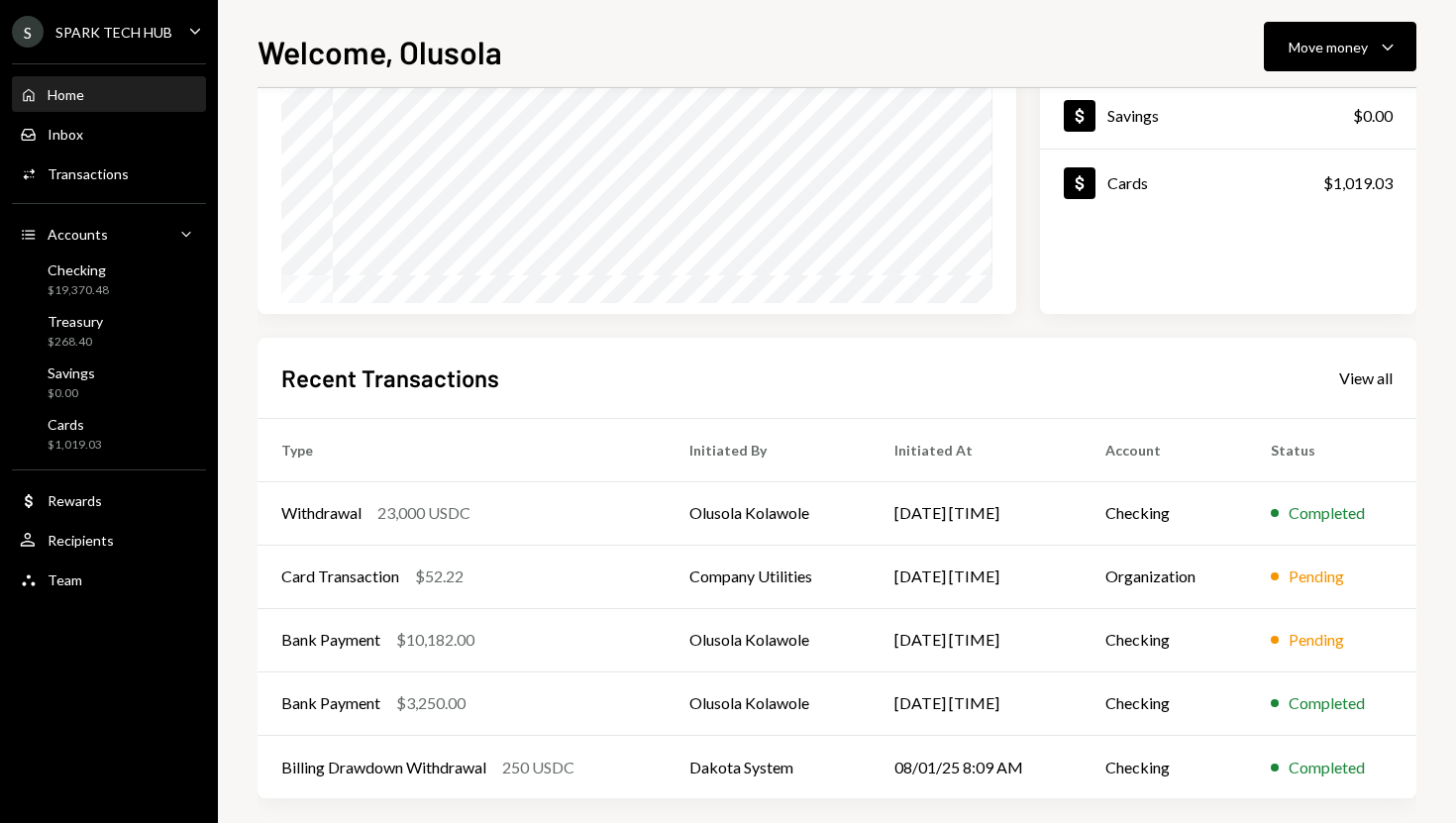 scroll, scrollTop: 276, scrollLeft: 0, axis: vertical 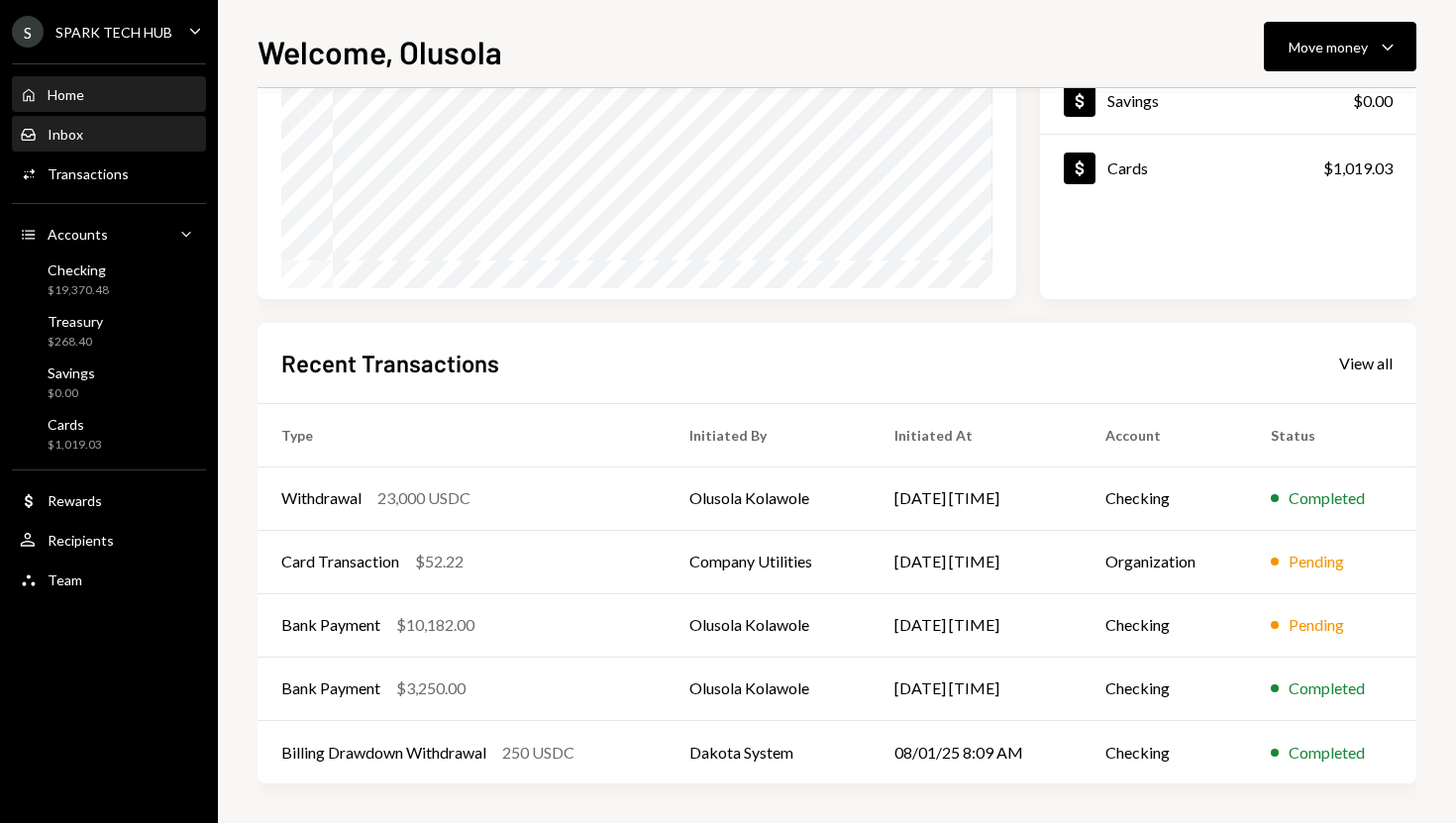 click on "Inbox Inbox" at bounding box center [109, 135] 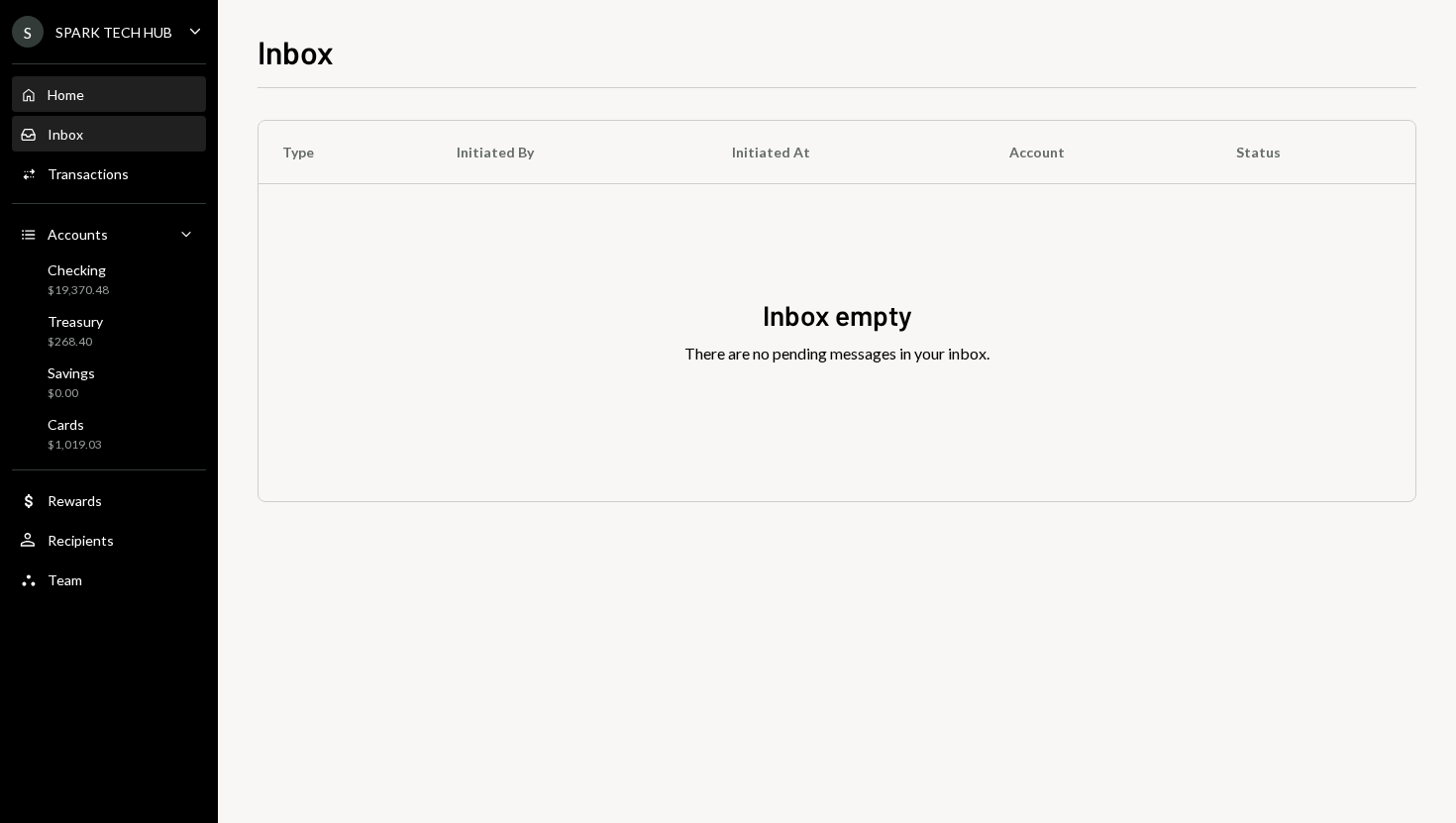 click on "Home Home" at bounding box center [109, 95] 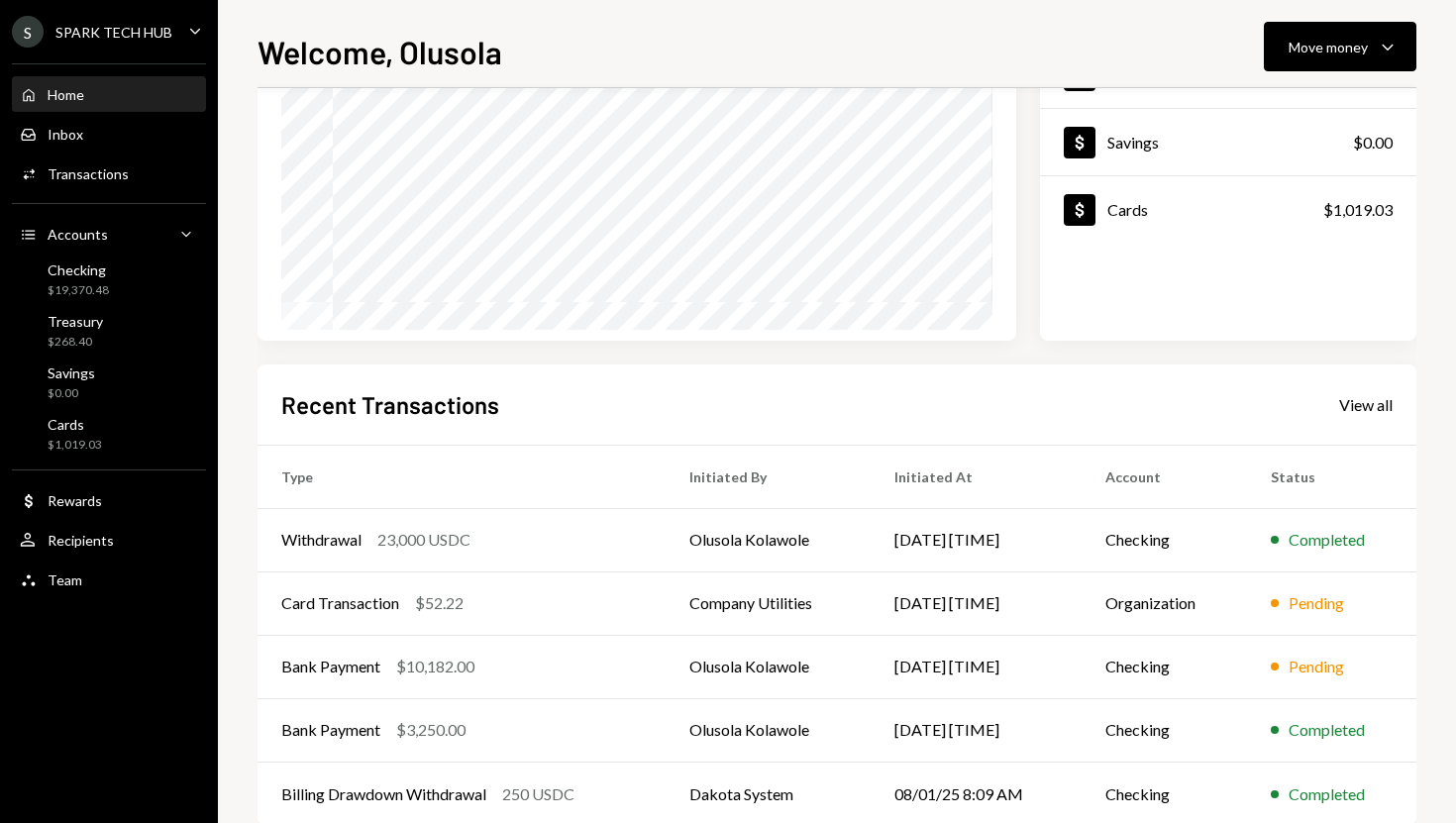 scroll, scrollTop: 276, scrollLeft: 0, axis: vertical 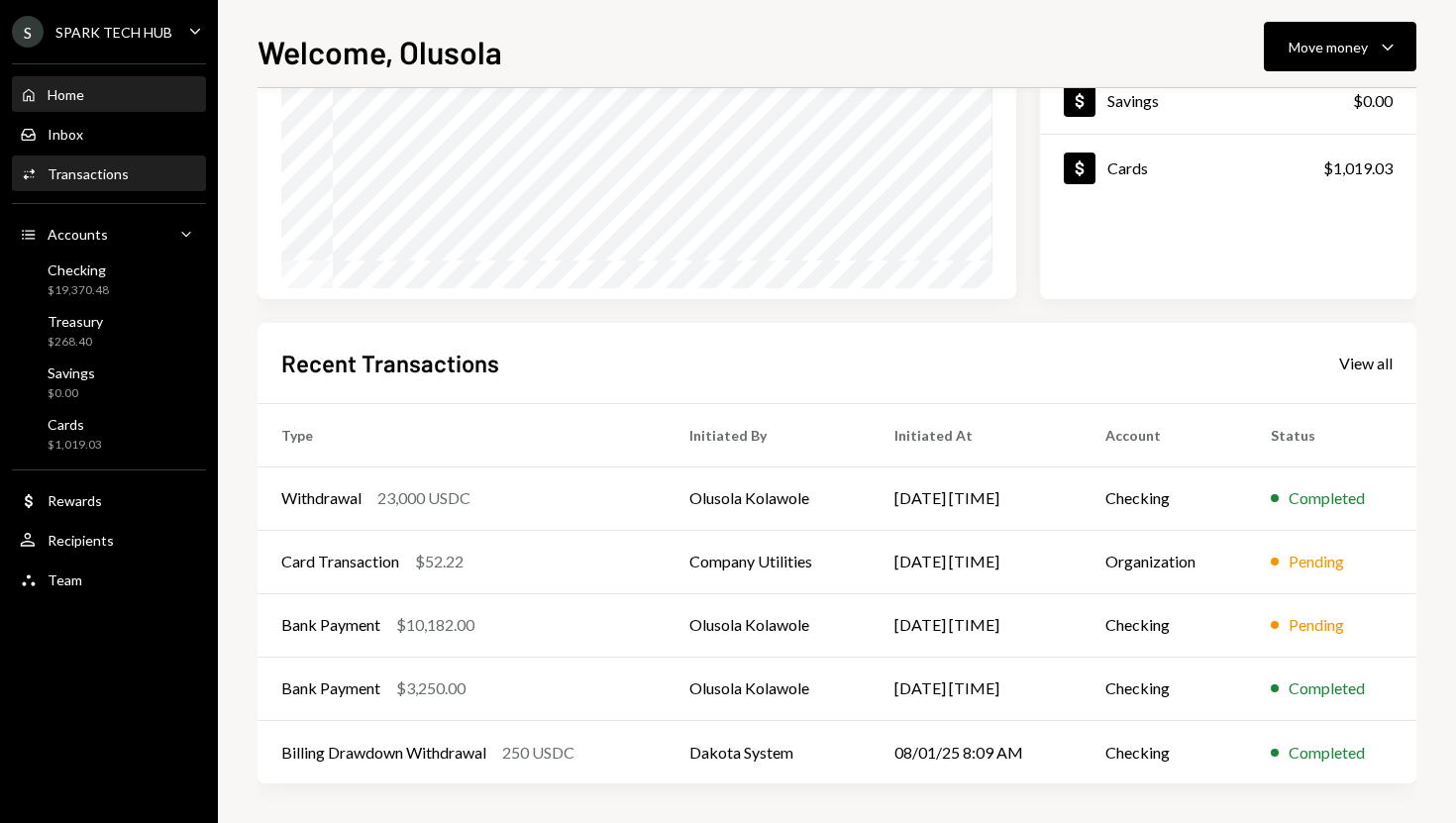 click on "Activities Transactions" at bounding box center (109, 174) 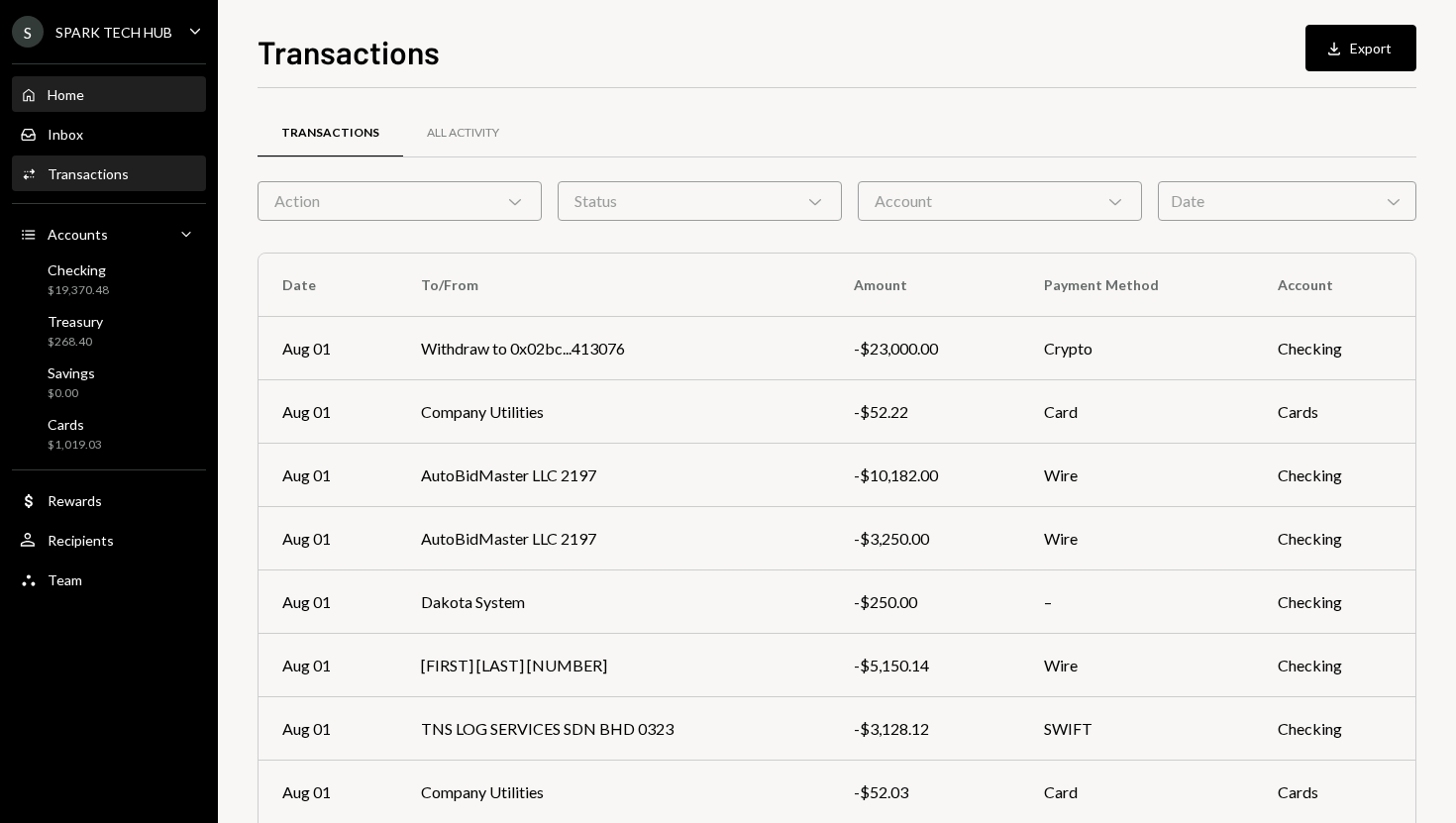 click on "Home Home" at bounding box center [109, 95] 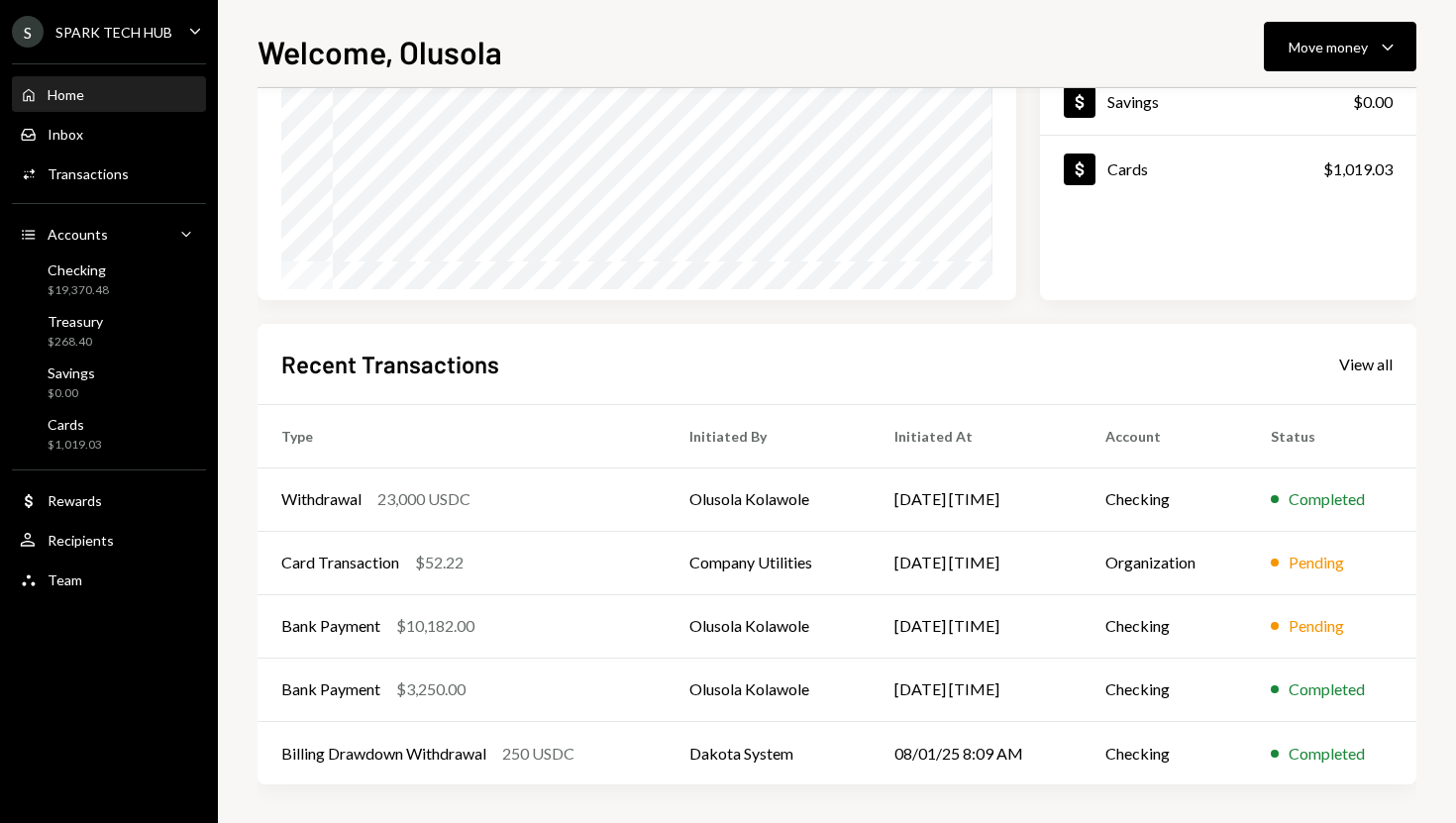 scroll, scrollTop: 276, scrollLeft: 0, axis: vertical 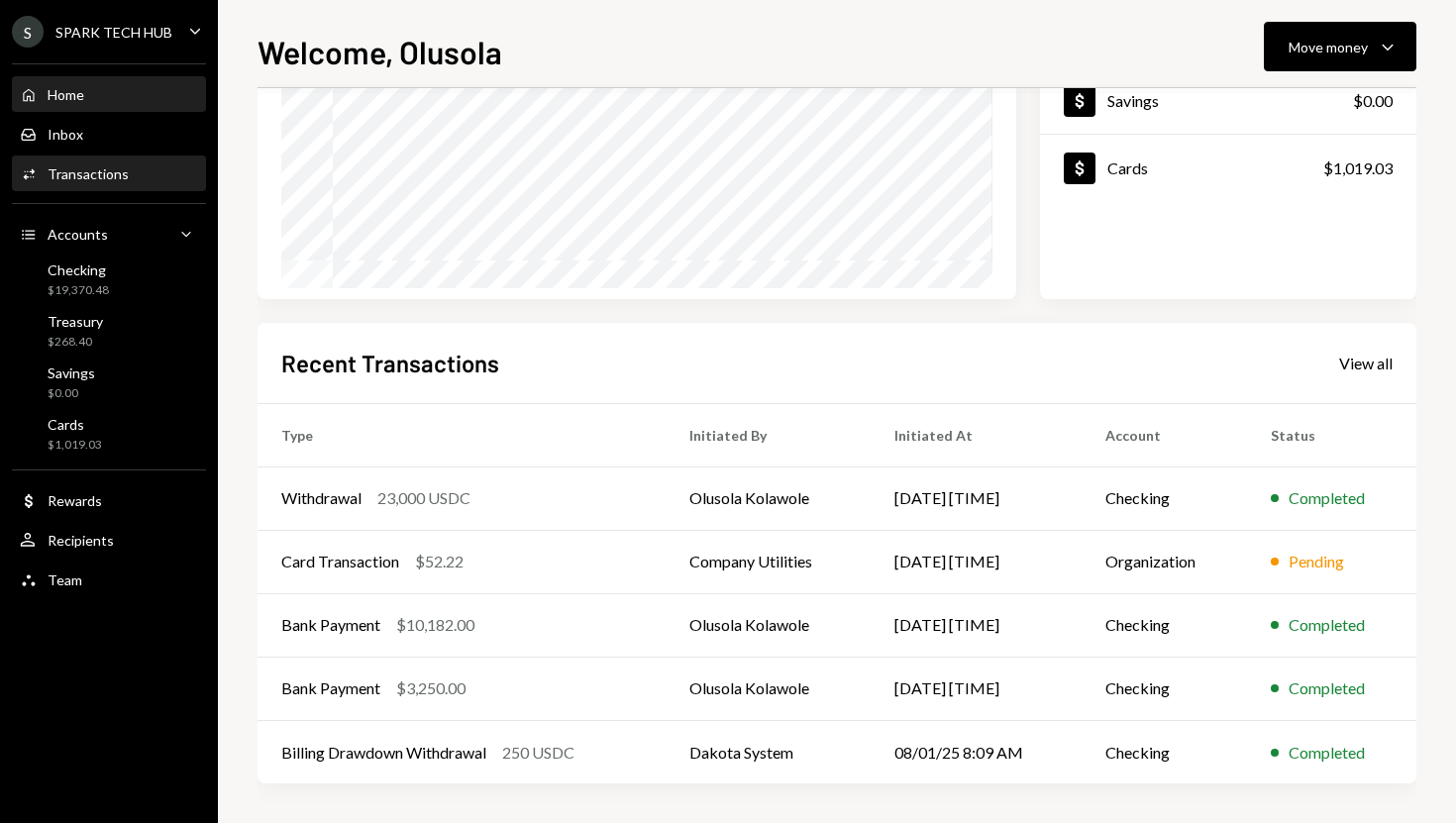 click on "Activities Transactions" at bounding box center [74, 174] 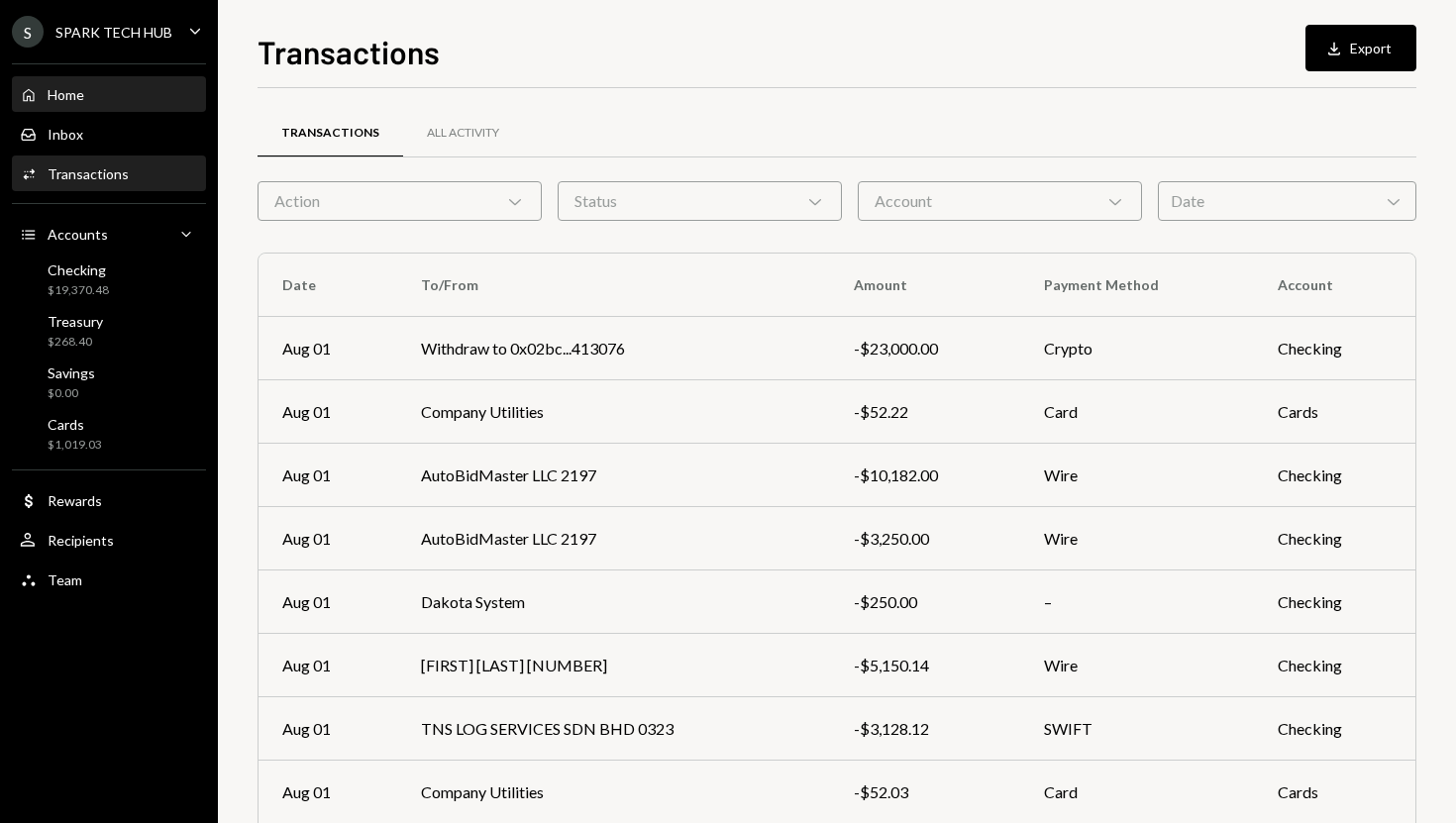 click on "Home Home" at bounding box center (109, 95) 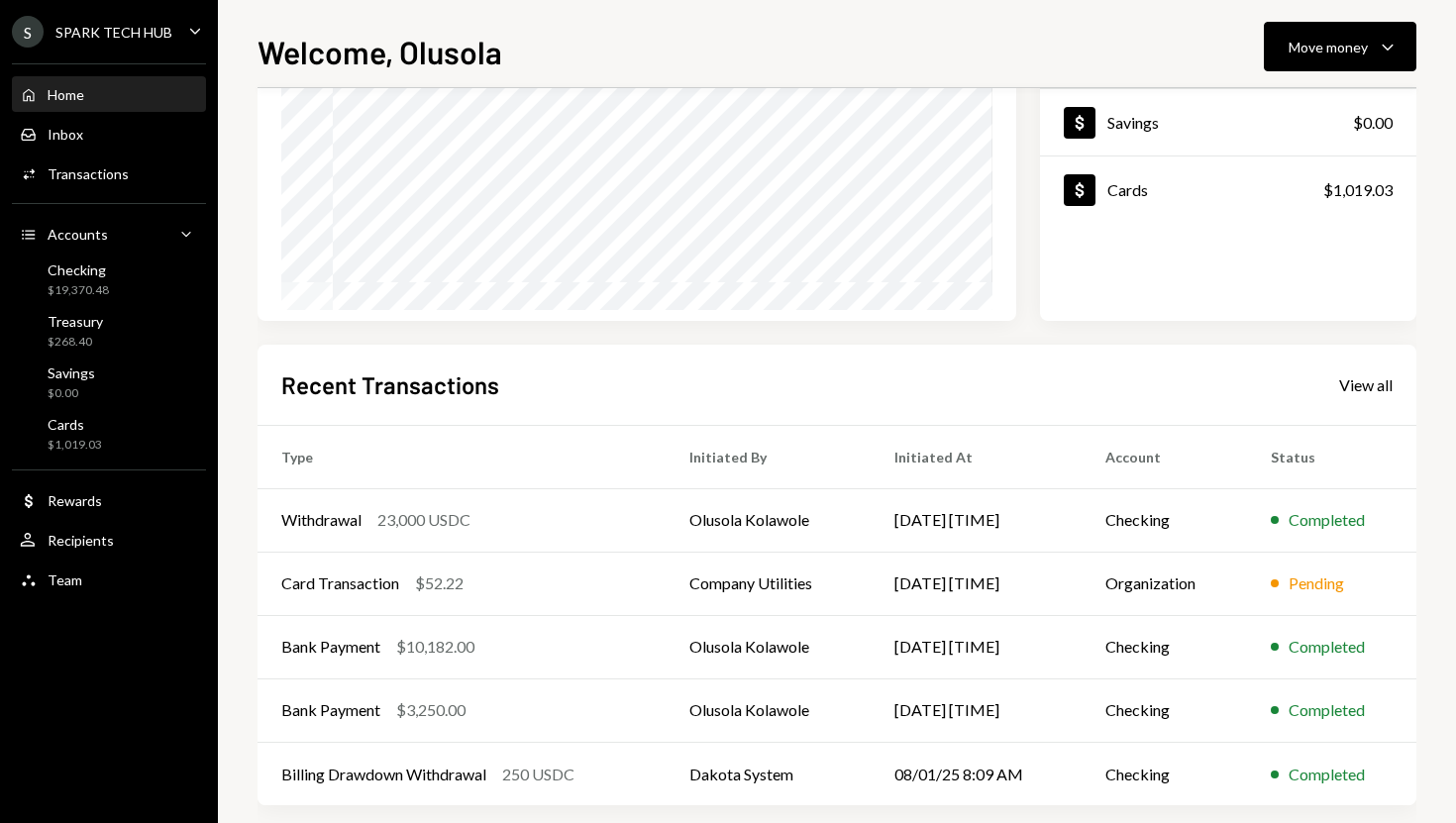 scroll, scrollTop: 276, scrollLeft: 0, axis: vertical 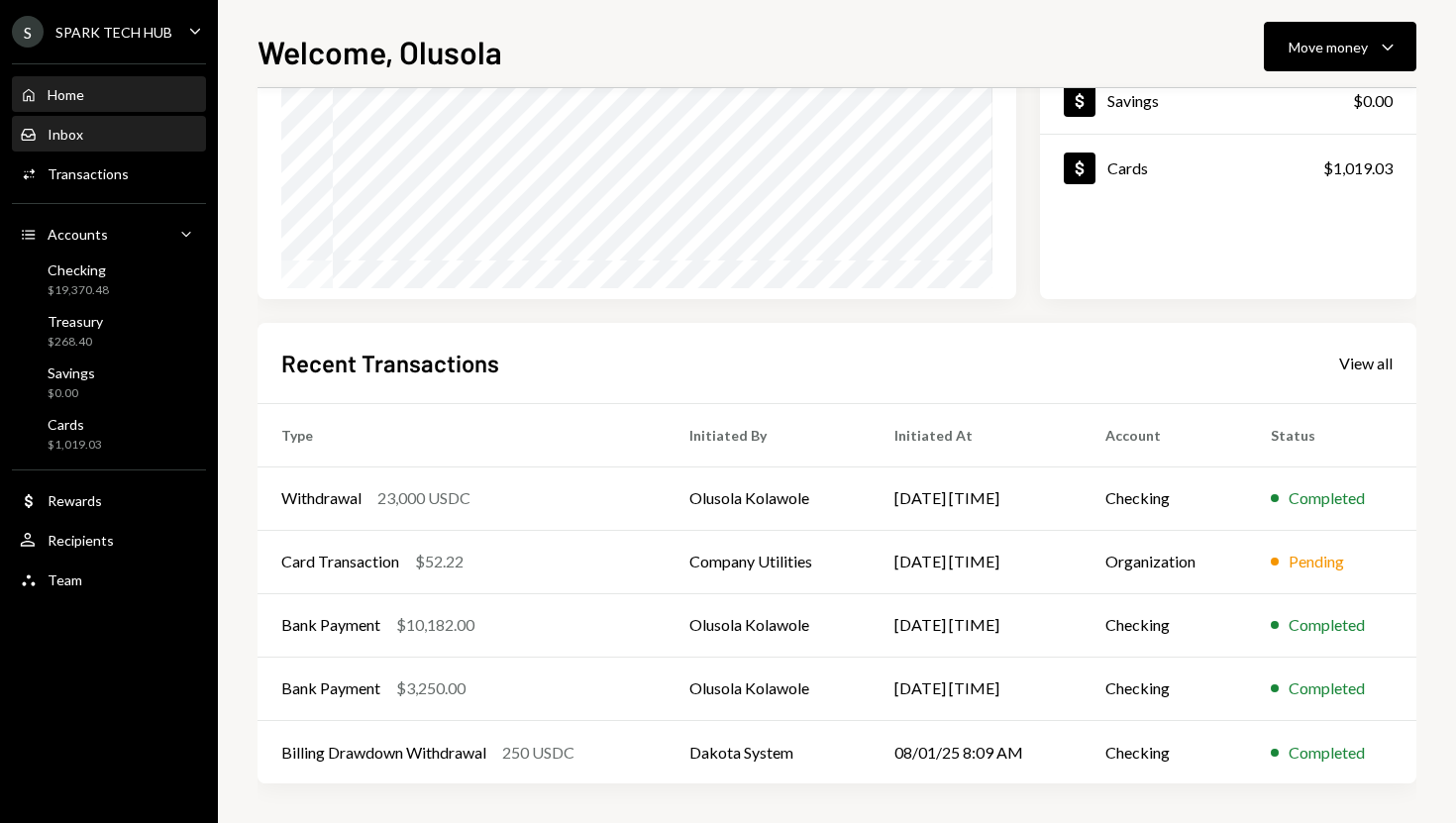 click on "Inbox Inbox" at bounding box center [109, 135] 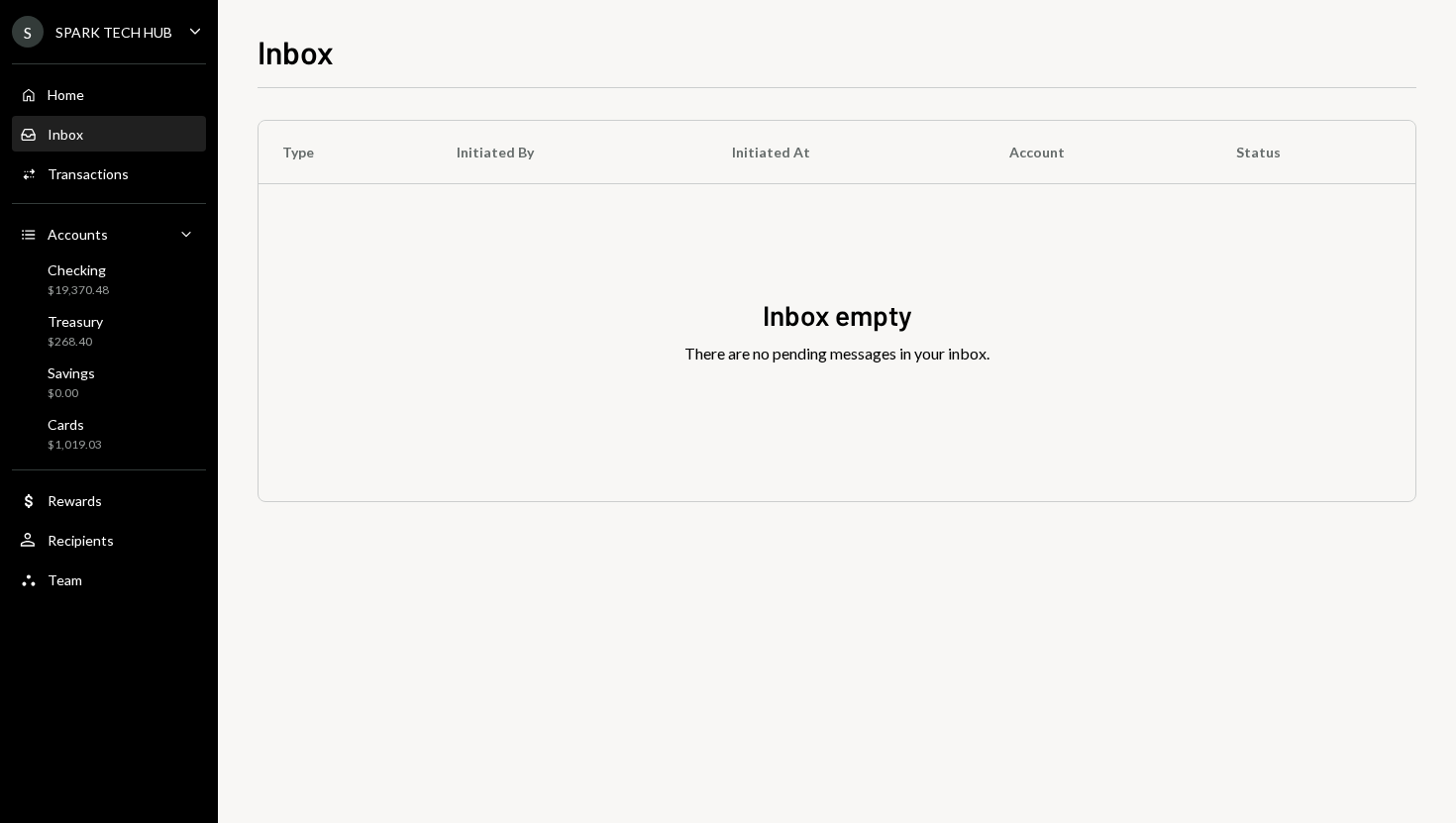 click on "Transactions" at bounding box center (88, 173) 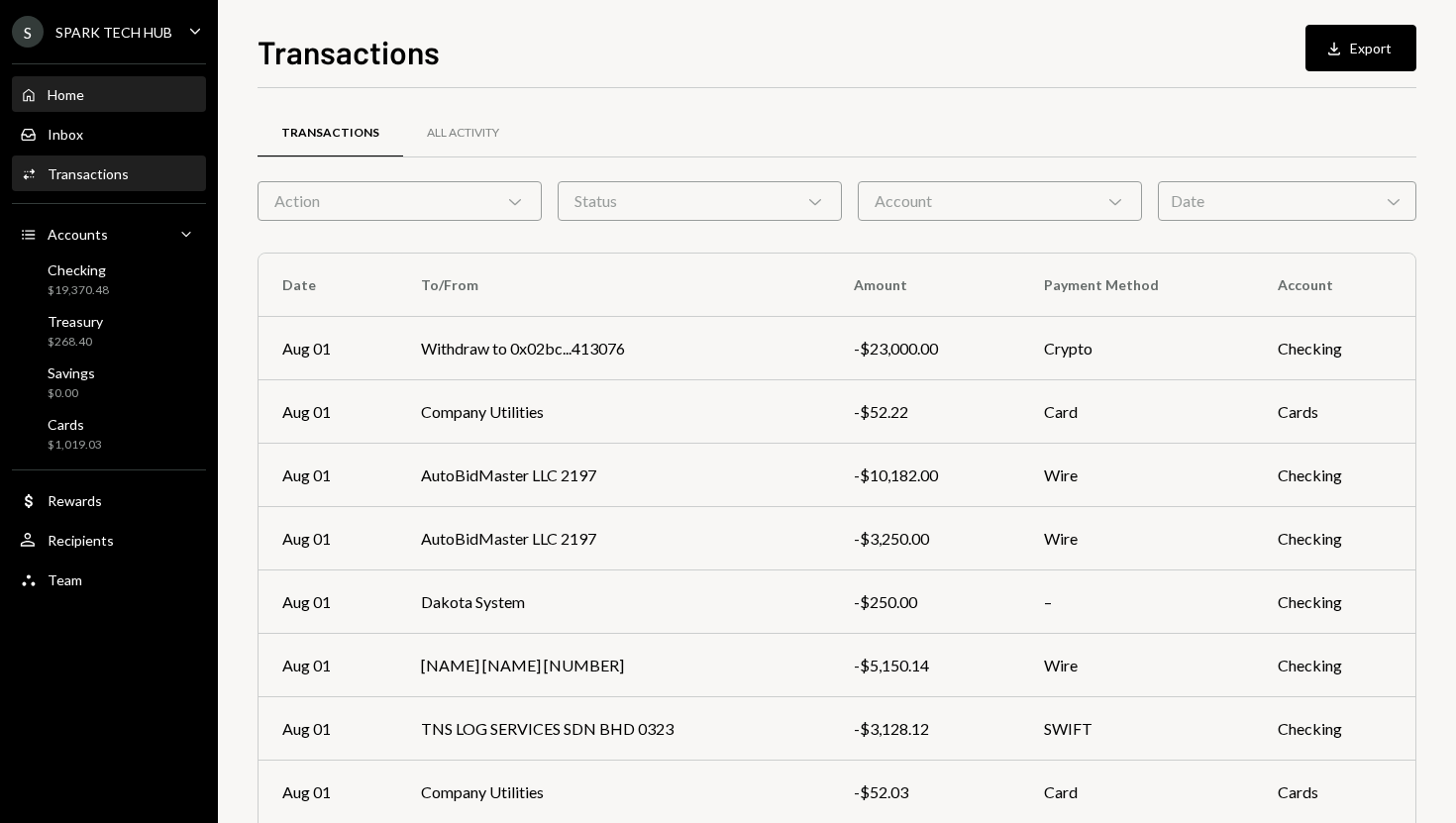 click on "Home Home" at bounding box center (109, 95) 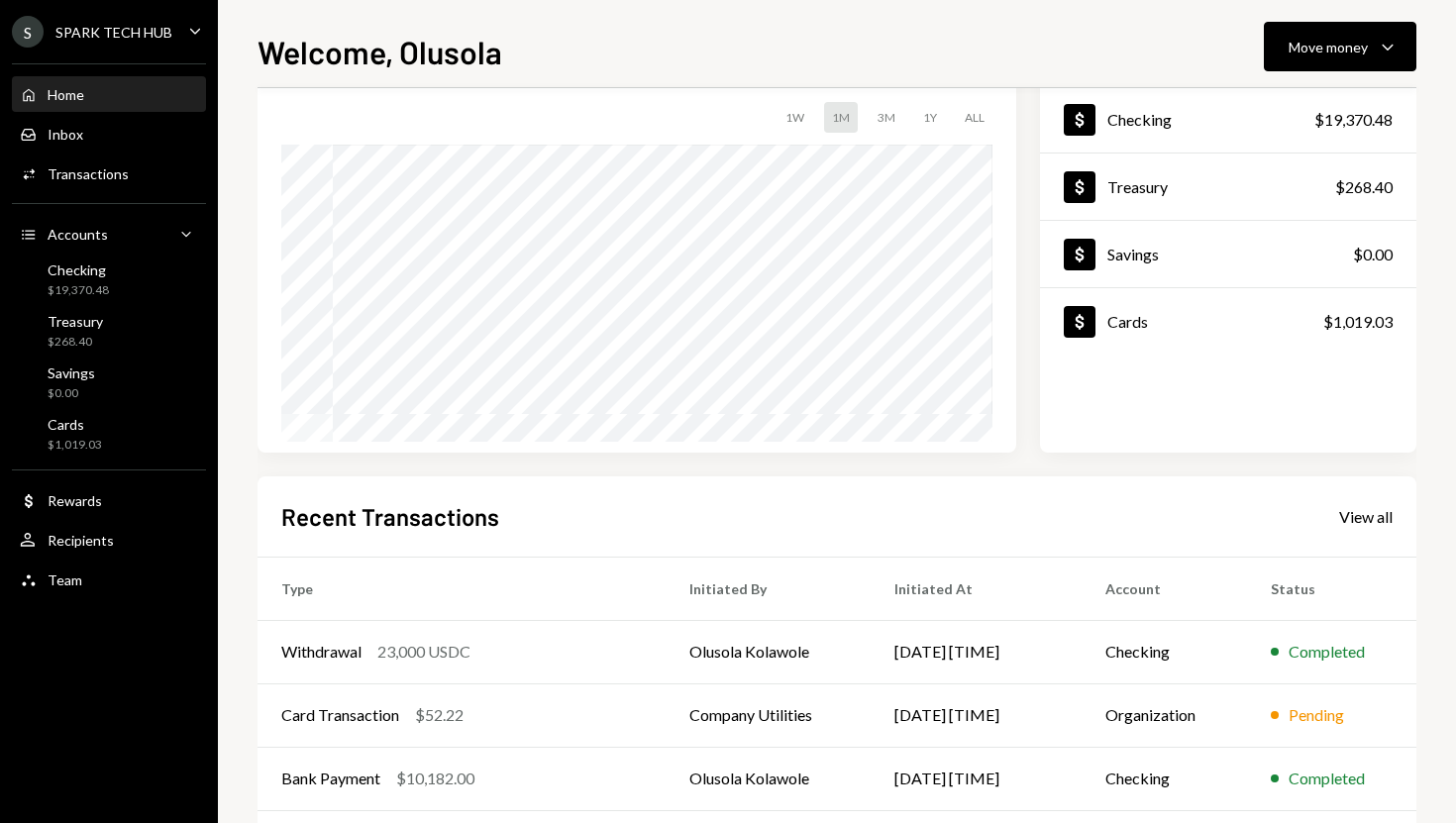 scroll, scrollTop: 151, scrollLeft: 0, axis: vertical 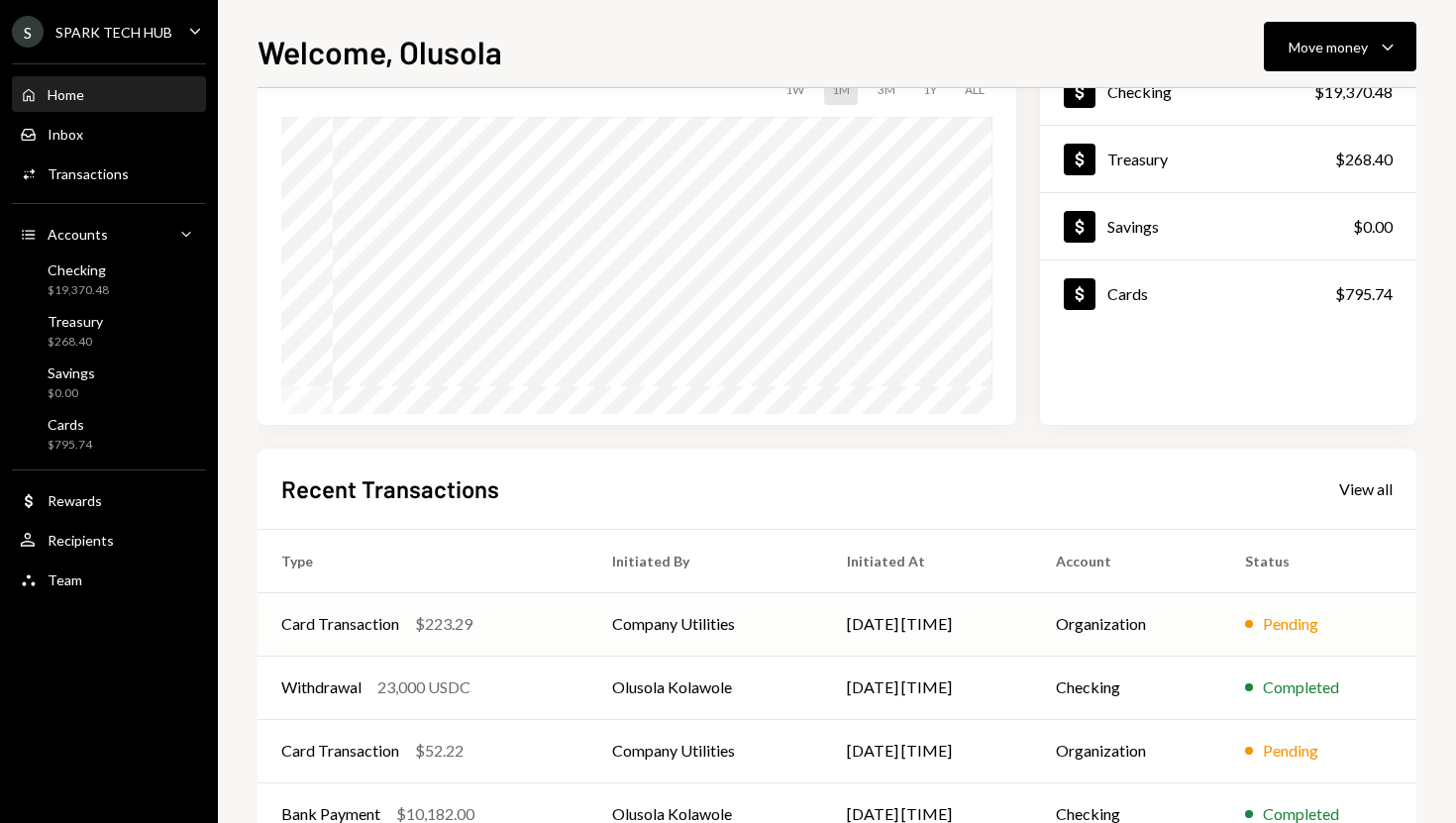 click on "$223.29" at bounding box center [444, 624] 